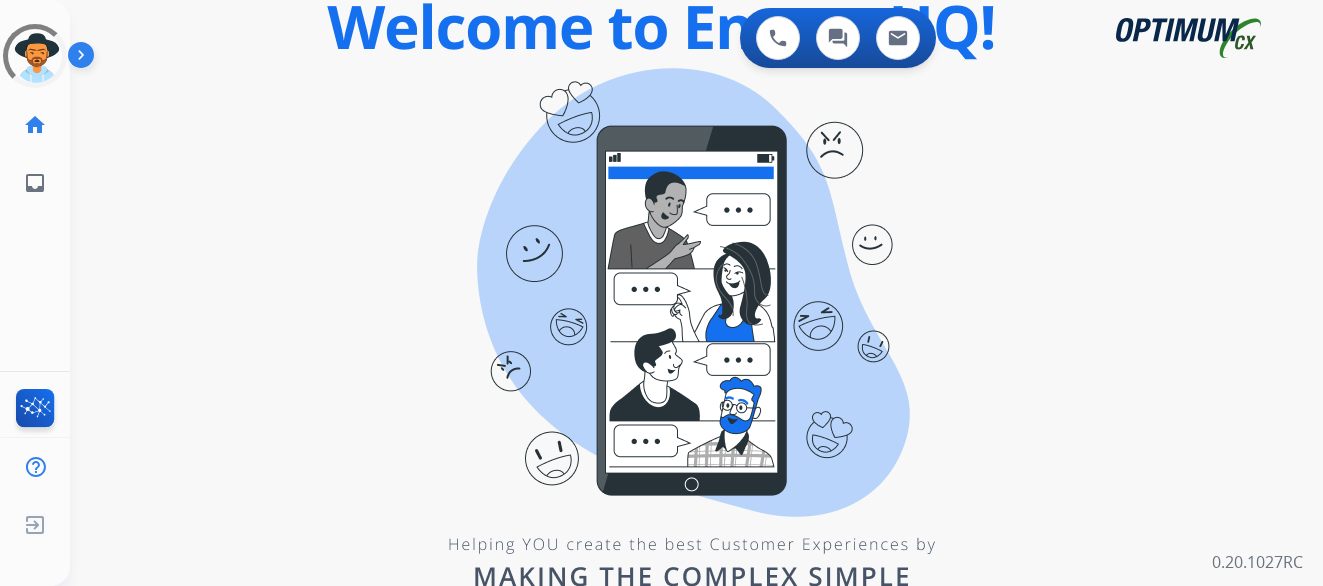 scroll, scrollTop: 0, scrollLeft: 0, axis: both 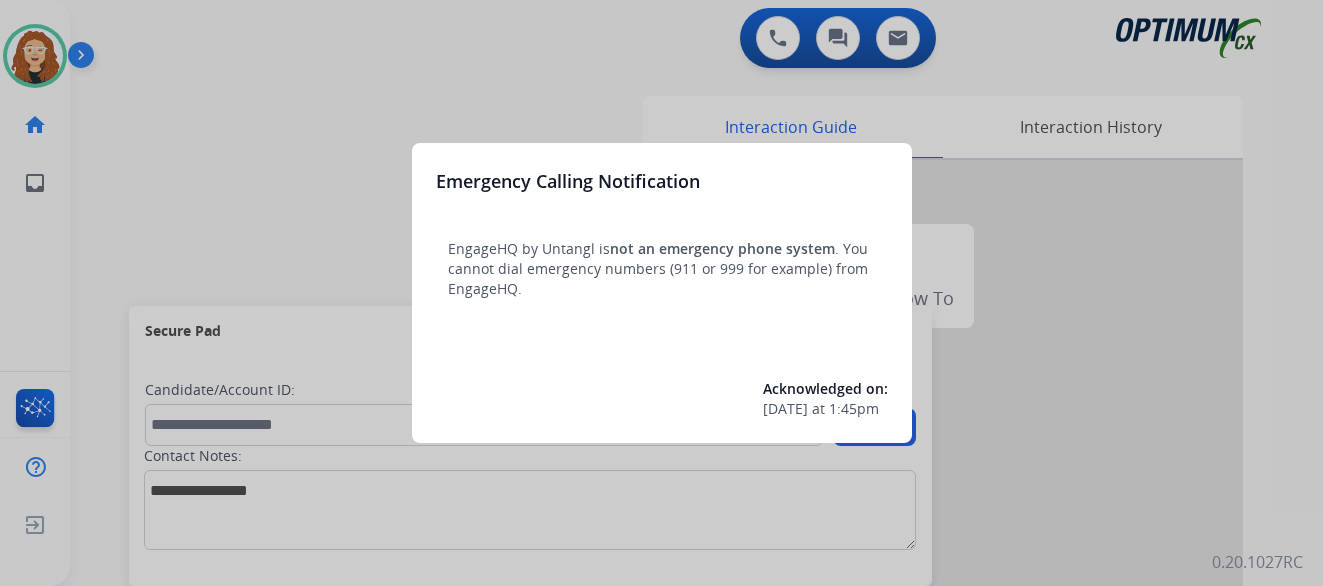 click at bounding box center (661, 293) 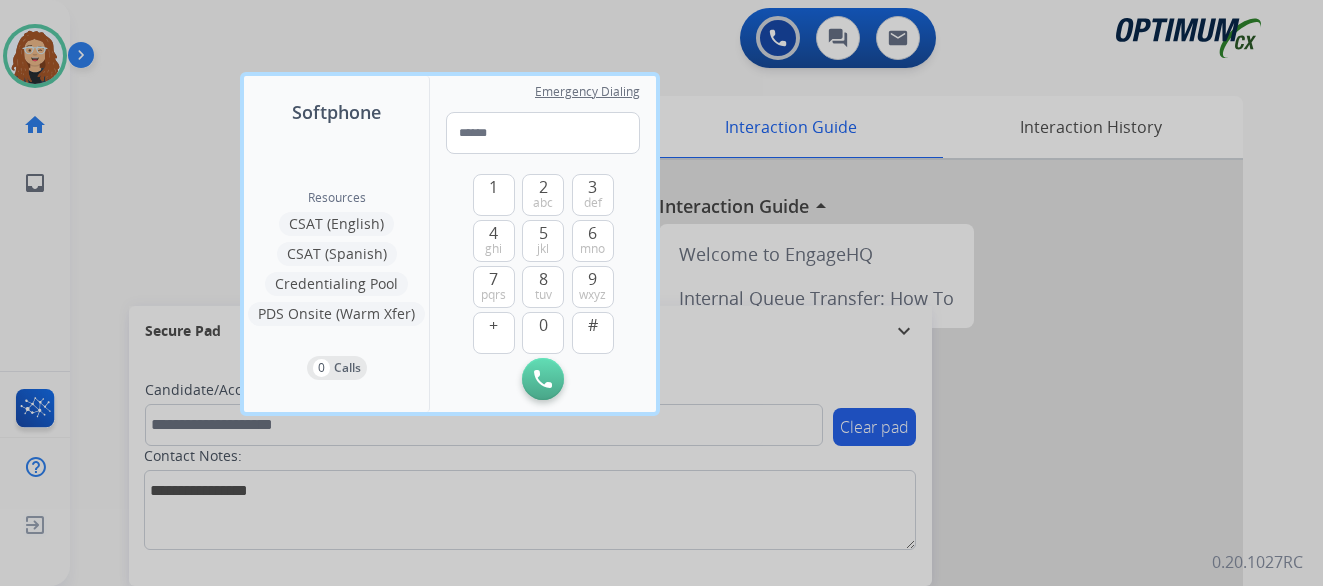 click at bounding box center (661, 293) 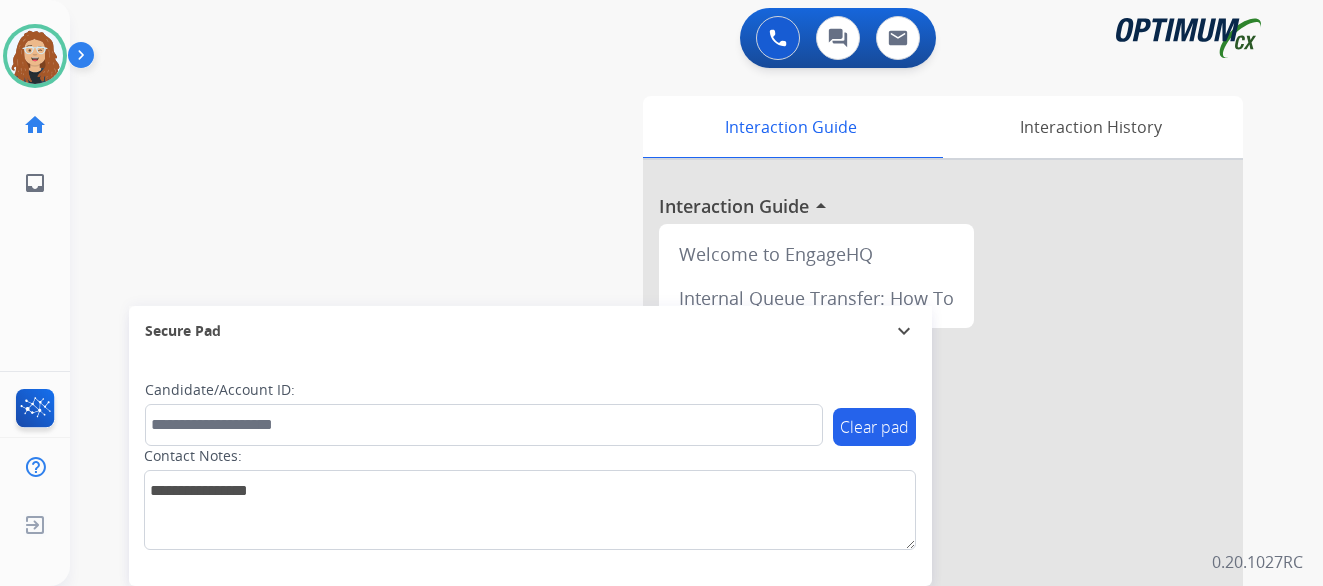 click on "swap_horiz Break voice bridge close_fullscreen Connect 3-Way Call merge_type Separate 3-Way Call  Interaction Guide   Interaction History  Interaction Guide arrow_drop_up  Welcome to EngageHQ   Internal Queue Transfer: How To  Secure Pad expand_more Clear pad Candidate/Account ID: Contact Notes:" at bounding box center [672, 489] 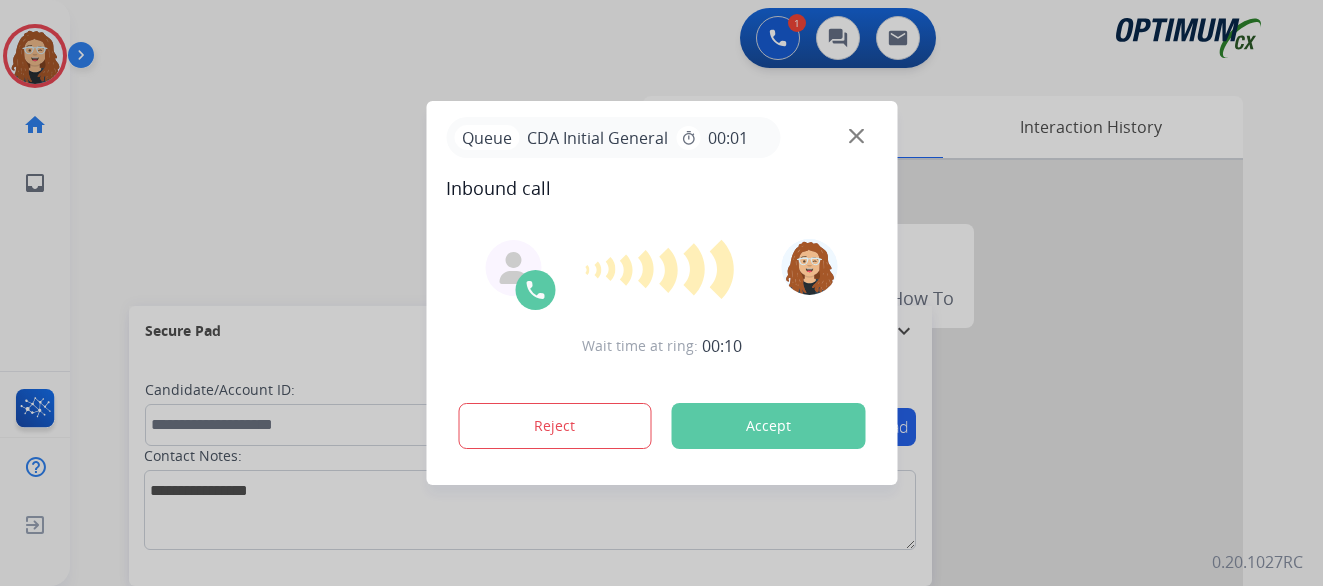 click on "Accept" at bounding box center (768, 426) 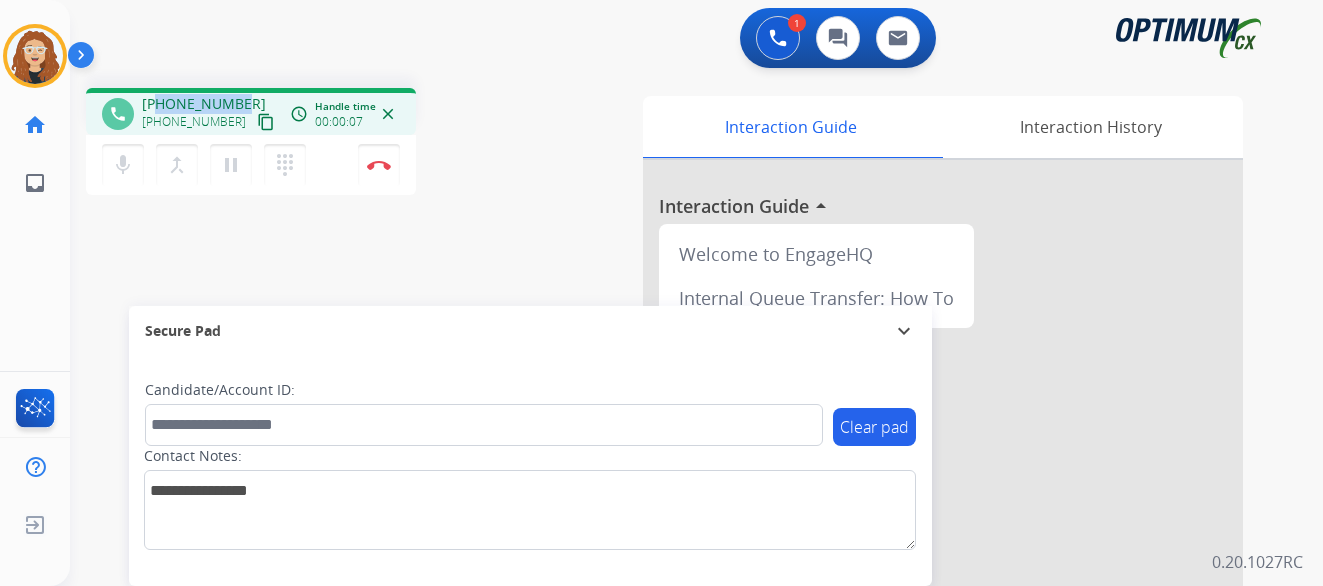 drag, startPoint x: 155, startPoint y: 102, endPoint x: 244, endPoint y: 89, distance: 89.94443 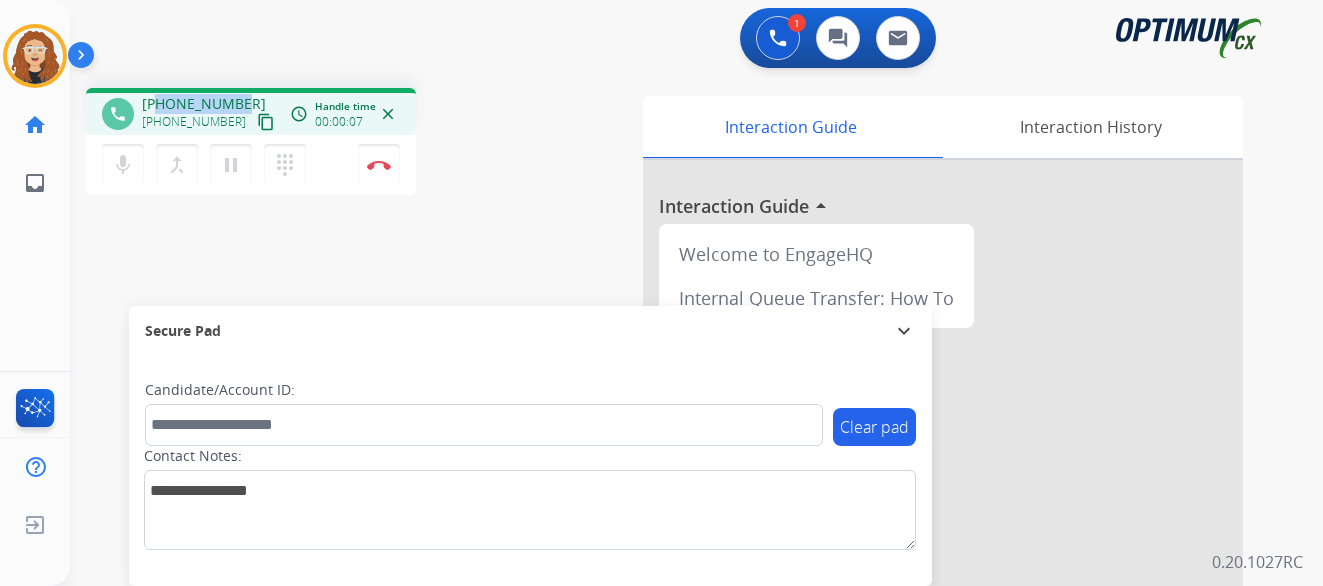 click on "[PHONE_NUMBER] [PHONE_NUMBER] content_copy" at bounding box center (210, 114) 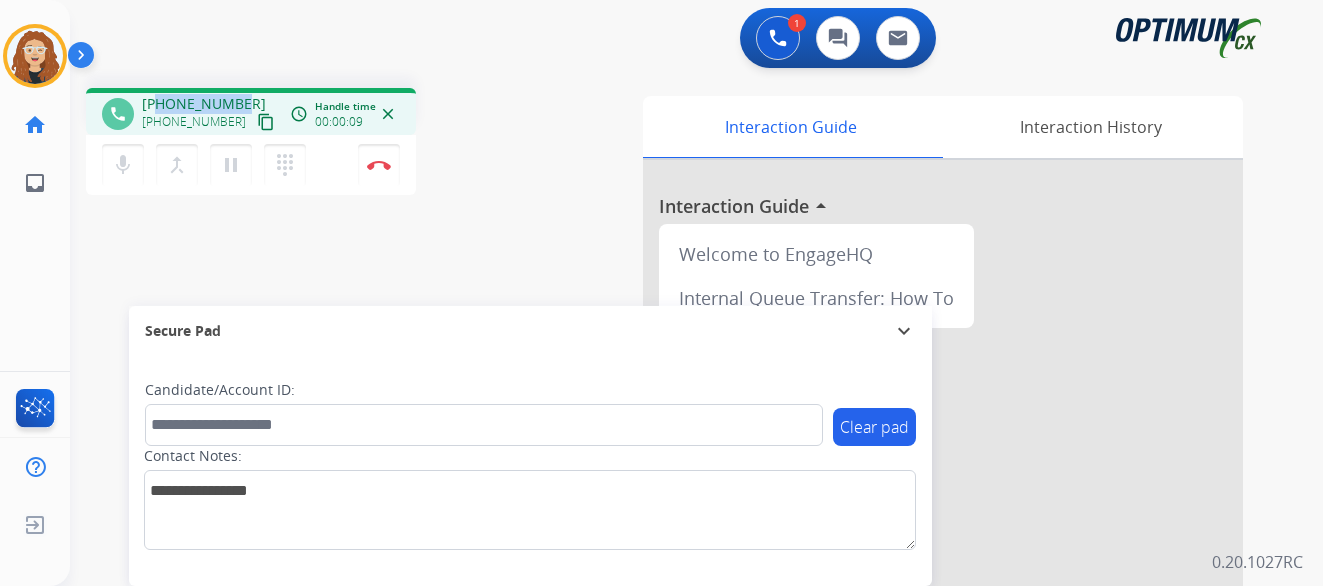 copy on "2107198151" 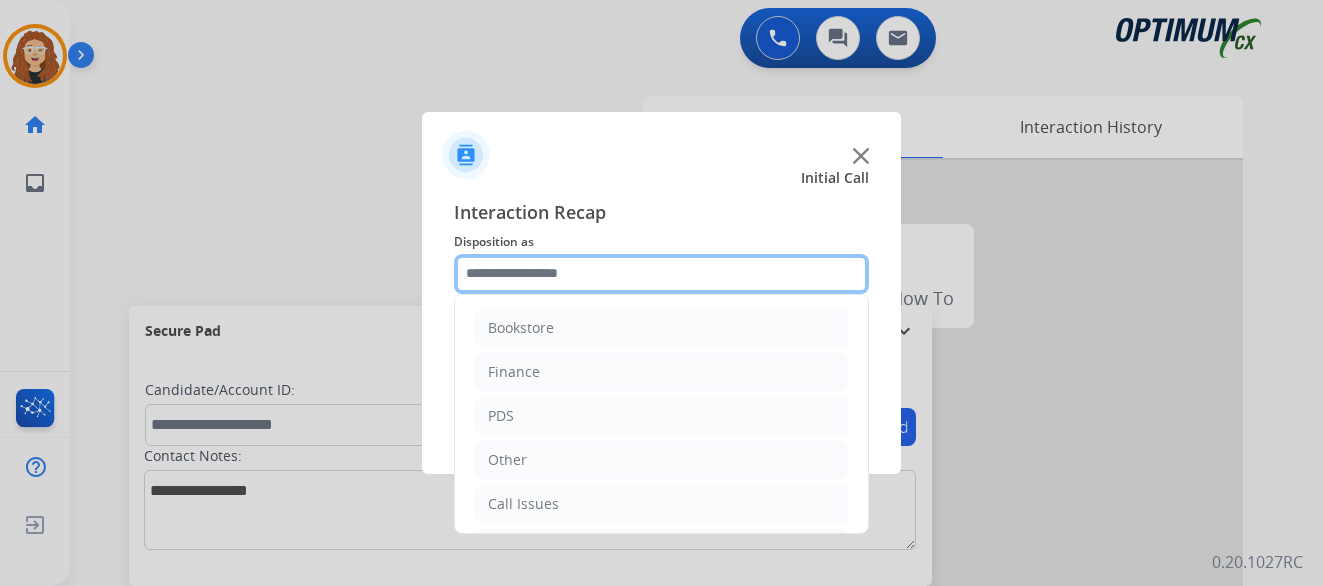 click 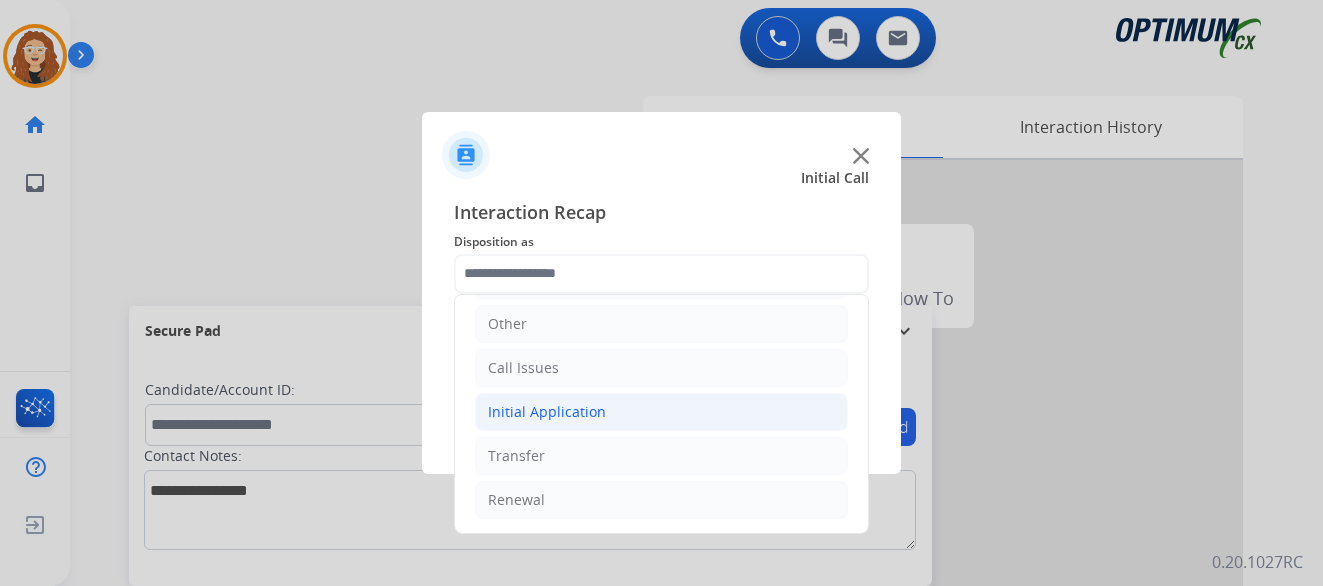 click on "Initial Application" 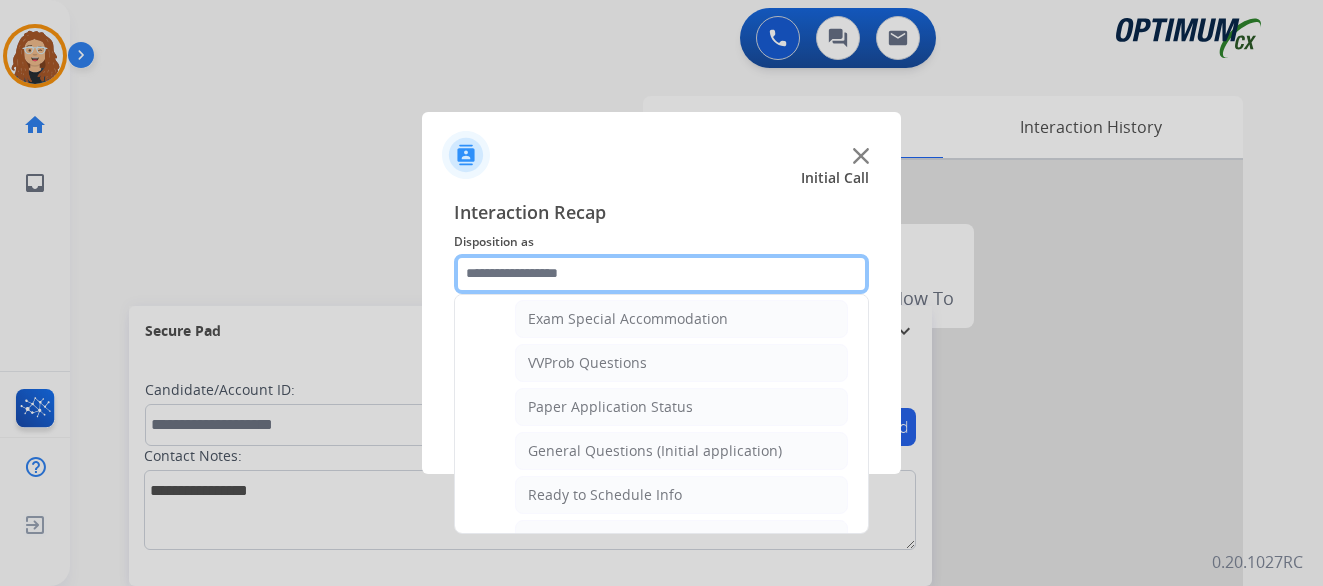 scroll, scrollTop: 1048, scrollLeft: 0, axis: vertical 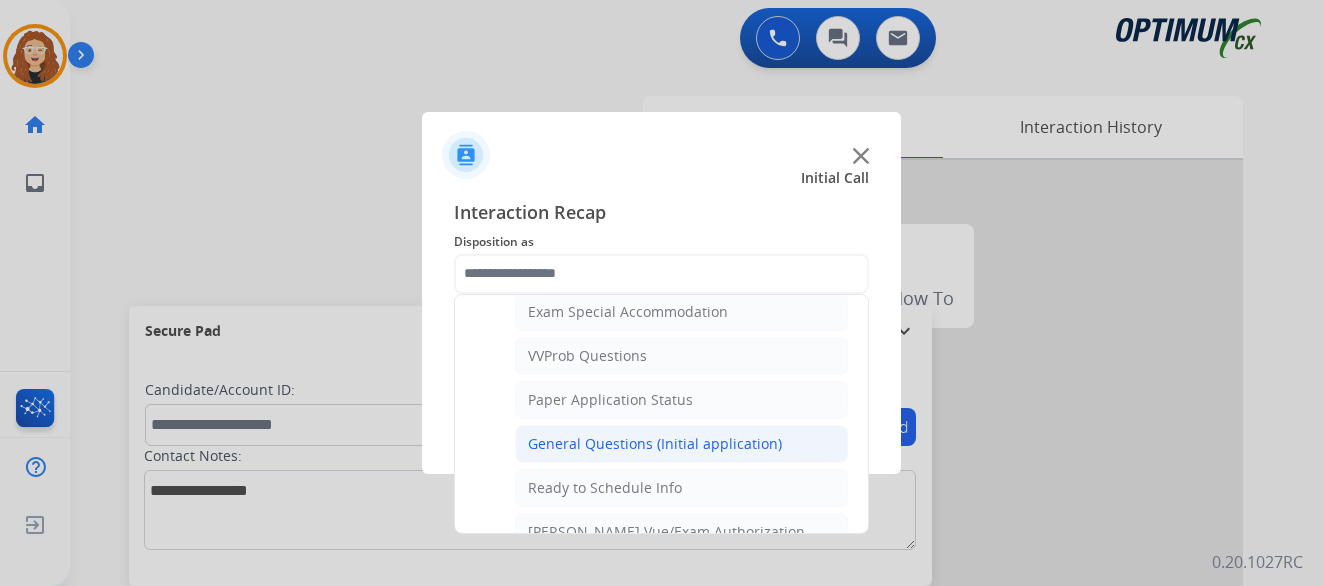 click on "General Questions (Initial application)" 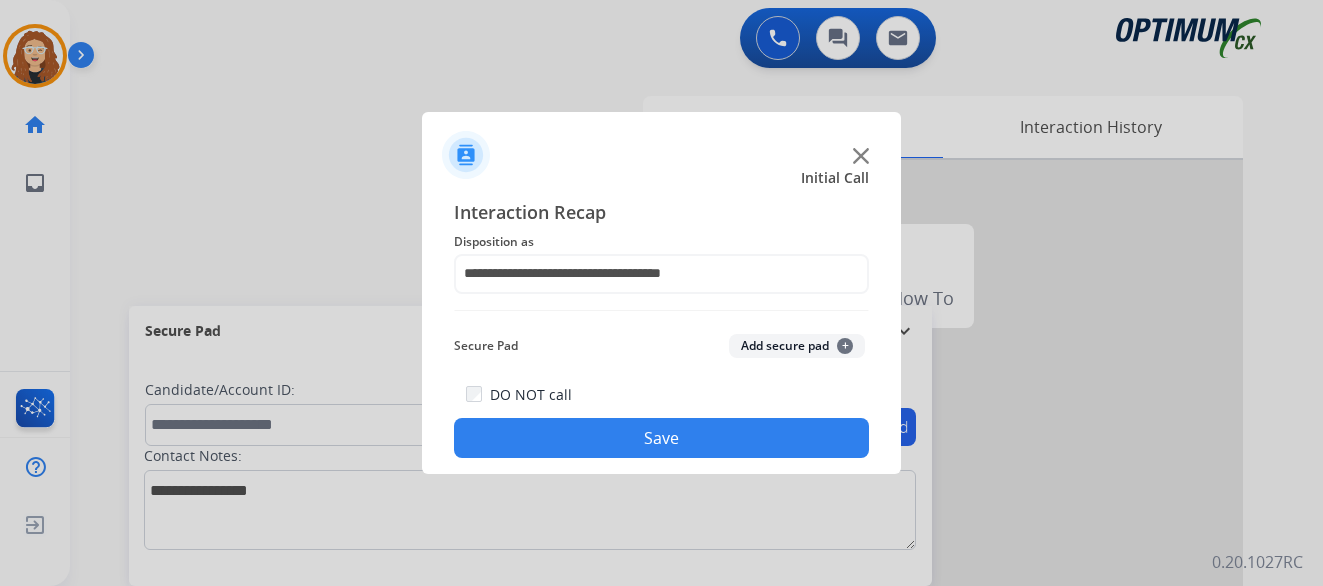 click on "Save" 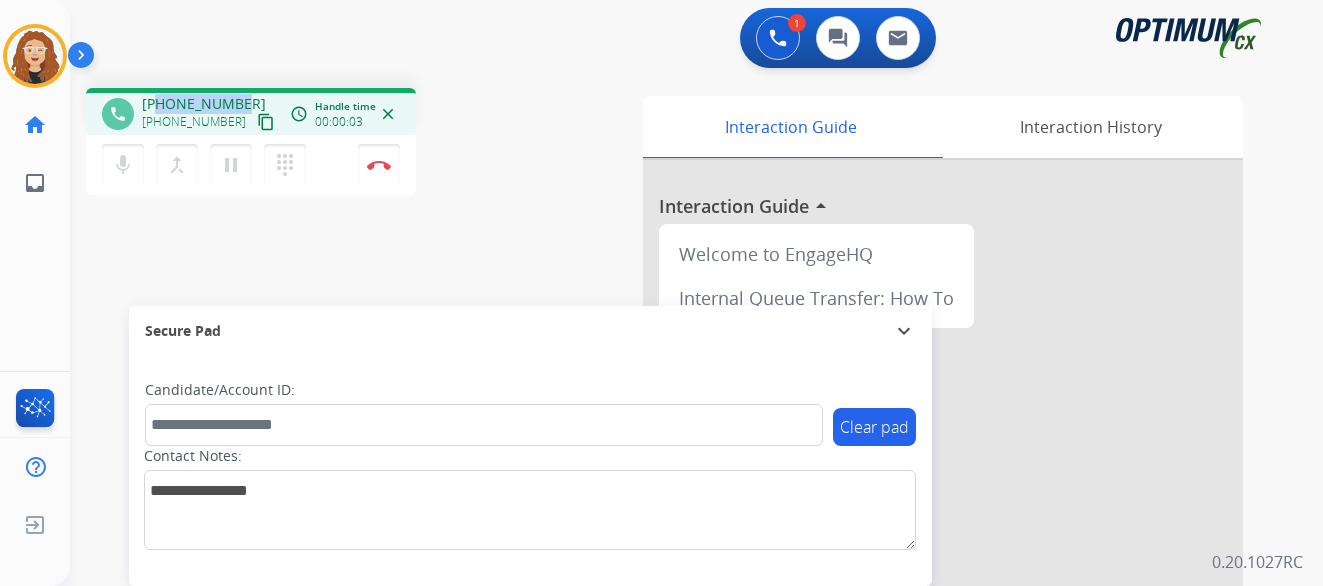 drag, startPoint x: 160, startPoint y: 103, endPoint x: 240, endPoint y: 95, distance: 80.399 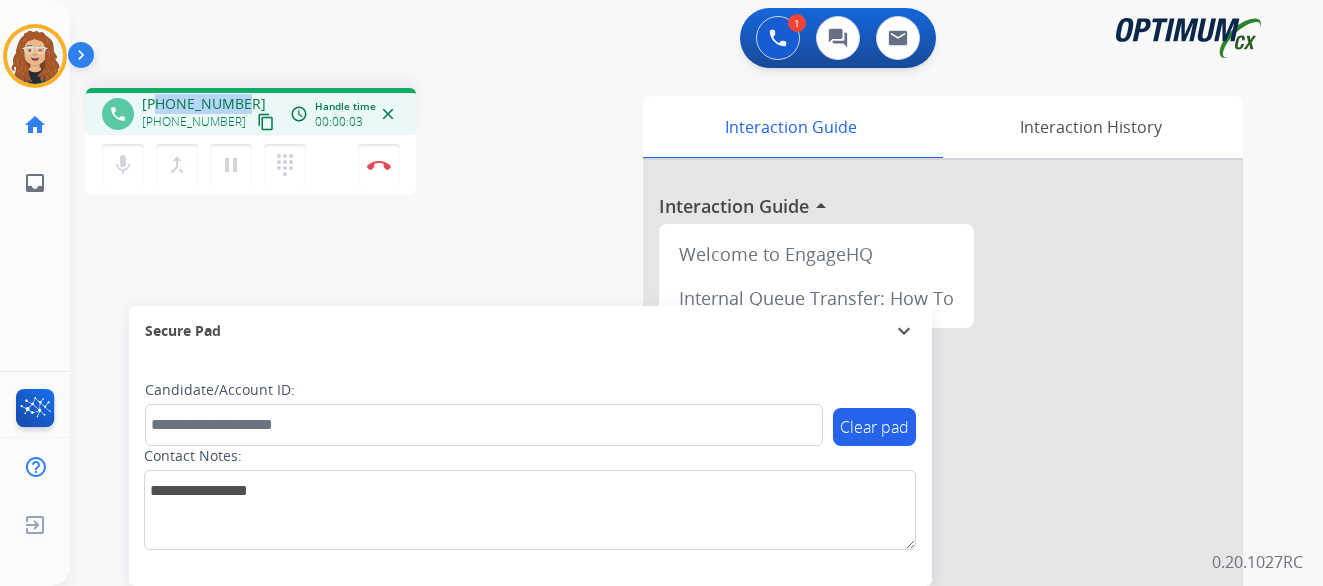 click on "[PHONE_NUMBER] [PHONE_NUMBER] content_copy" at bounding box center [210, 114] 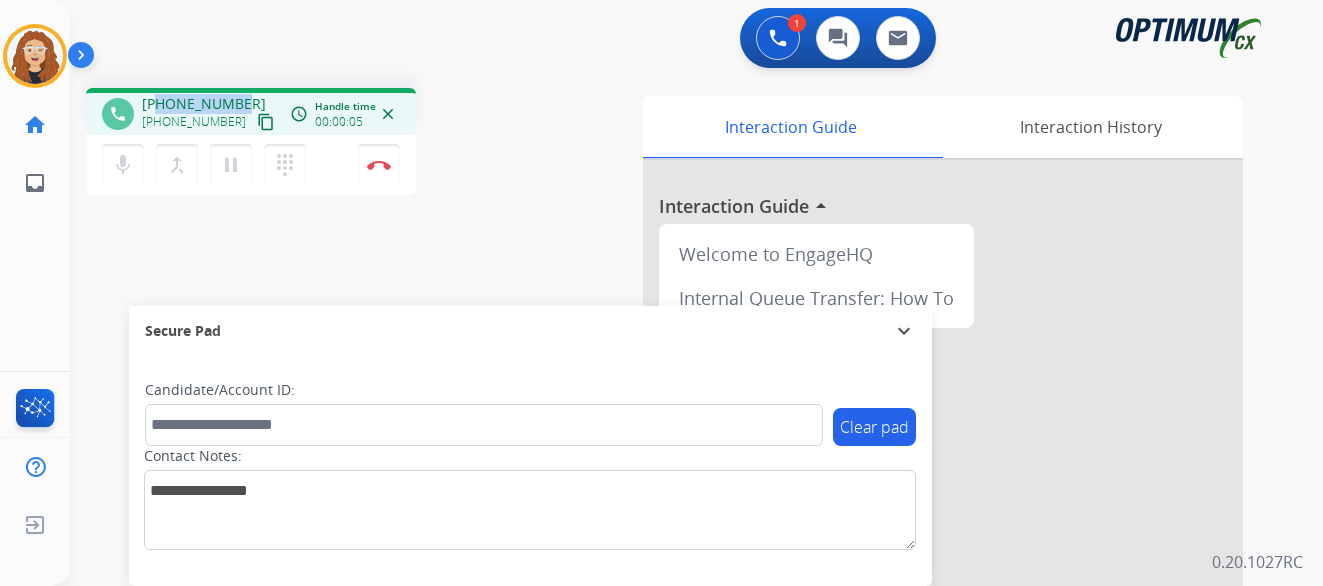 copy on "2676784417" 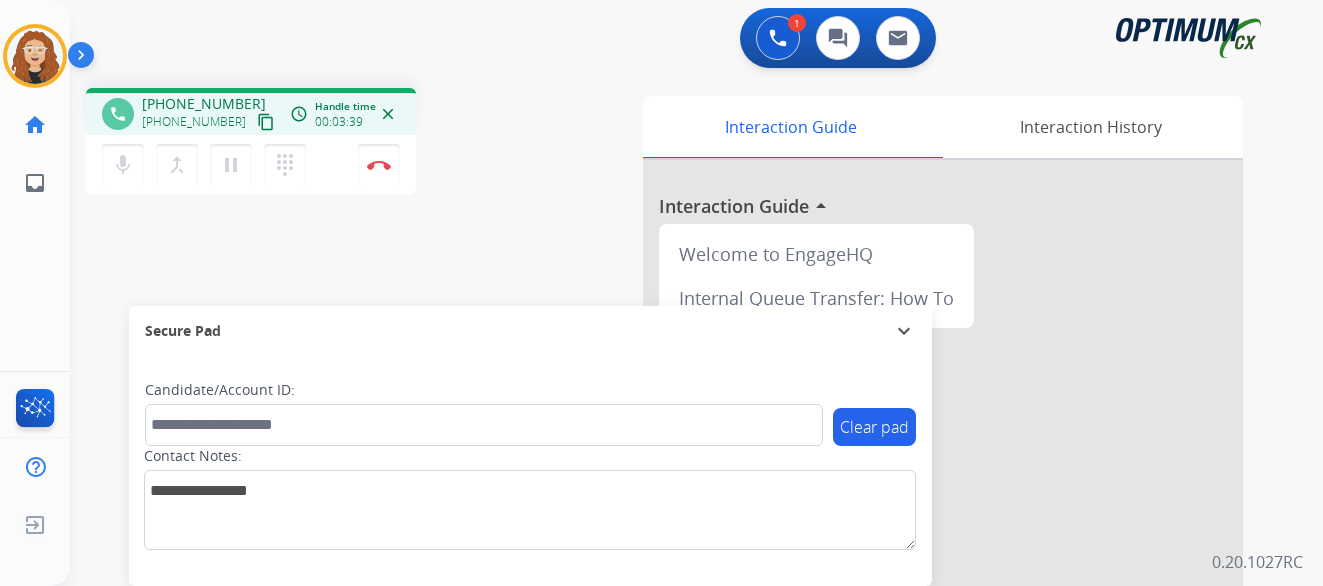 click on "1 Voice Interactions  0  Chat Interactions   0  Email Interactions" at bounding box center [684, 40] 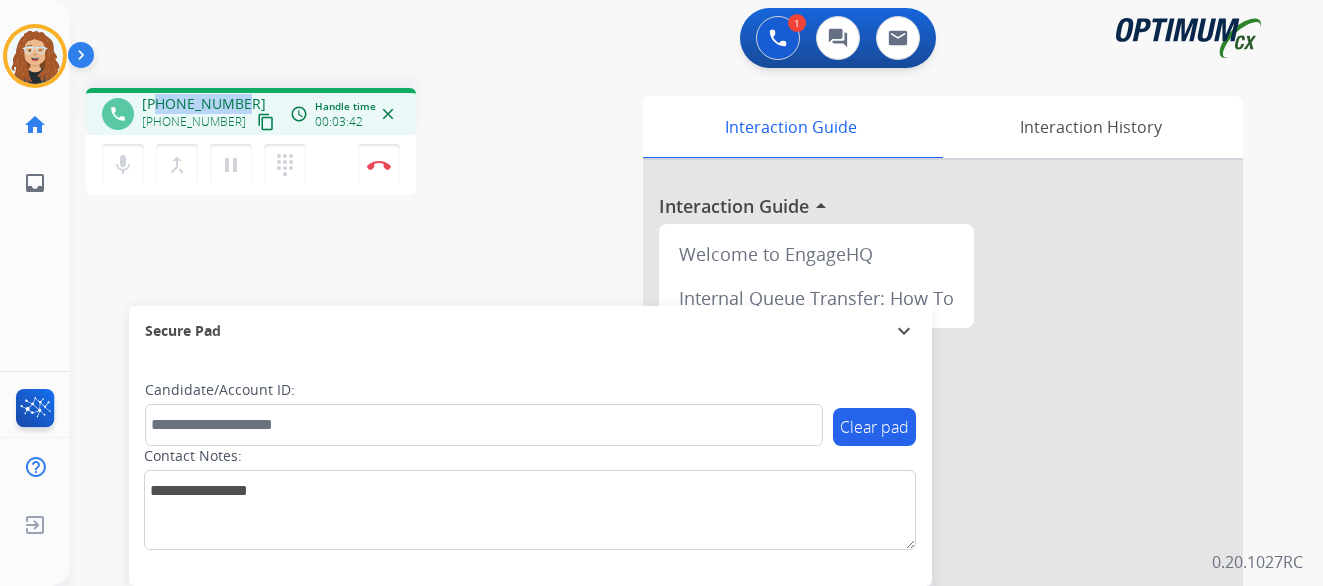 drag, startPoint x: 160, startPoint y: 104, endPoint x: 238, endPoint y: 100, distance: 78.10249 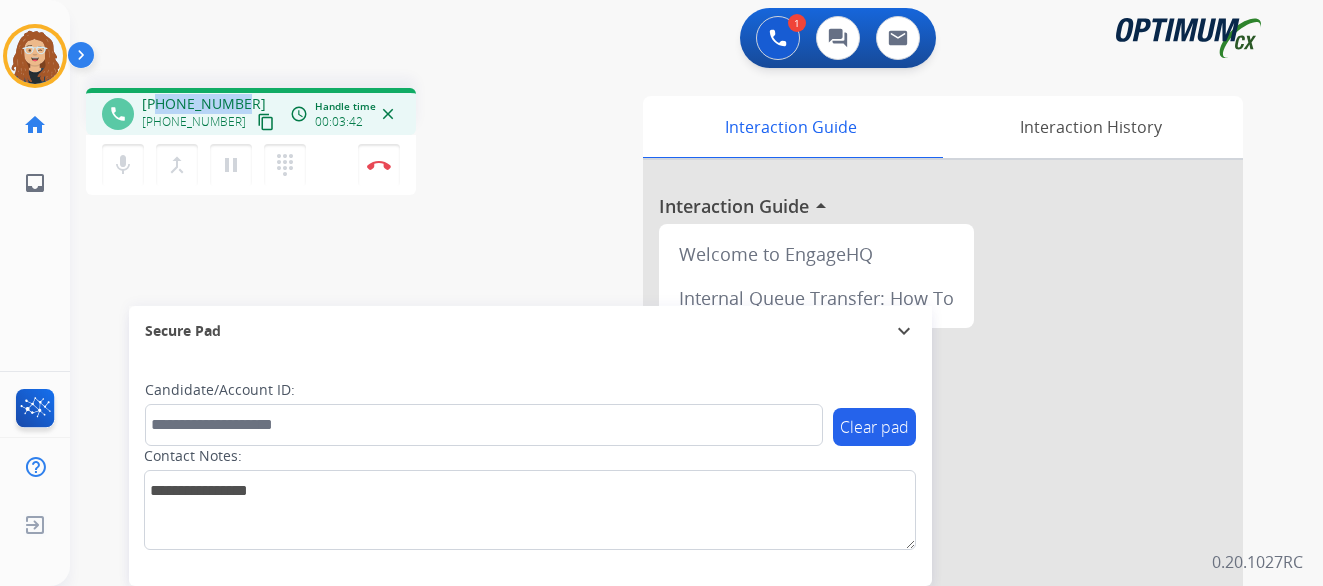 click on "[PHONE_NUMBER]" at bounding box center [204, 104] 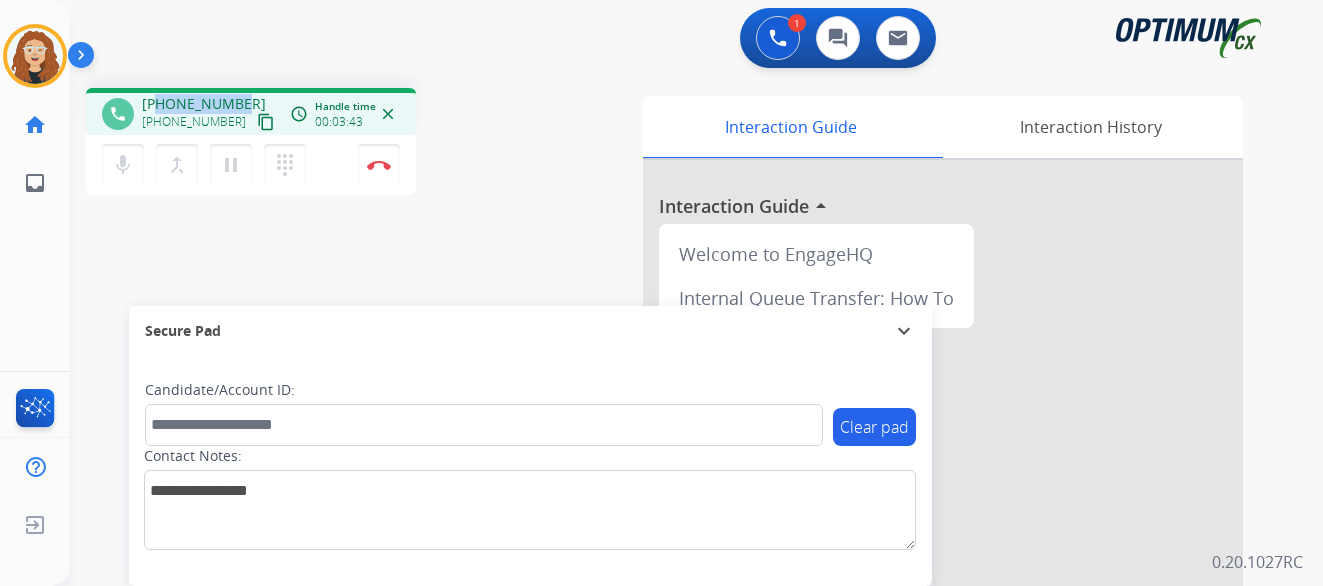 copy on "2676784417" 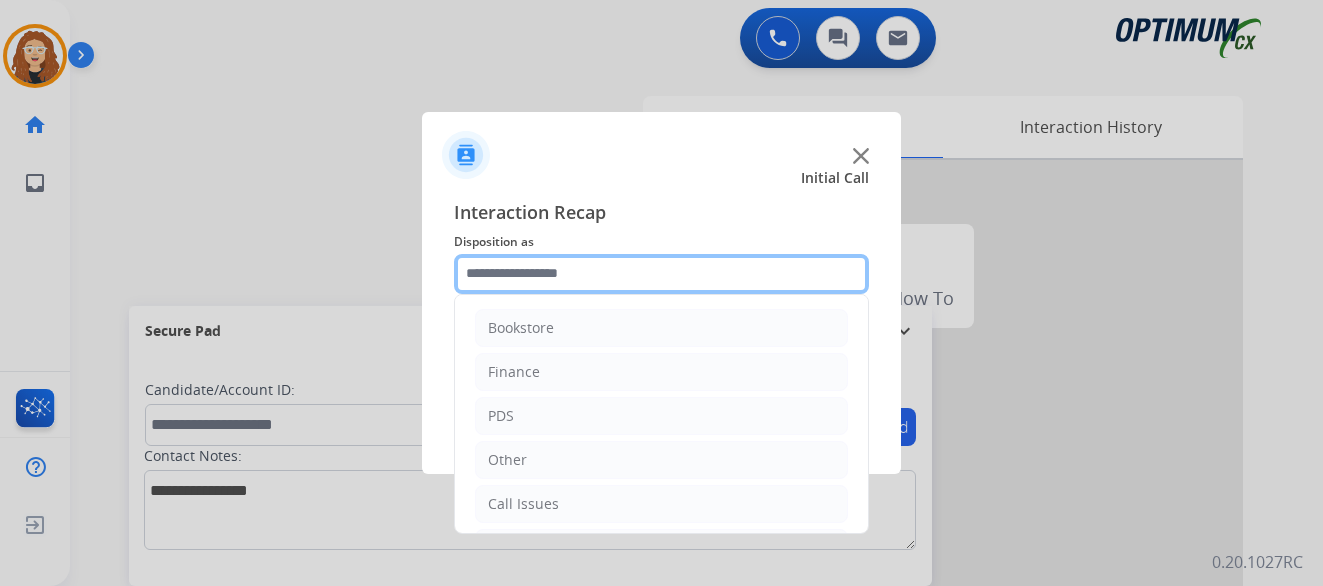 click 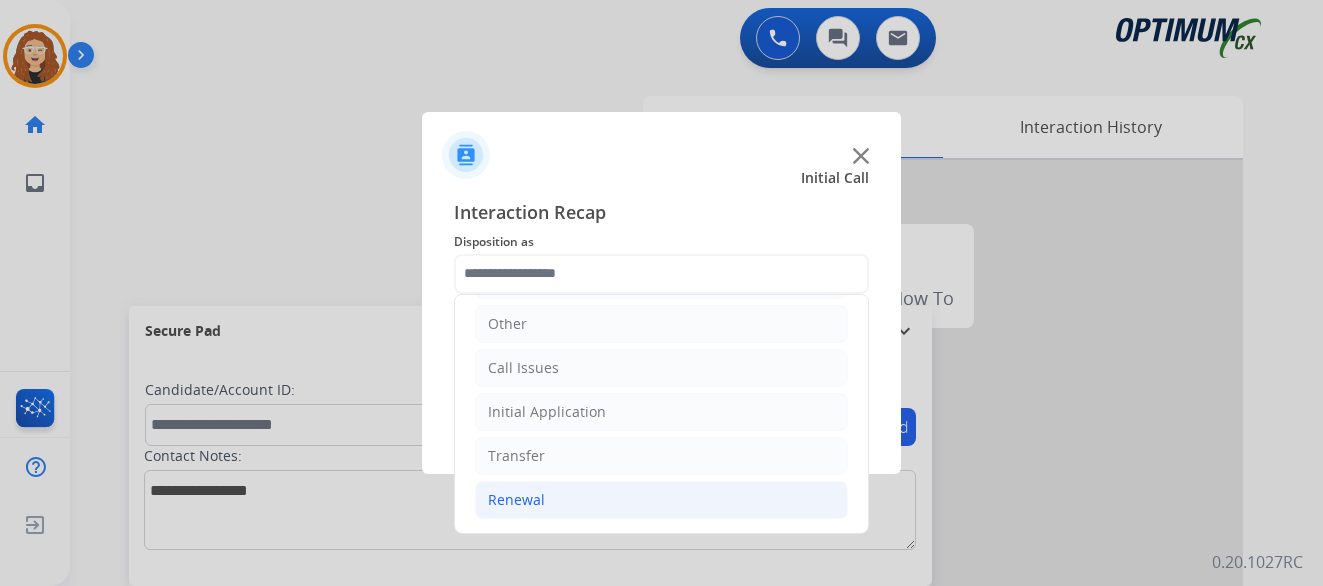 click on "Renewal" 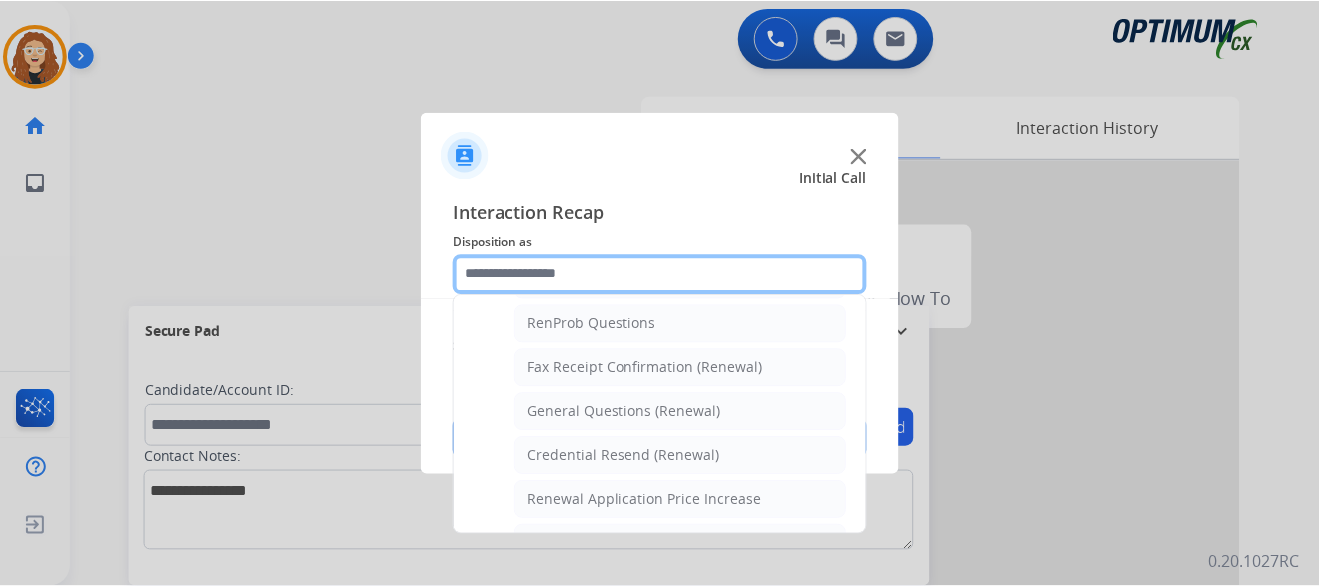 scroll, scrollTop: 518, scrollLeft: 0, axis: vertical 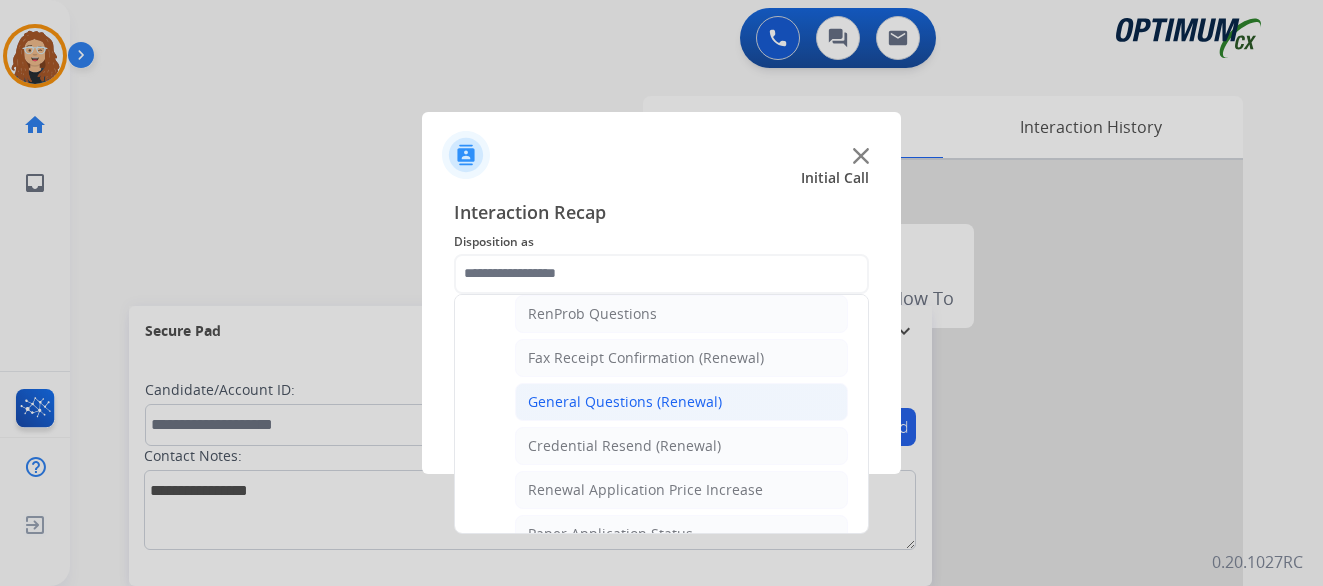 click on "General Questions (Renewal)" 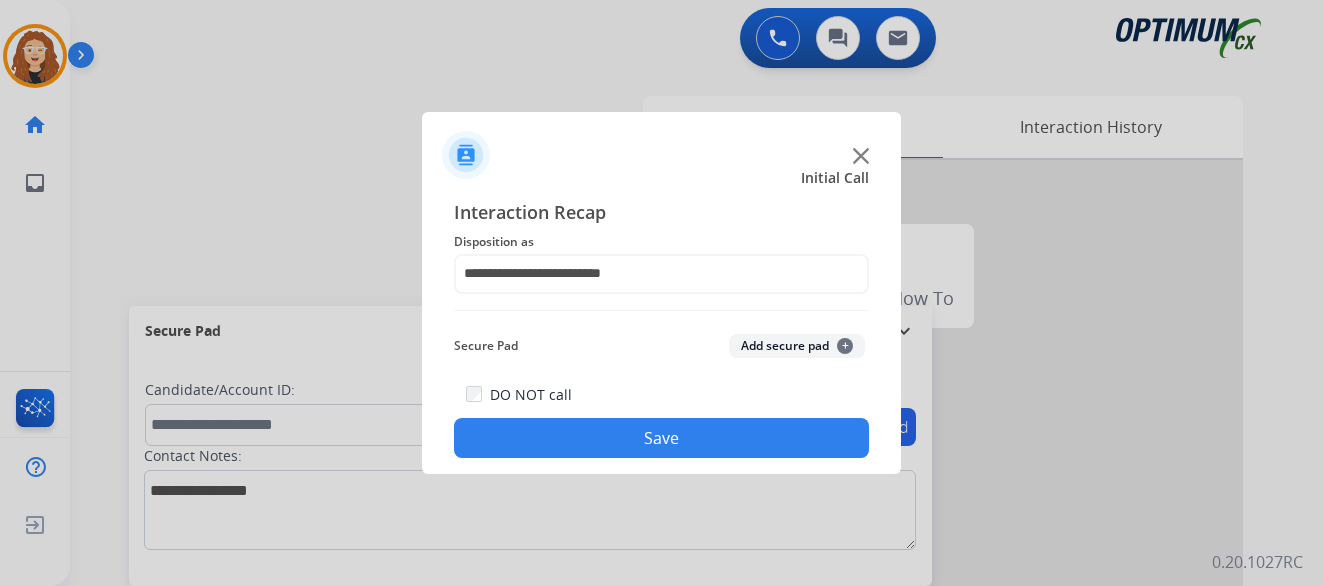 click on "Save" 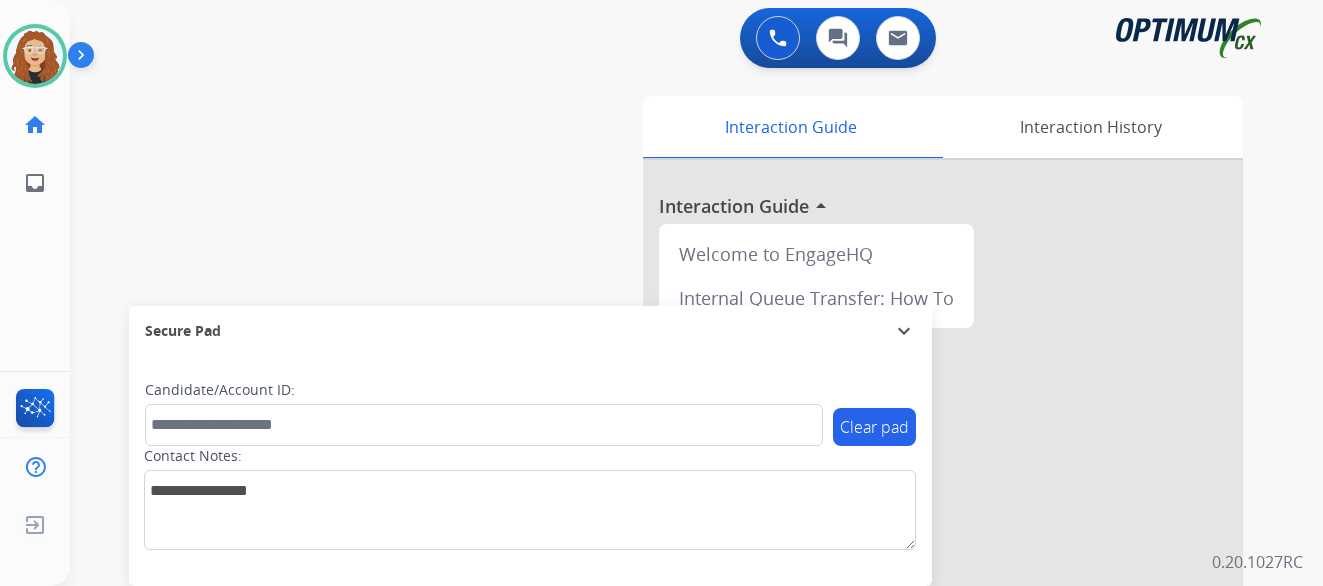 click on "swap_horiz Break voice bridge close_fullscreen Connect 3-Way Call merge_type Separate 3-Way Call  Interaction Guide   Interaction History  Interaction Guide arrow_drop_up  Welcome to EngageHQ   Internal Queue Transfer: How To  Secure Pad expand_more Clear pad Candidate/Account ID: Contact Notes:" at bounding box center (672, 489) 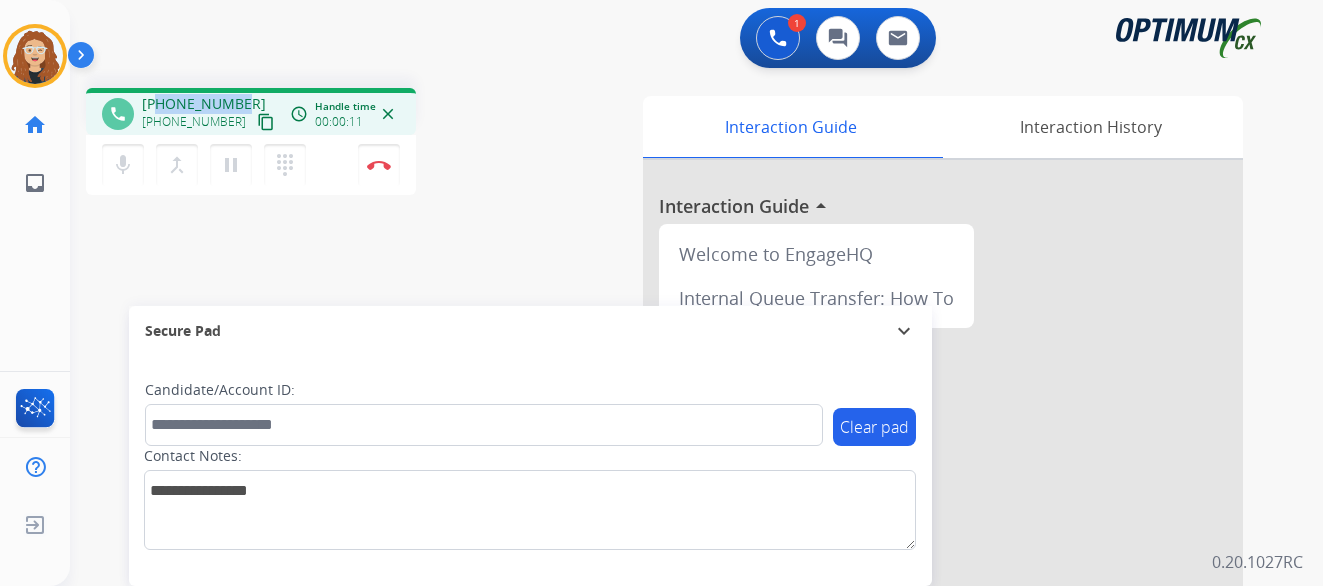 drag, startPoint x: 157, startPoint y: 105, endPoint x: 241, endPoint y: 100, distance: 84.14868 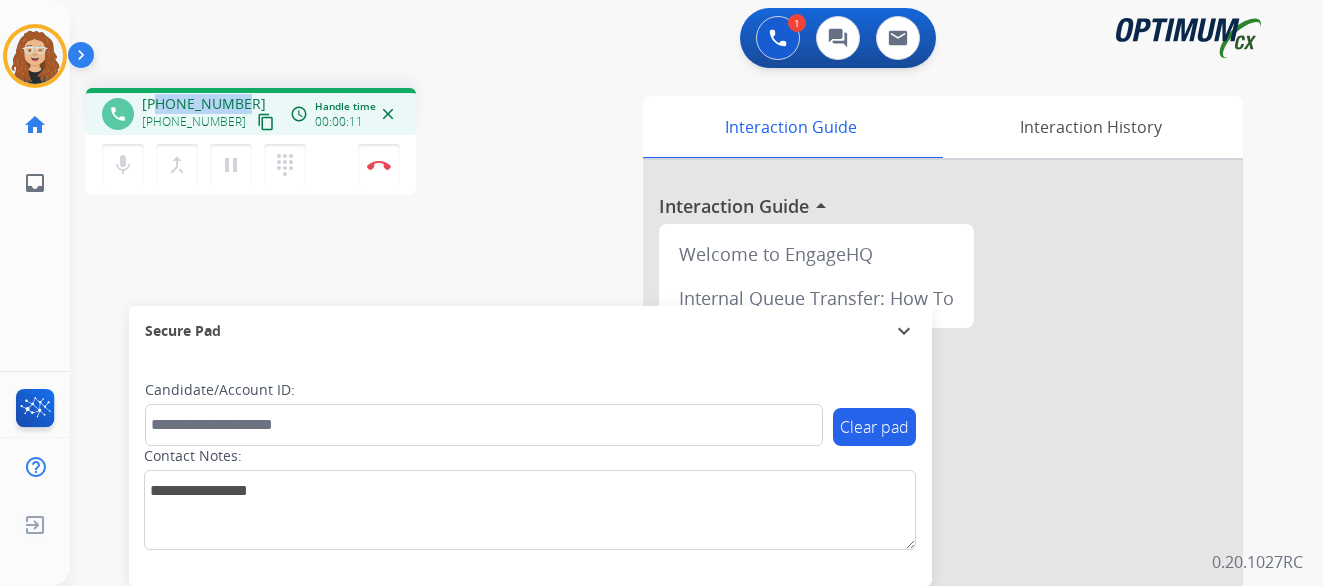 click on "[PHONE_NUMBER] [PHONE_NUMBER] content_copy" at bounding box center [210, 114] 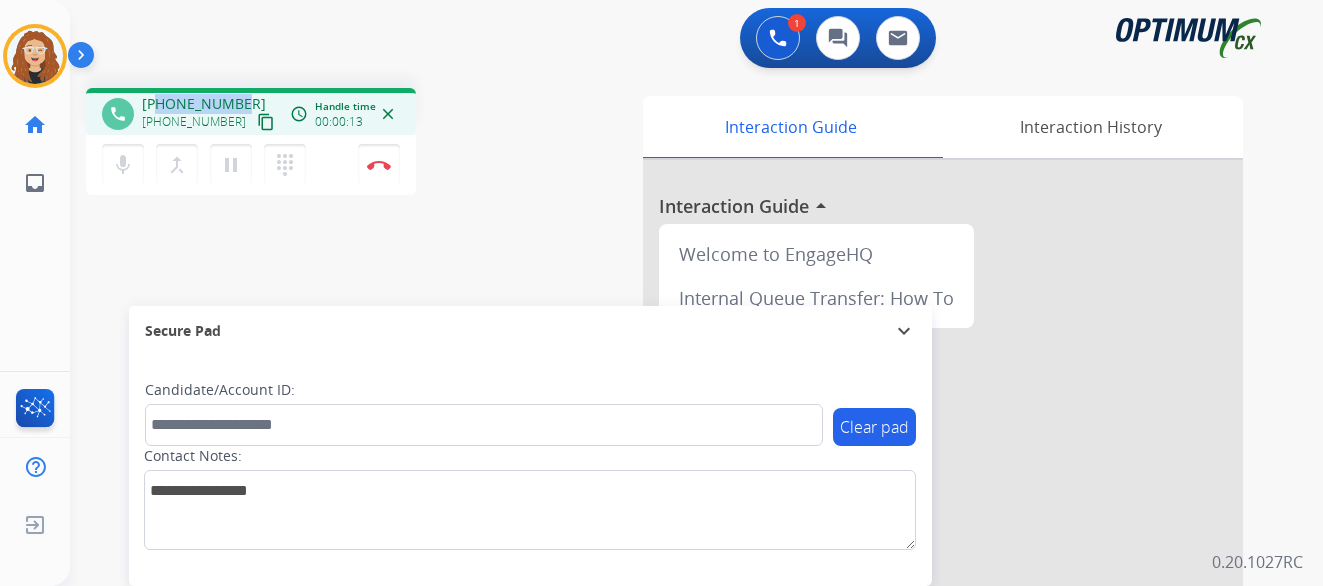 copy on "6893319134" 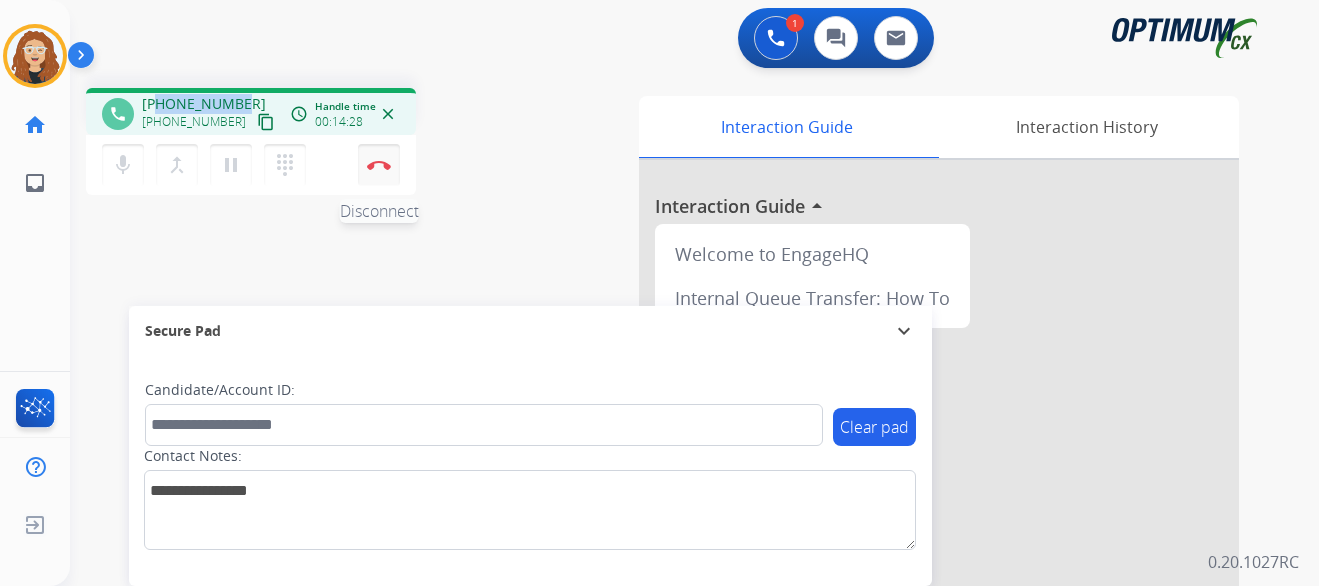 click on "Disconnect" at bounding box center [379, 165] 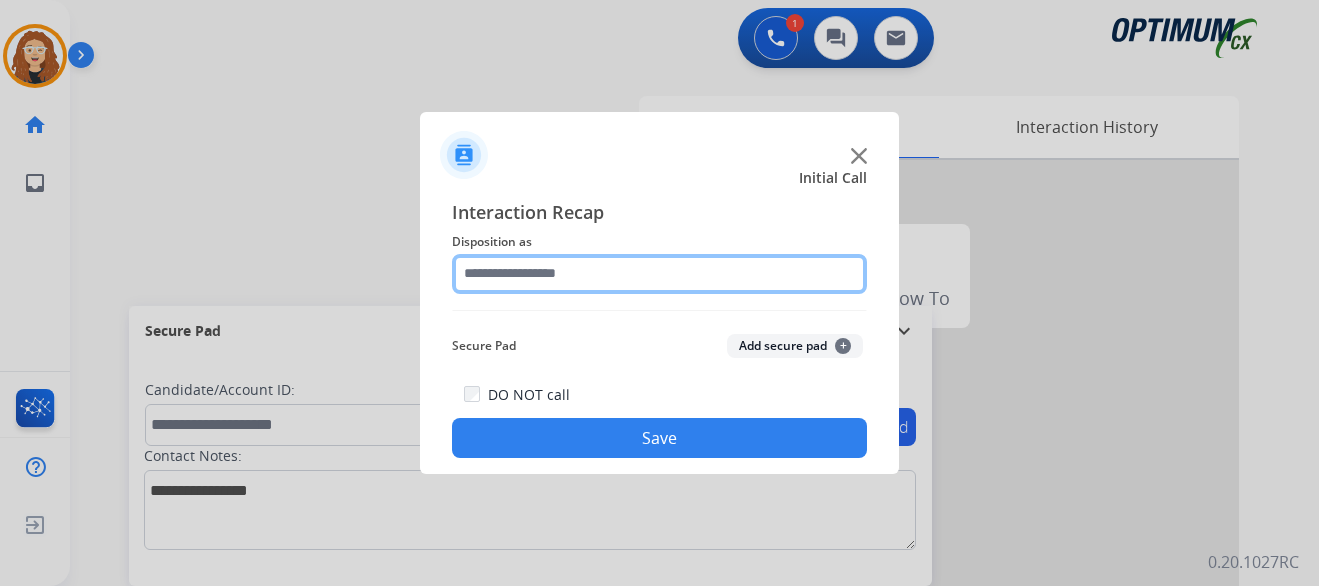 click 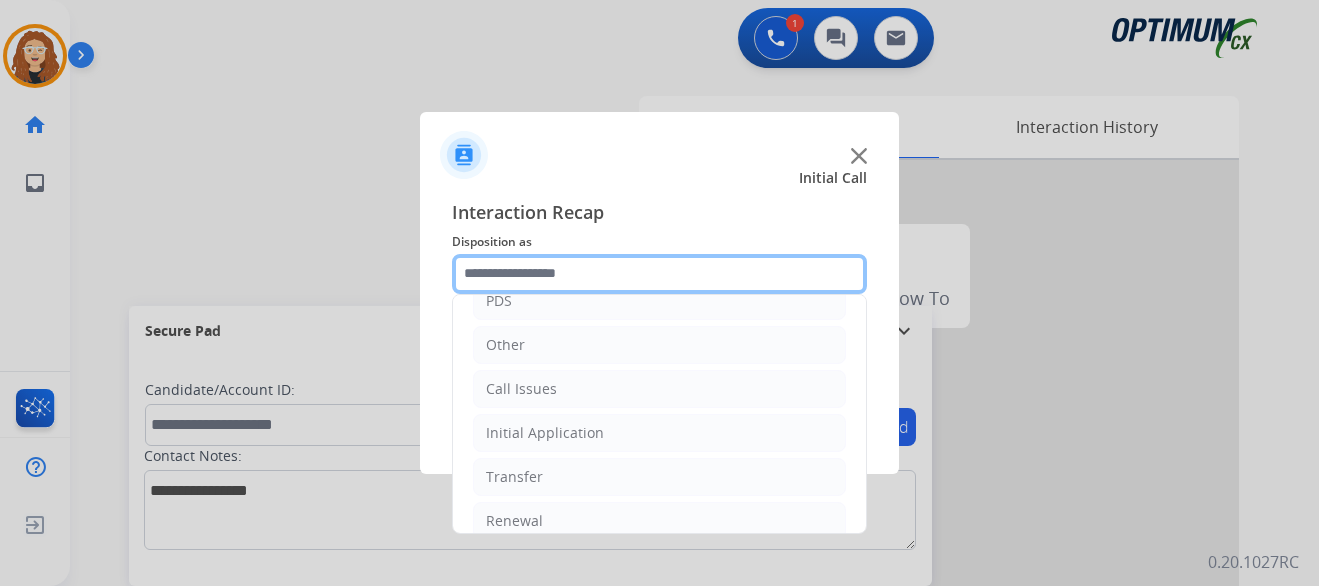 scroll, scrollTop: 136, scrollLeft: 0, axis: vertical 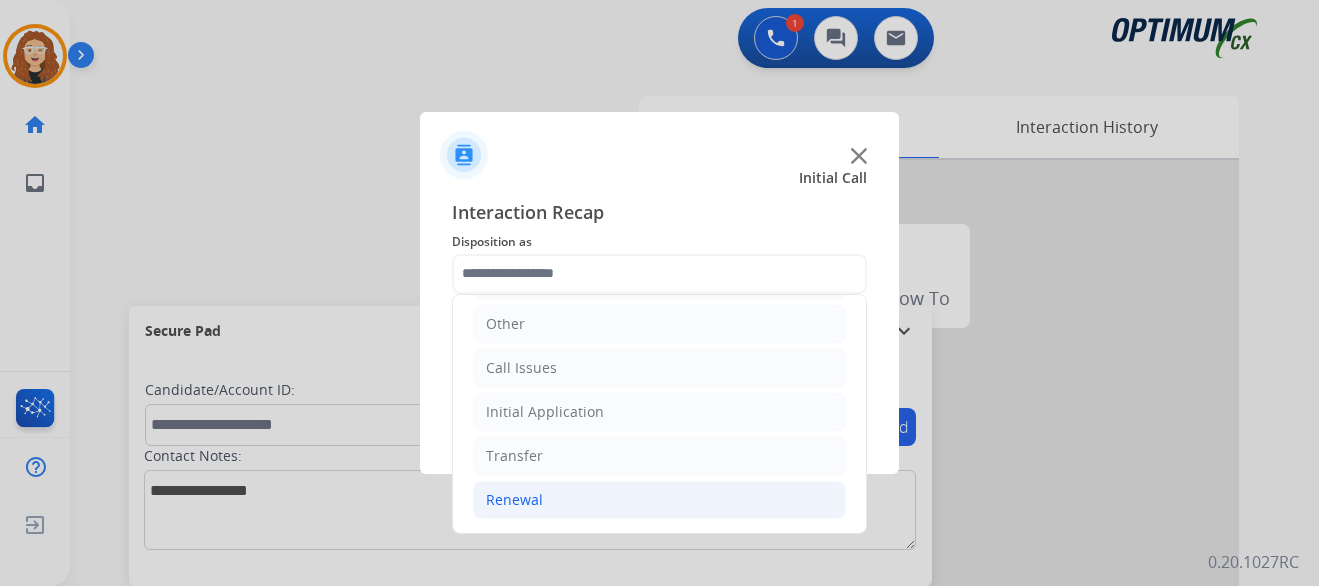 click on "Renewal" 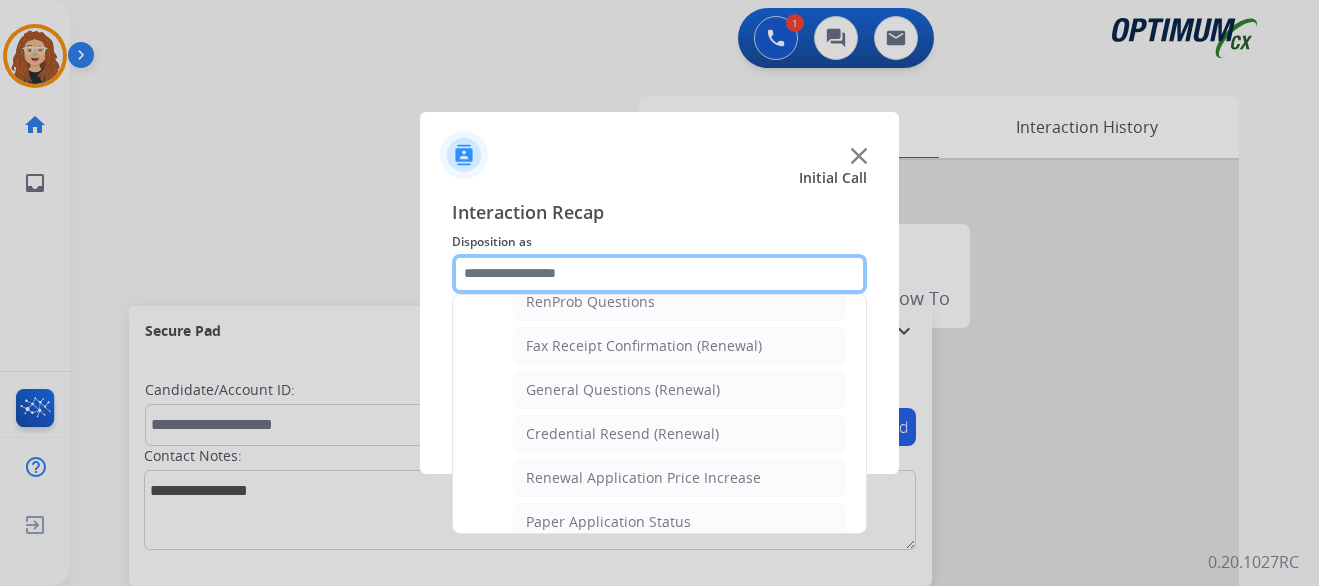 scroll, scrollTop: 539, scrollLeft: 0, axis: vertical 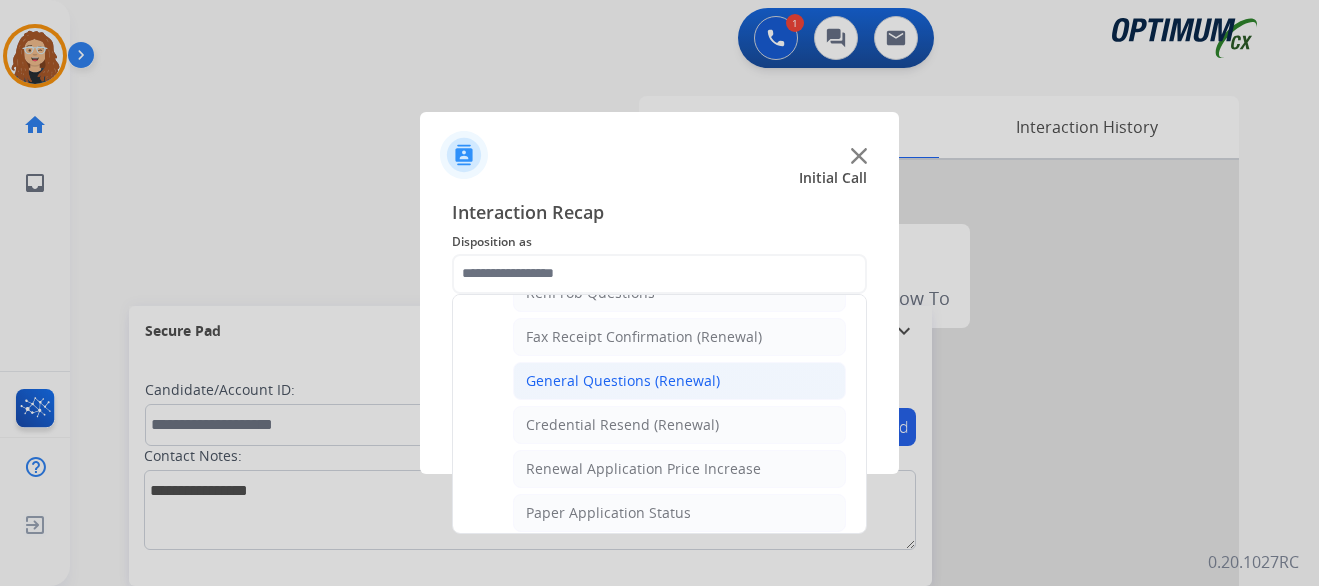 click on "General Questions (Renewal)" 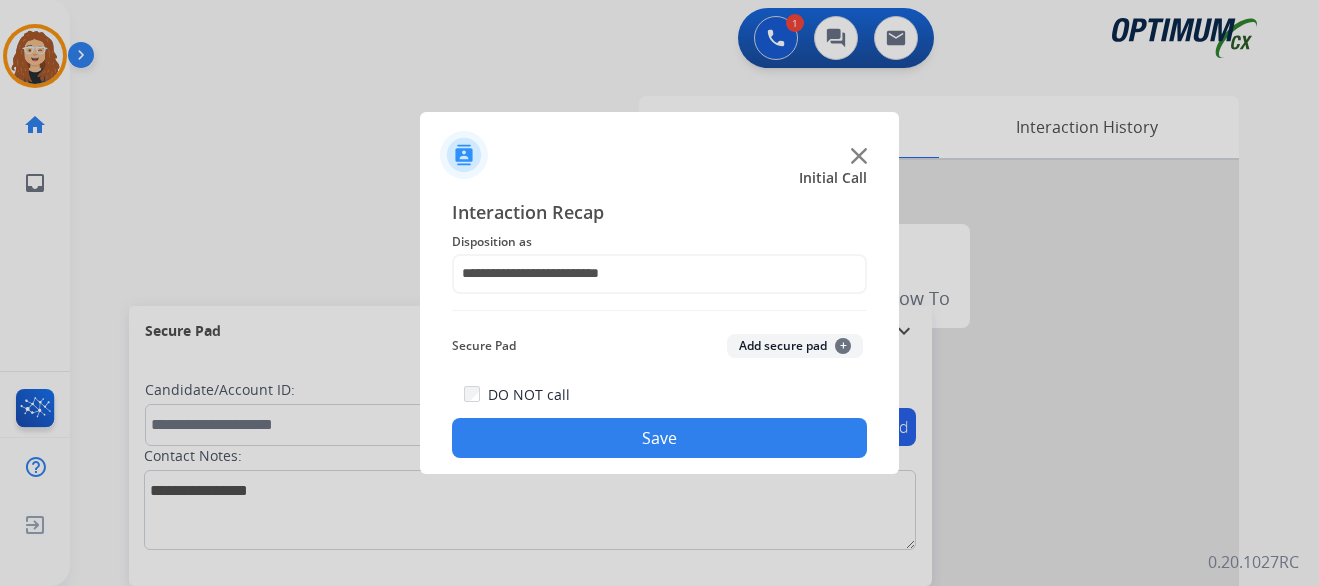 click on "Save" 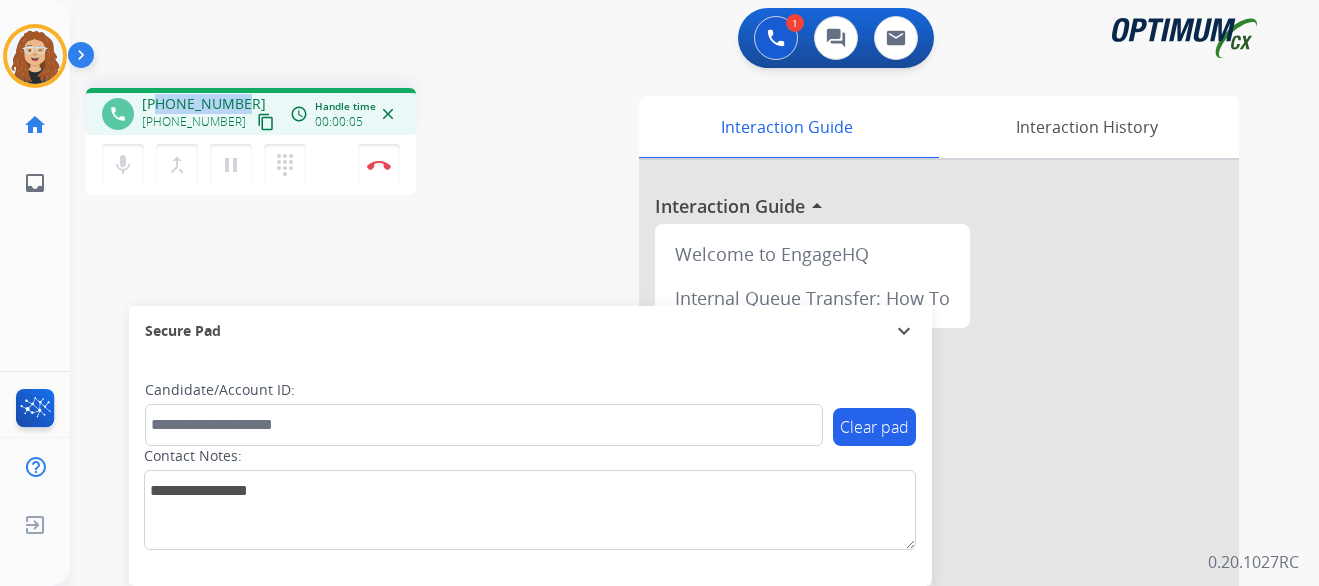 drag, startPoint x: 161, startPoint y: 101, endPoint x: 238, endPoint y: 94, distance: 77.31753 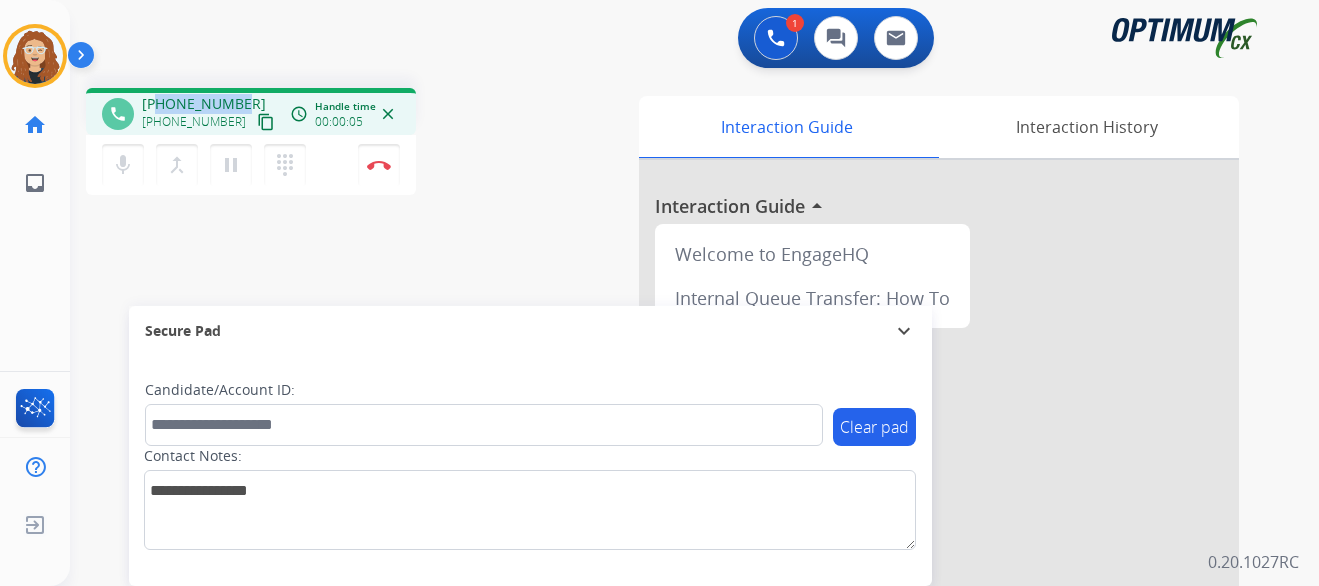 click on "[PHONE_NUMBER]" at bounding box center [204, 104] 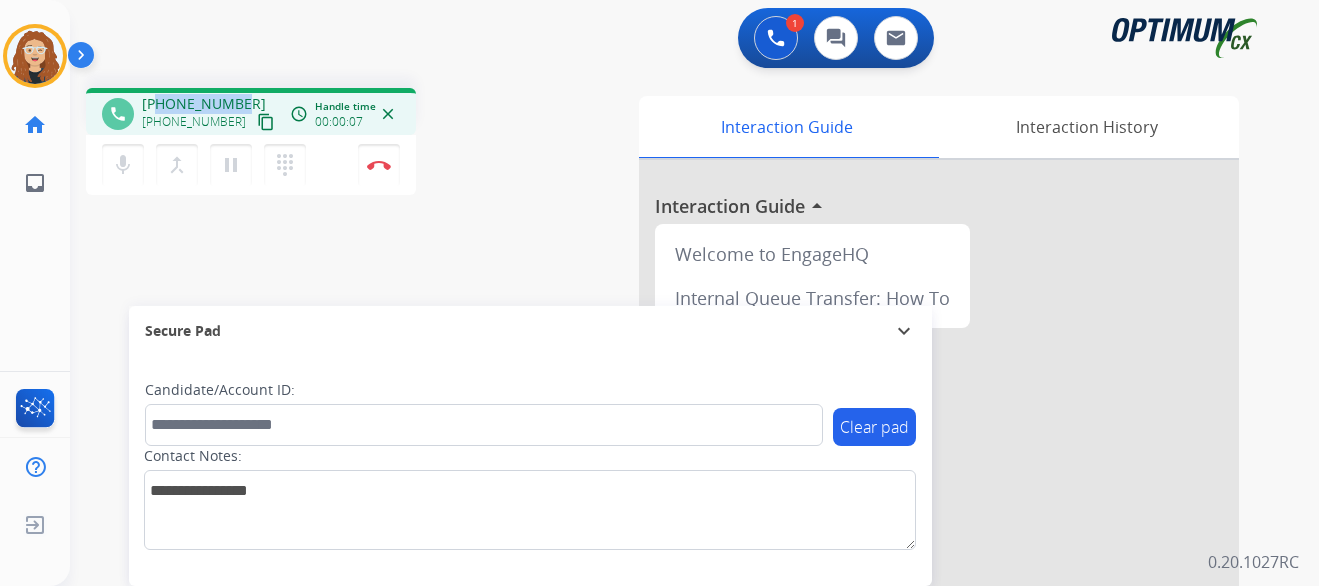 copy on "4072690437" 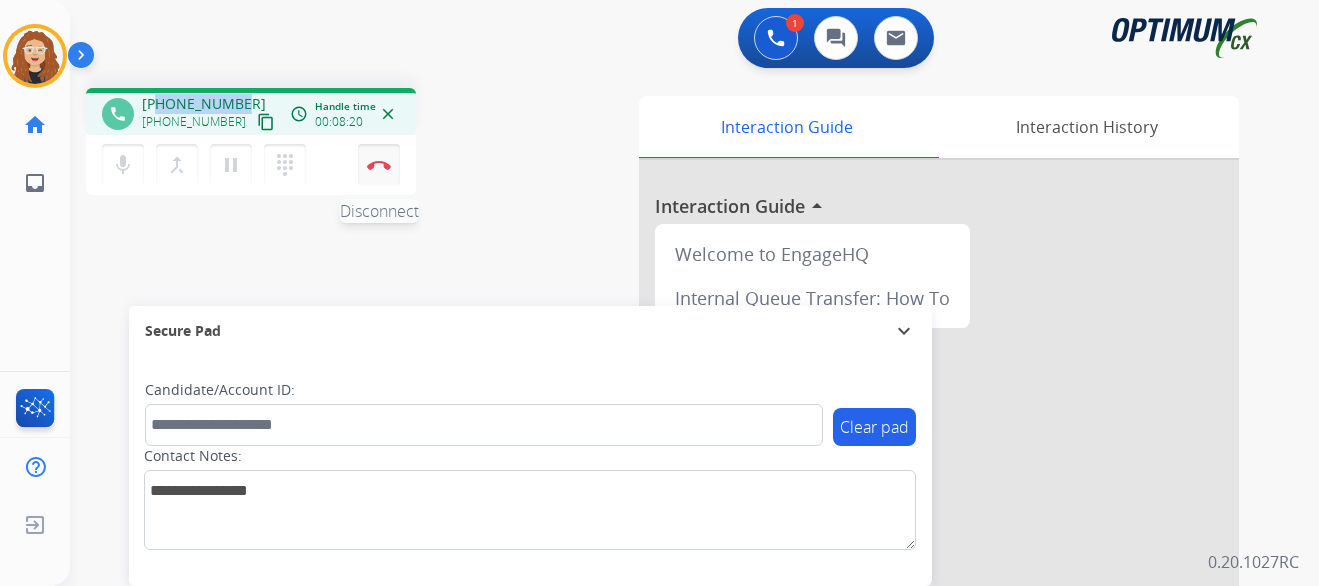 click at bounding box center (379, 165) 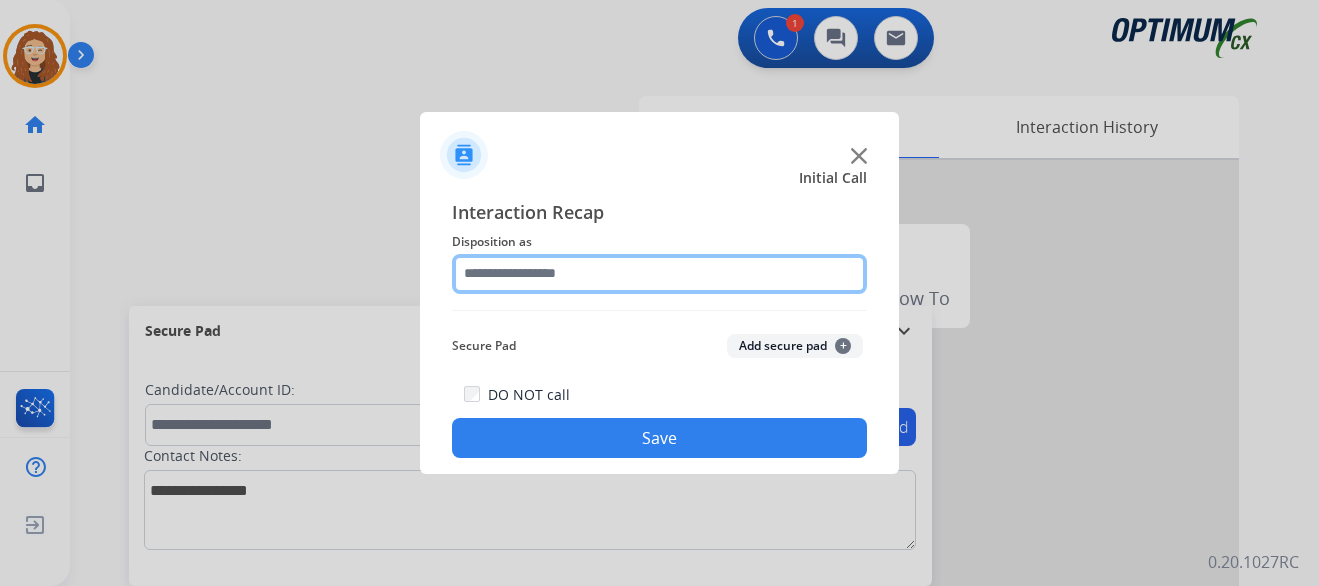 click 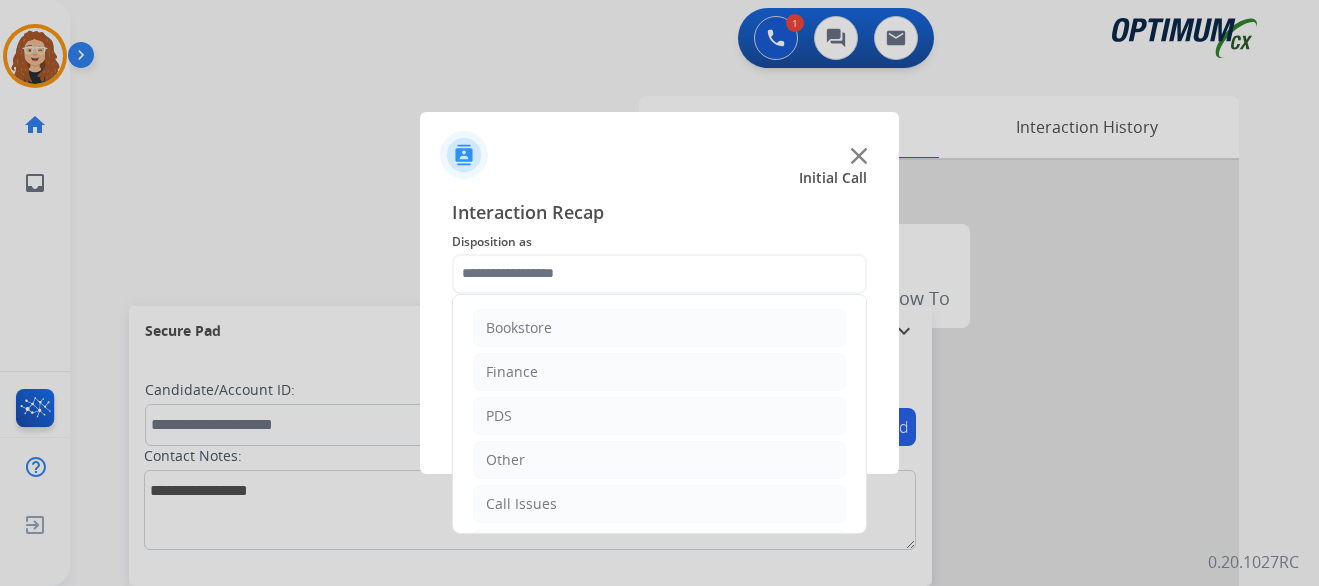 drag, startPoint x: 850, startPoint y: 467, endPoint x: 821, endPoint y: 367, distance: 104.120125 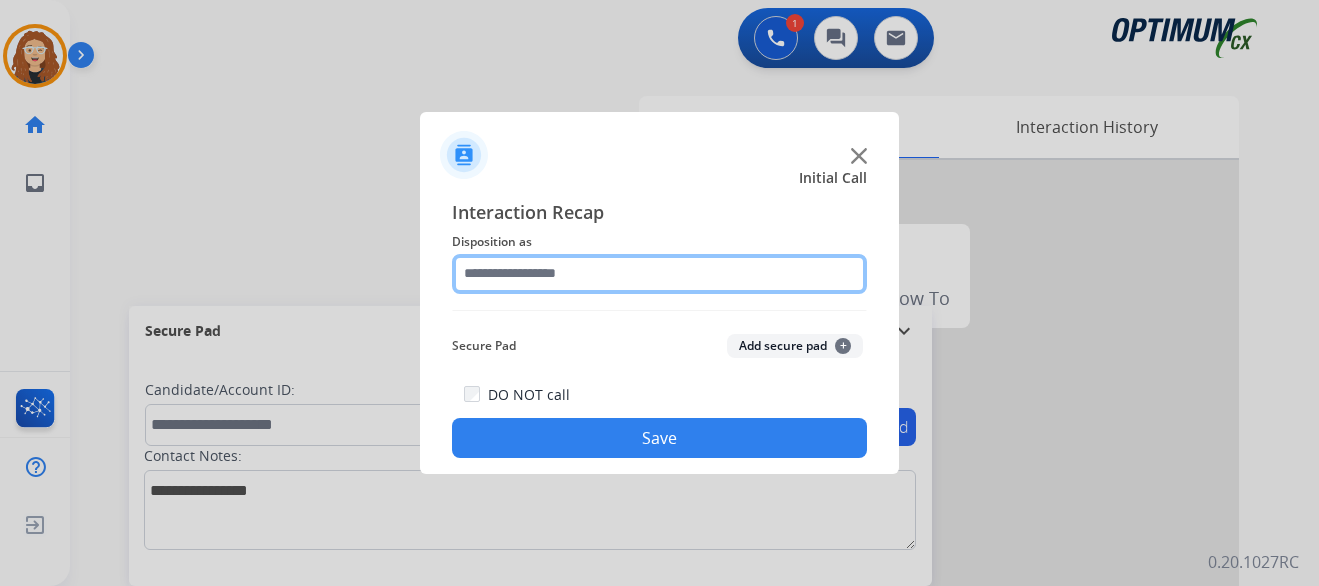 click 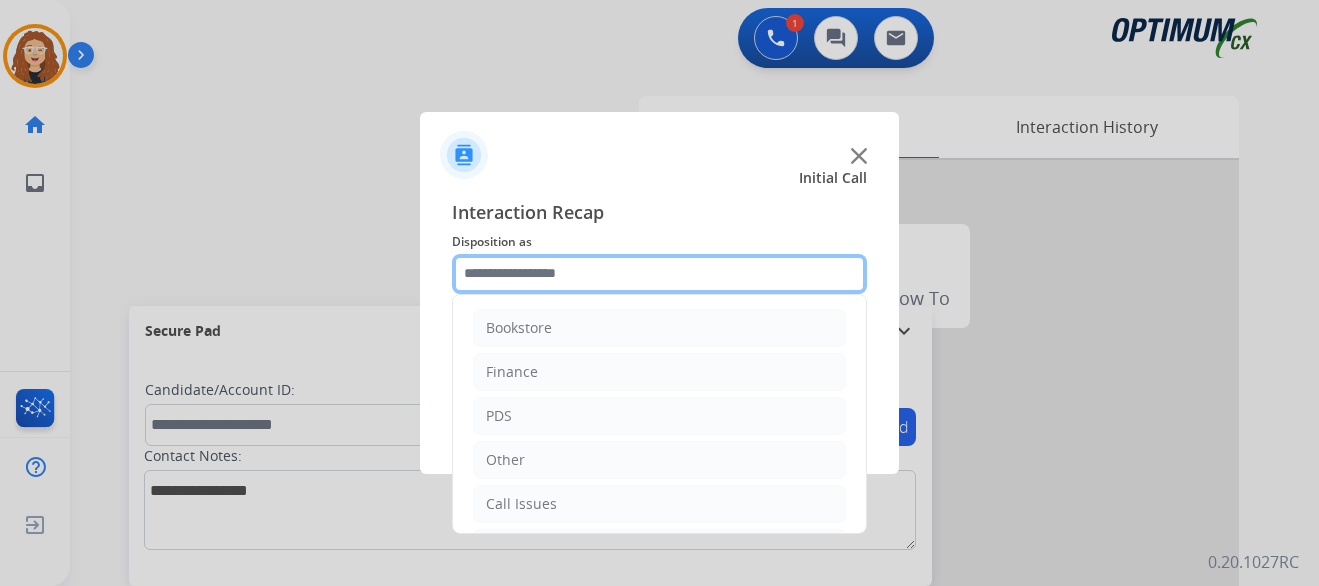 scroll, scrollTop: 136, scrollLeft: 0, axis: vertical 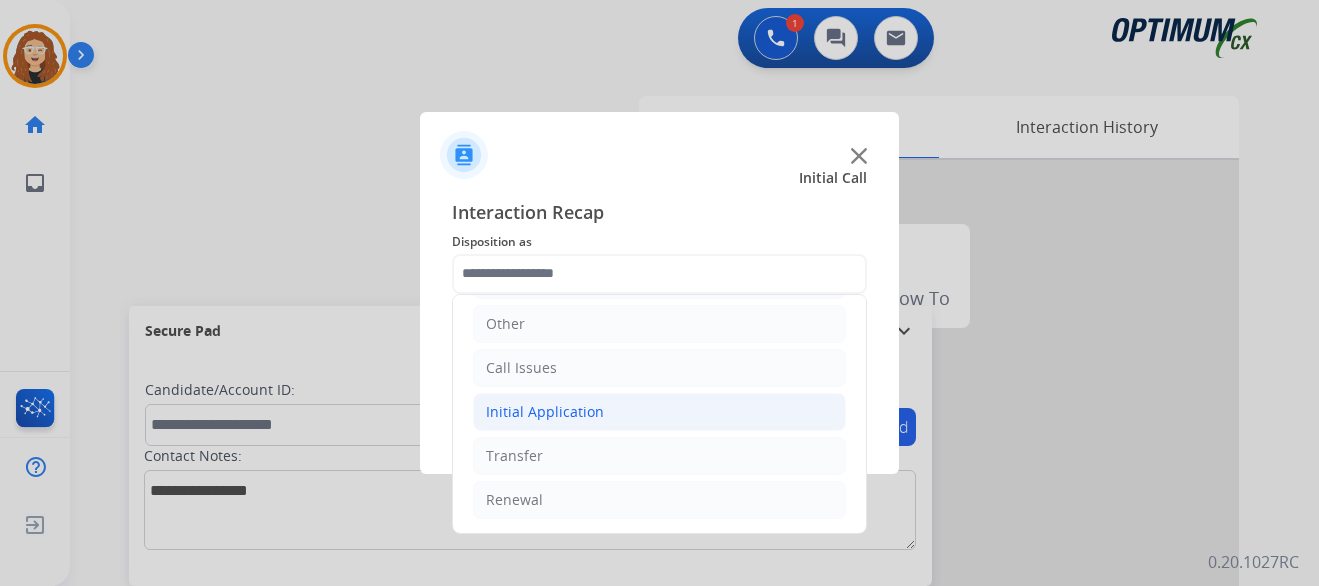 click on "Initial Application" 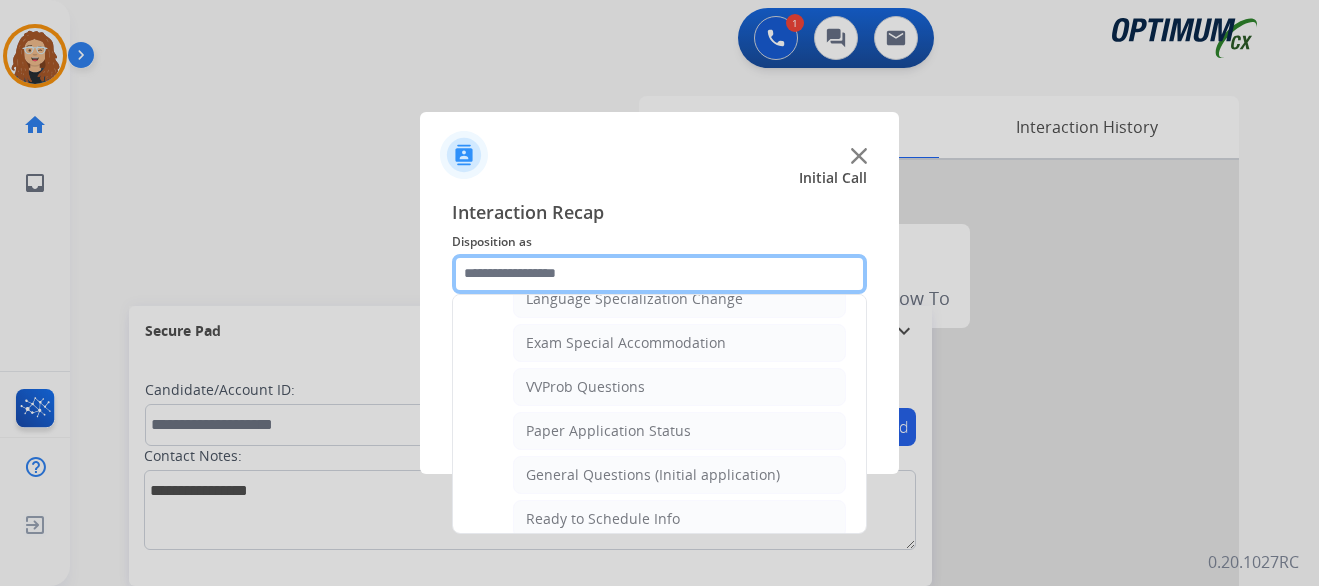 scroll, scrollTop: 1054, scrollLeft: 0, axis: vertical 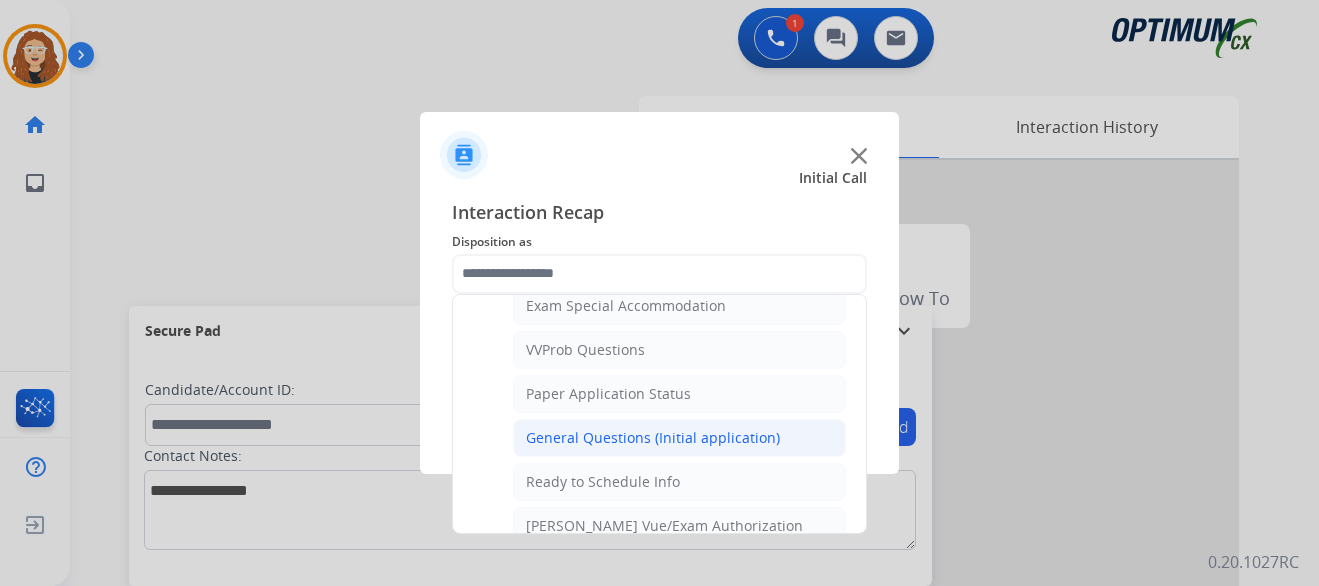 click on "General Questions (Initial application)" 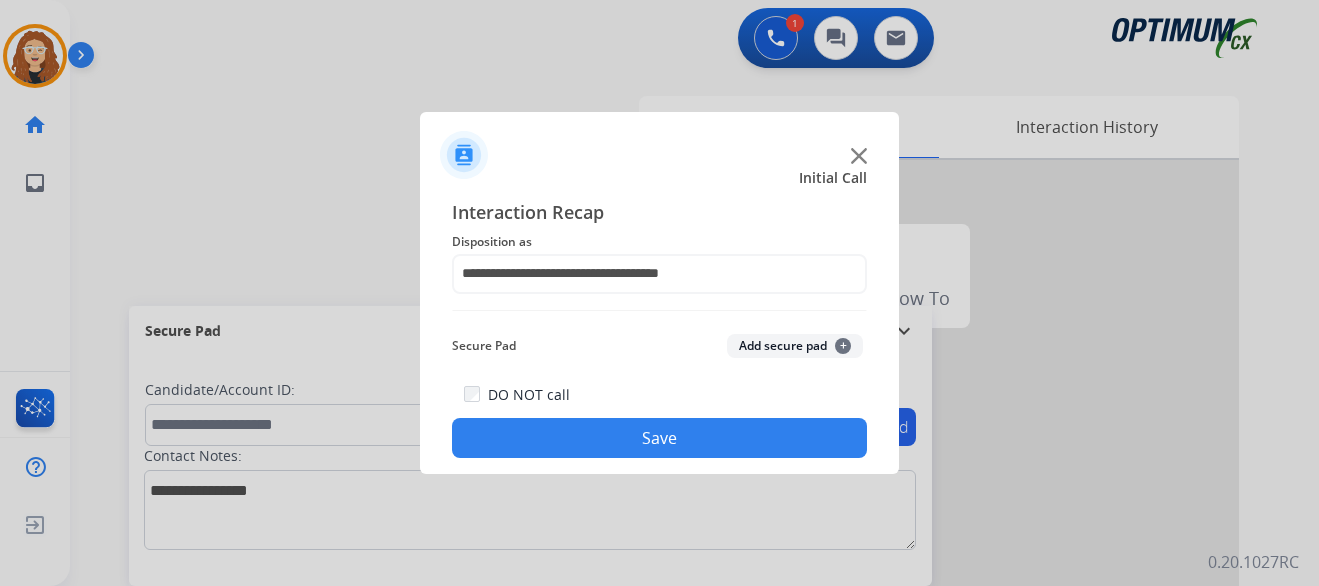 click on "Save" 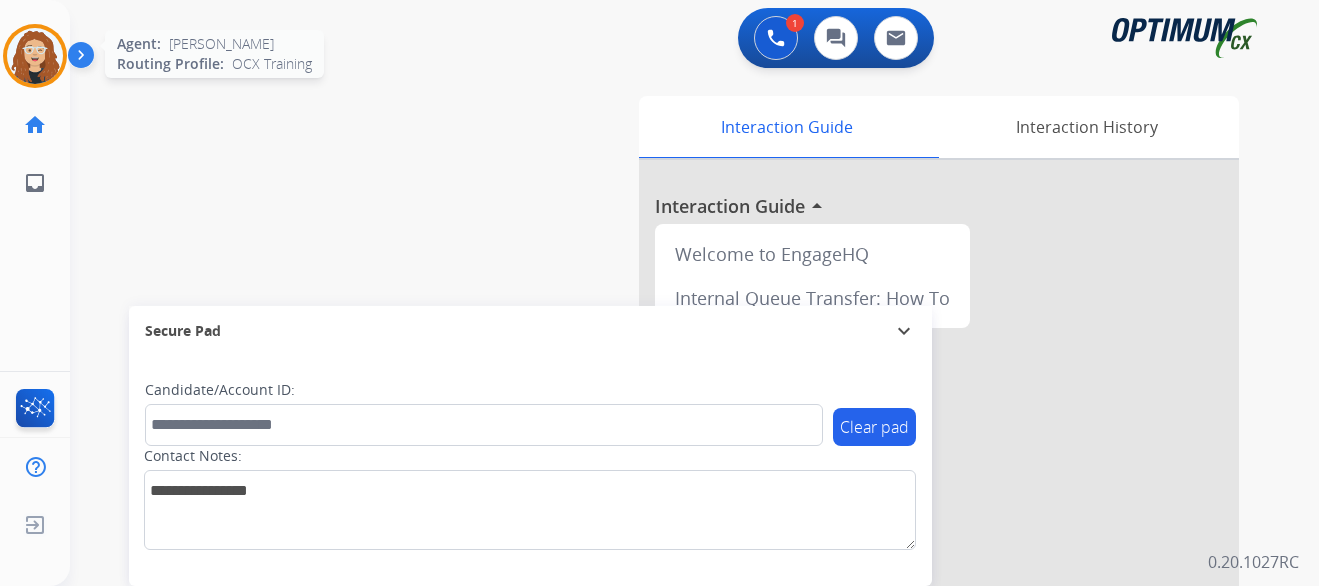 click at bounding box center [35, 56] 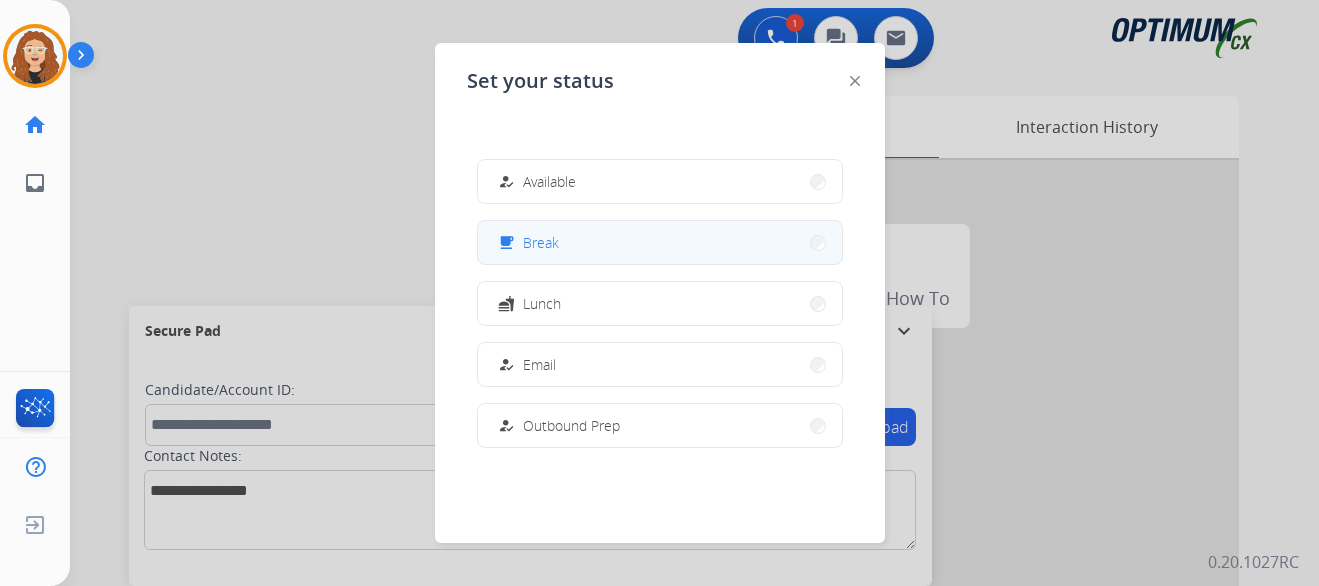click on "free_breakfast Break" at bounding box center (660, 242) 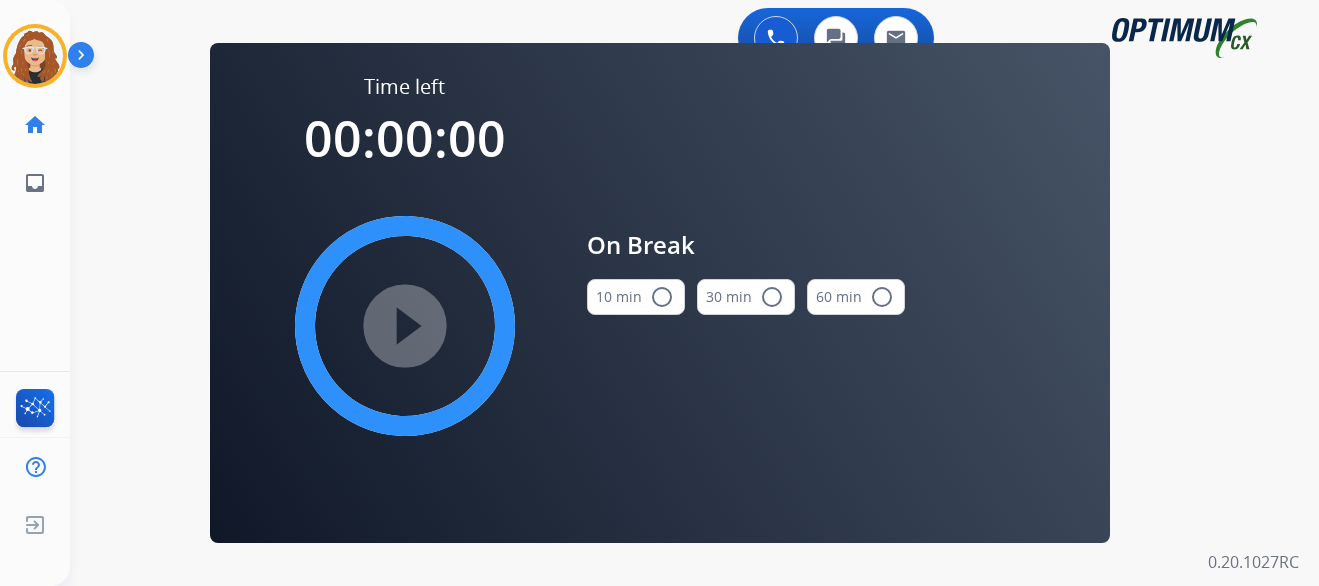 click on "radio_button_unchecked" at bounding box center [662, 297] 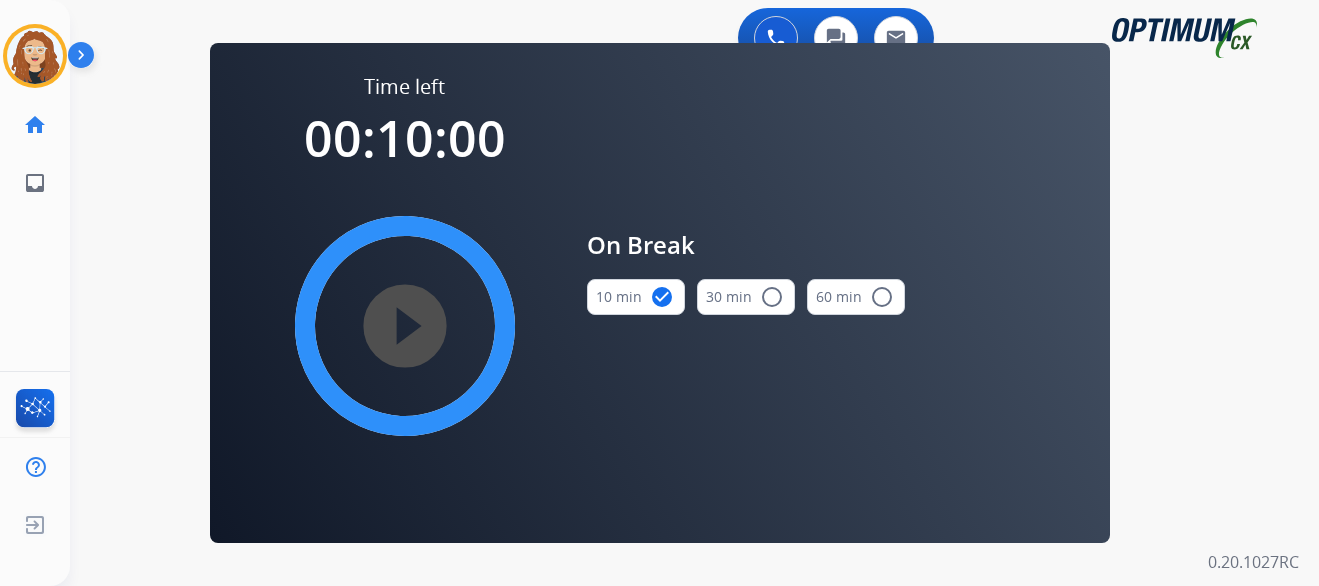 click on "play_circle_filled" at bounding box center [405, 326] 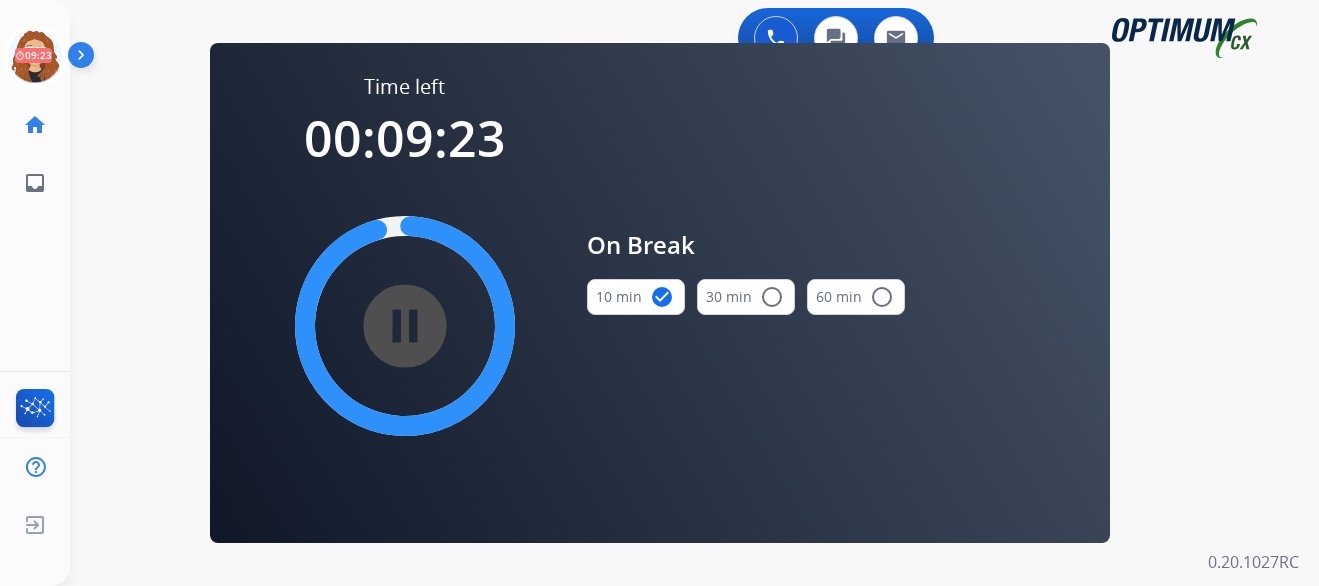 click on "0 Voice Interactions  0  Chat Interactions   0  Email Interactions swap_horiz Break voice bridge close_fullscreen Connect 3-Way Call merge_type Separate 3-Way Call Time left 00:09:23 pause_circle_filled On Break  10 min  check_circle  30 min  radio_button_unchecked  60 min  radio_button_unchecked  Interaction Guide   Interaction History  Interaction Guide arrow_drop_up  Welcome to EngageHQ   Internal Queue Transfer: How To  Secure Pad expand_more Clear pad Candidate/Account ID: Contact Notes:                  0.20.1027RC" at bounding box center [694, 293] 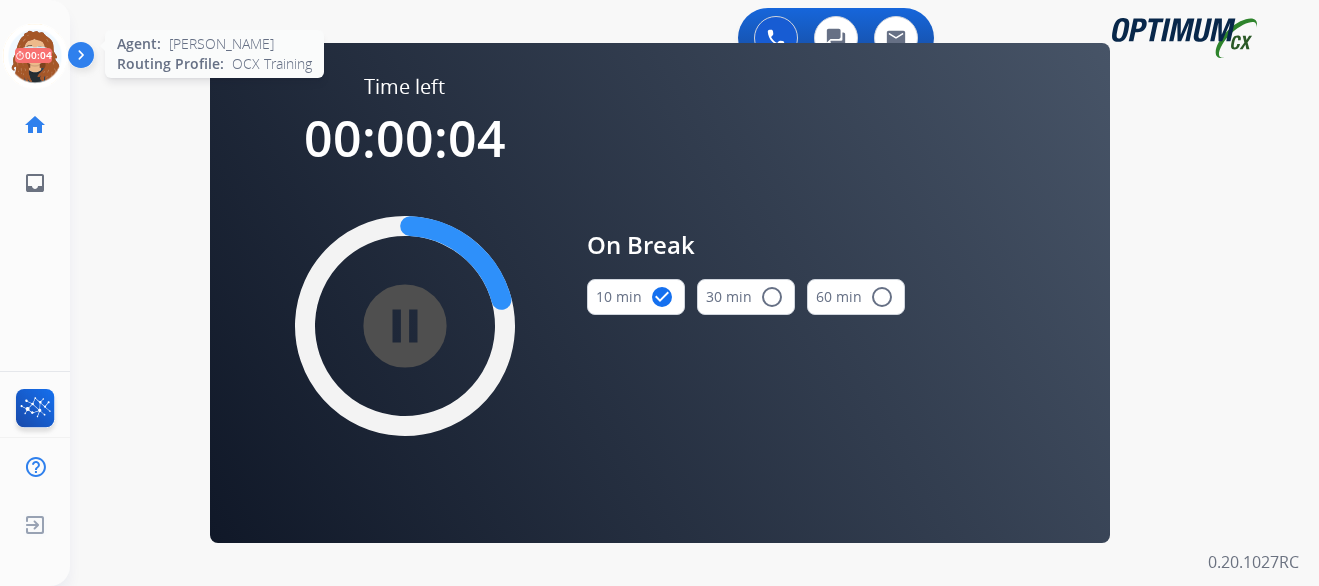 click 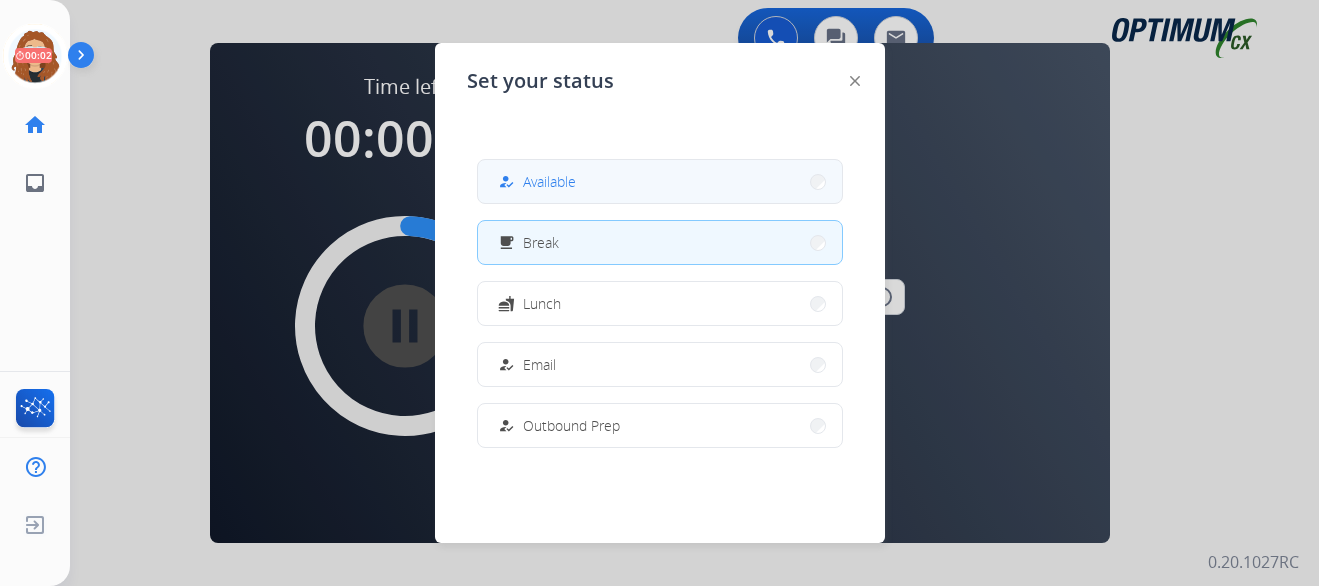 click on "how_to_reg Available" at bounding box center (660, 181) 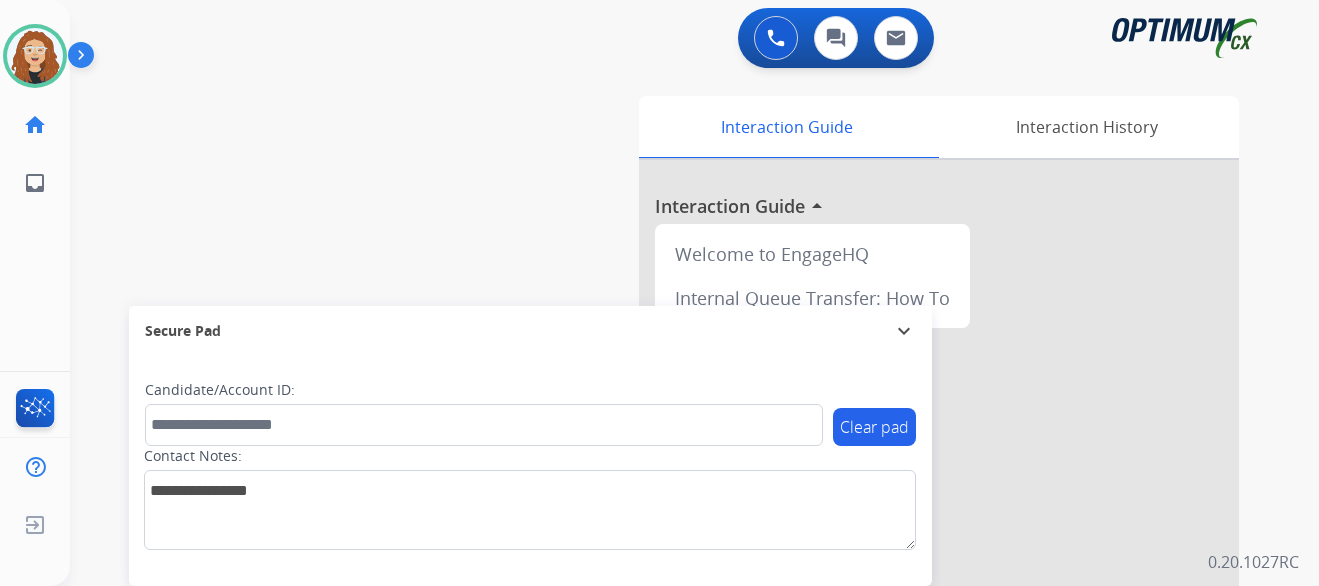 click on "0 Voice Interactions  0  Chat Interactions   0  Email Interactions" at bounding box center [682, 40] 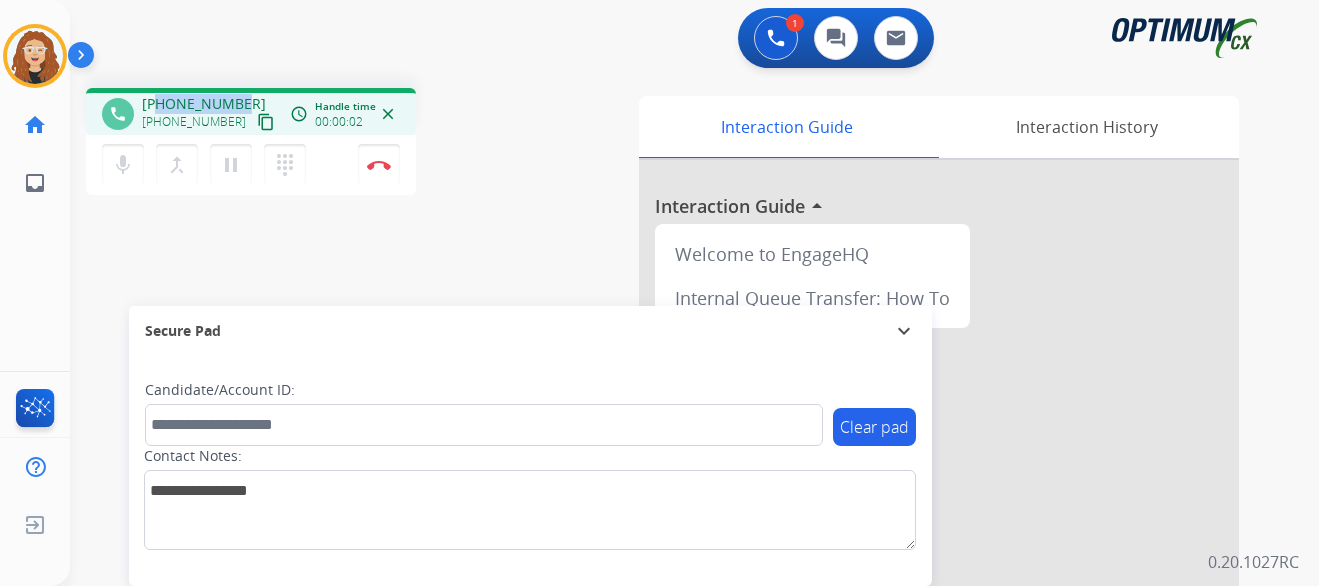 drag, startPoint x: 164, startPoint y: 99, endPoint x: 233, endPoint y: 100, distance: 69.00725 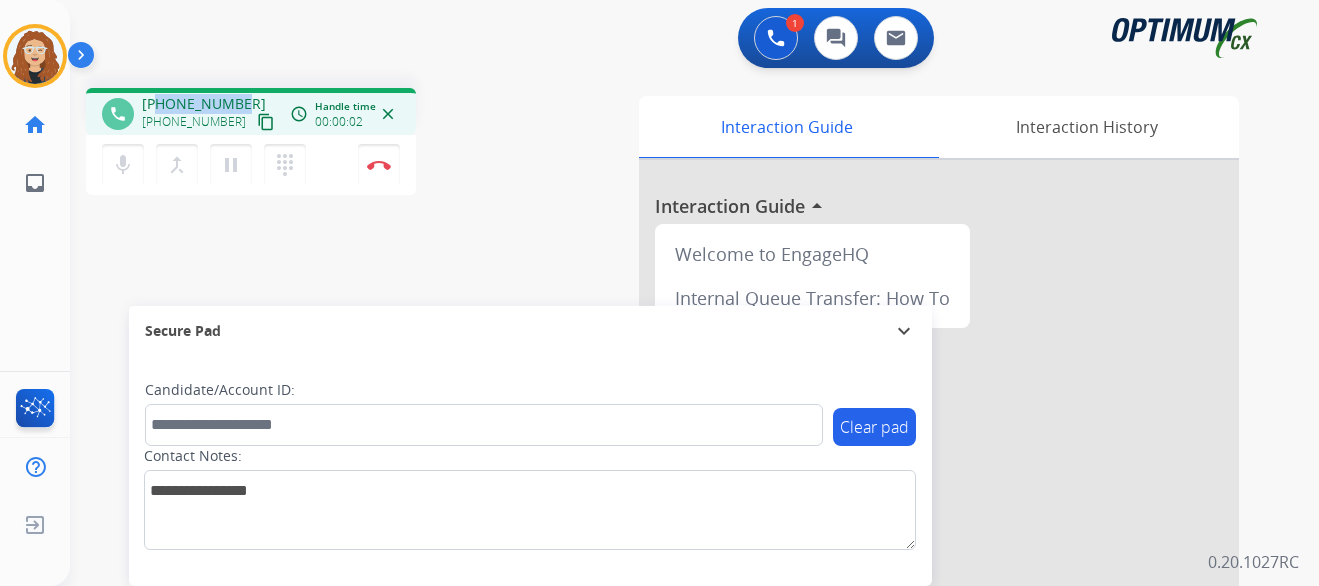 click on "phone [PHONE_NUMBER] [PHONE_NUMBER] content_copy access_time Call metrics Queue   00:09 Hold   00:00 Talk   00:03 Total   00:11 Handle time 00:00:02 close" at bounding box center [251, 111] 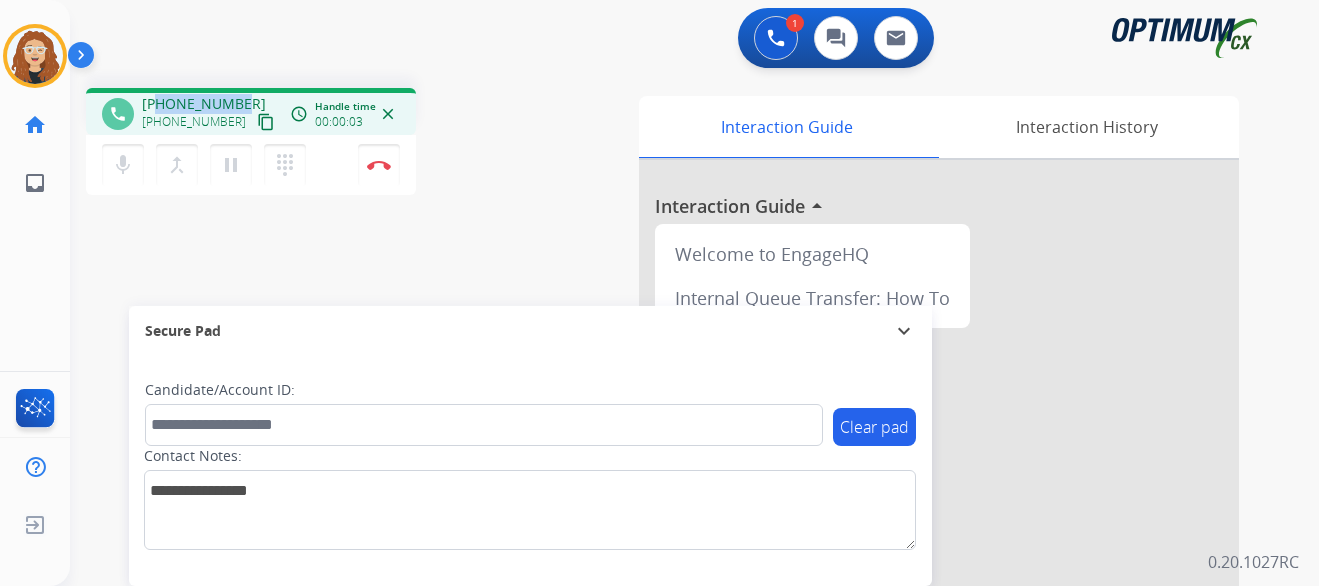 copy on "3864021798" 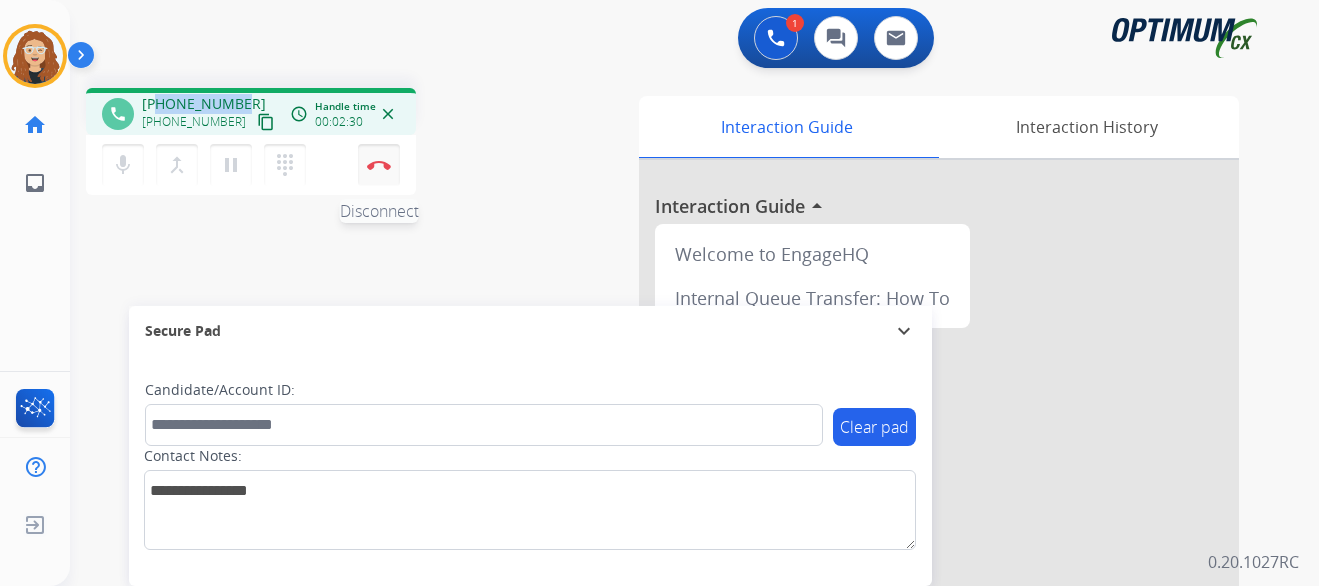 click on "Disconnect" at bounding box center (379, 165) 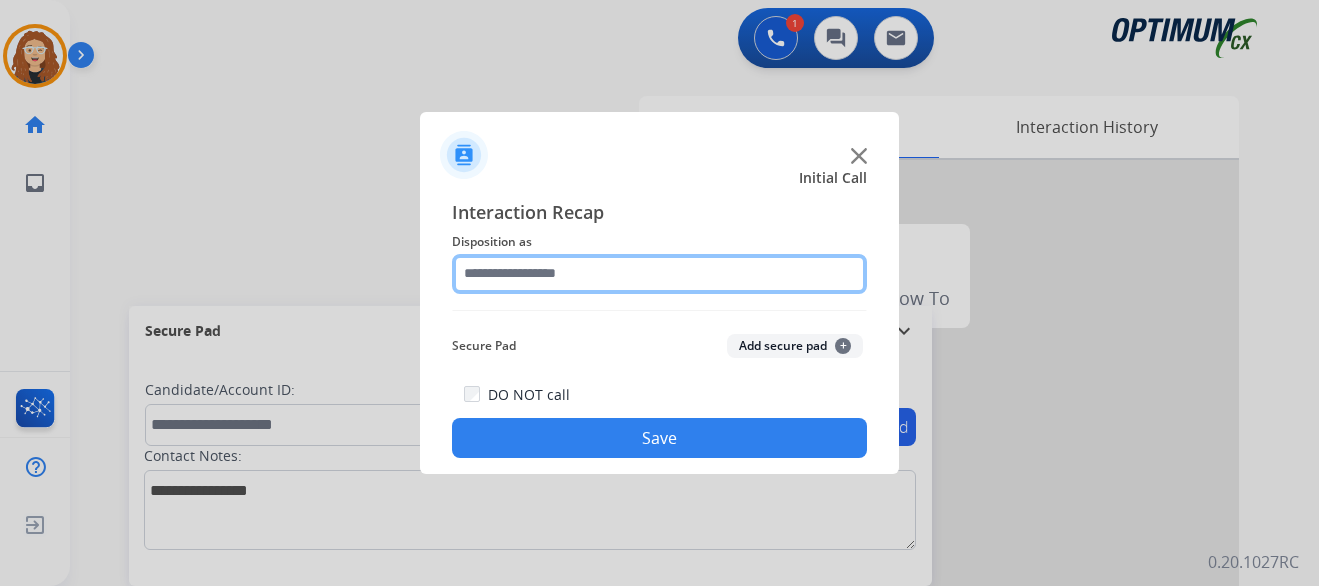 click 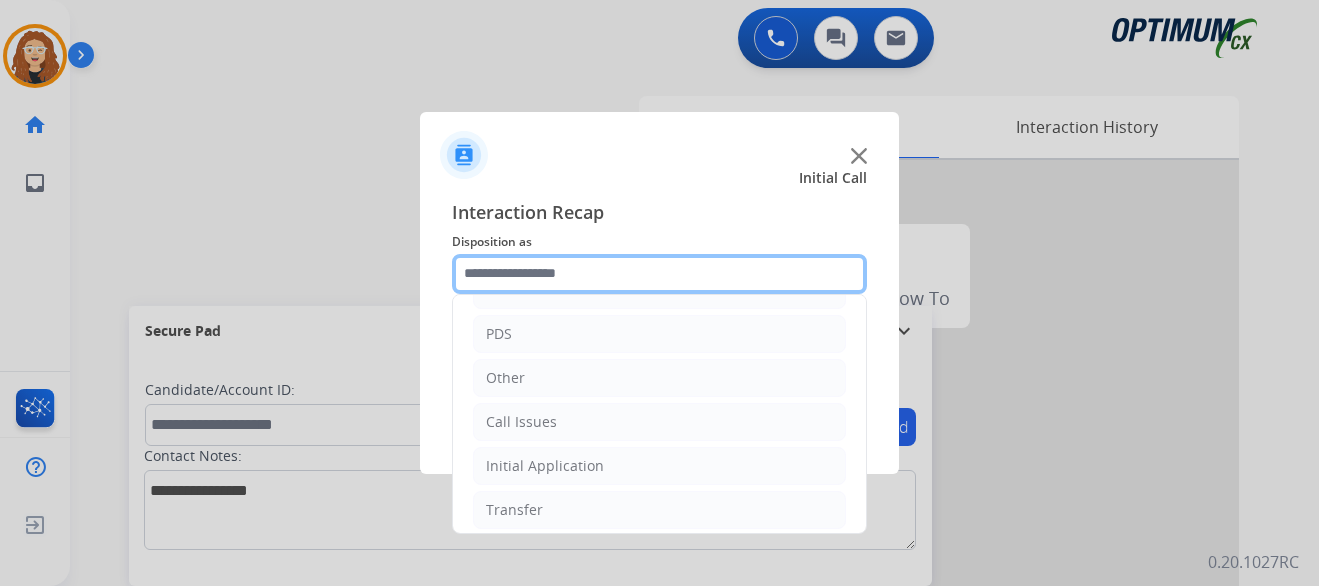 scroll, scrollTop: 136, scrollLeft: 0, axis: vertical 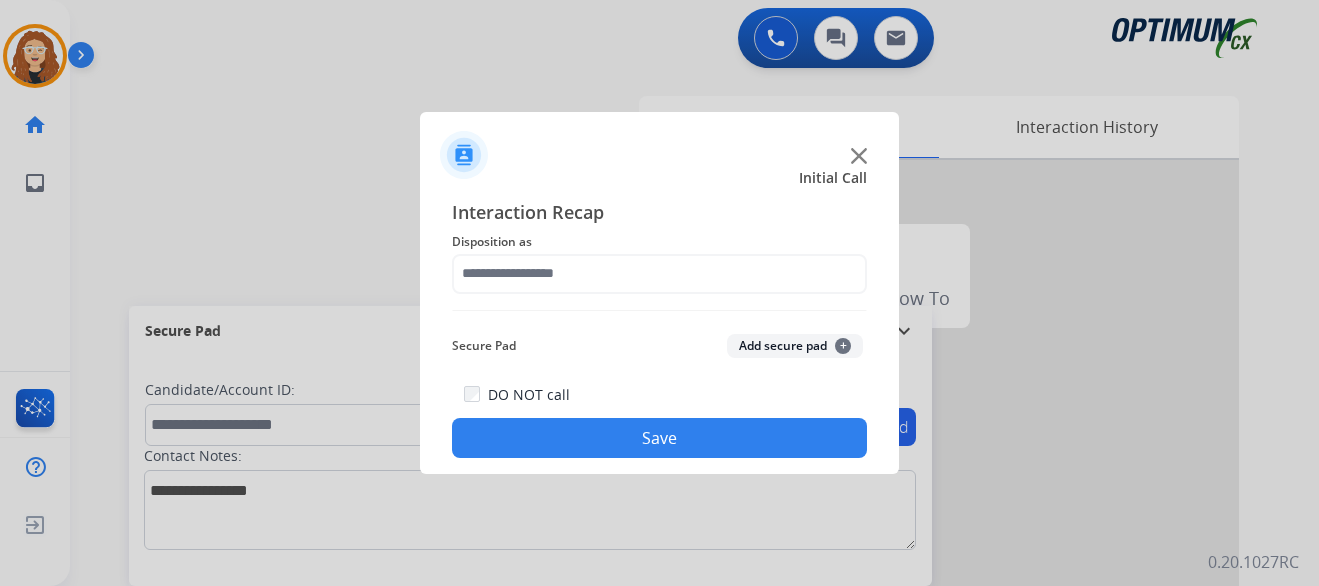 drag, startPoint x: 850, startPoint y: 452, endPoint x: 783, endPoint y: 348, distance: 123.71338 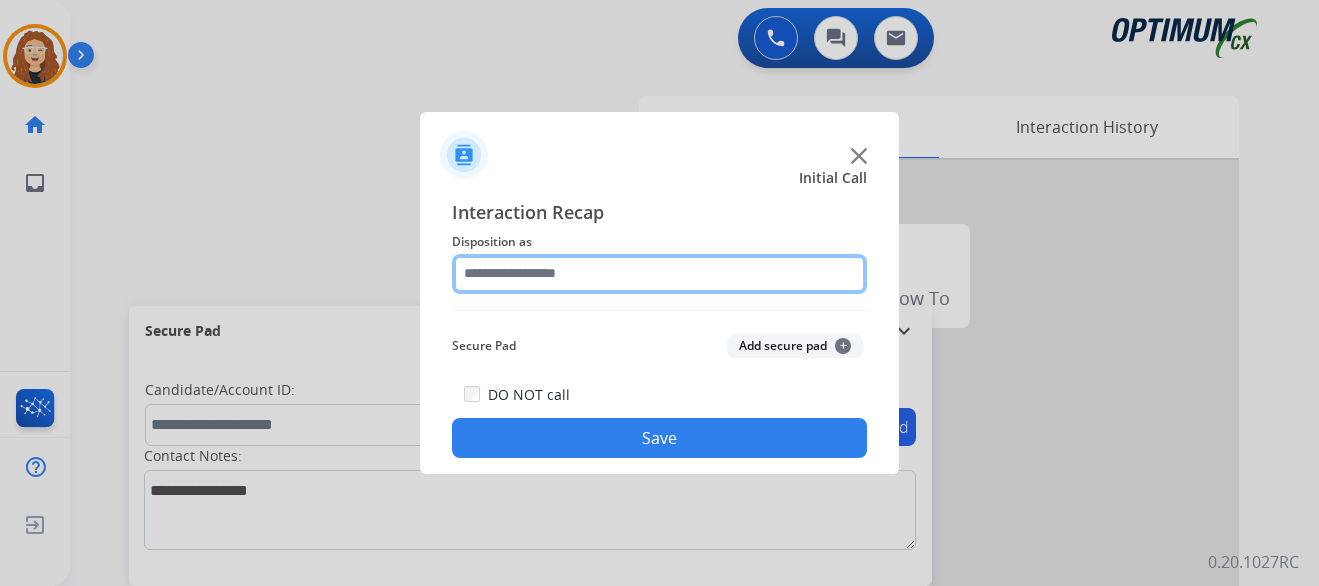 click 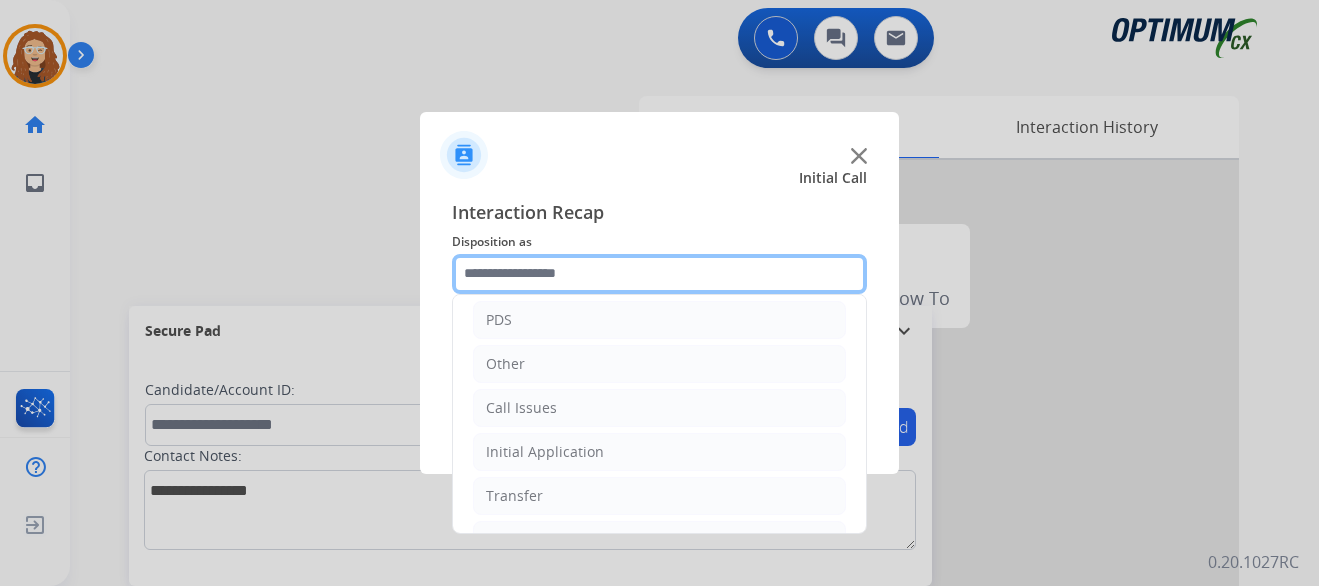 scroll, scrollTop: 136, scrollLeft: 0, axis: vertical 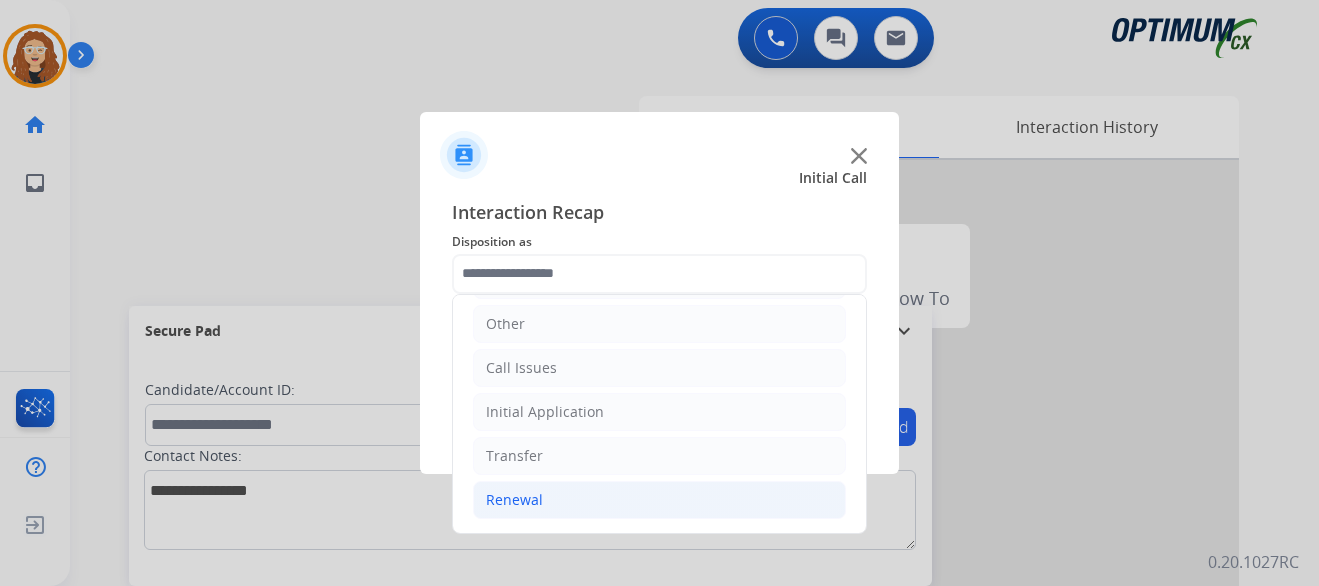 click on "Renewal" 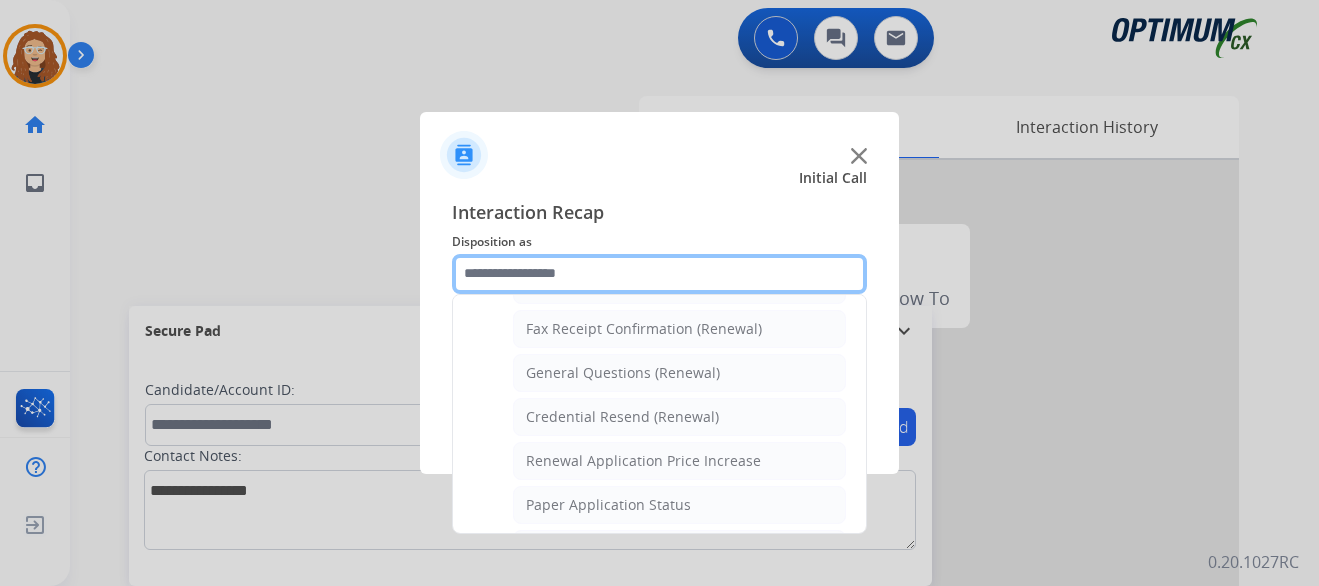 scroll, scrollTop: 573, scrollLeft: 0, axis: vertical 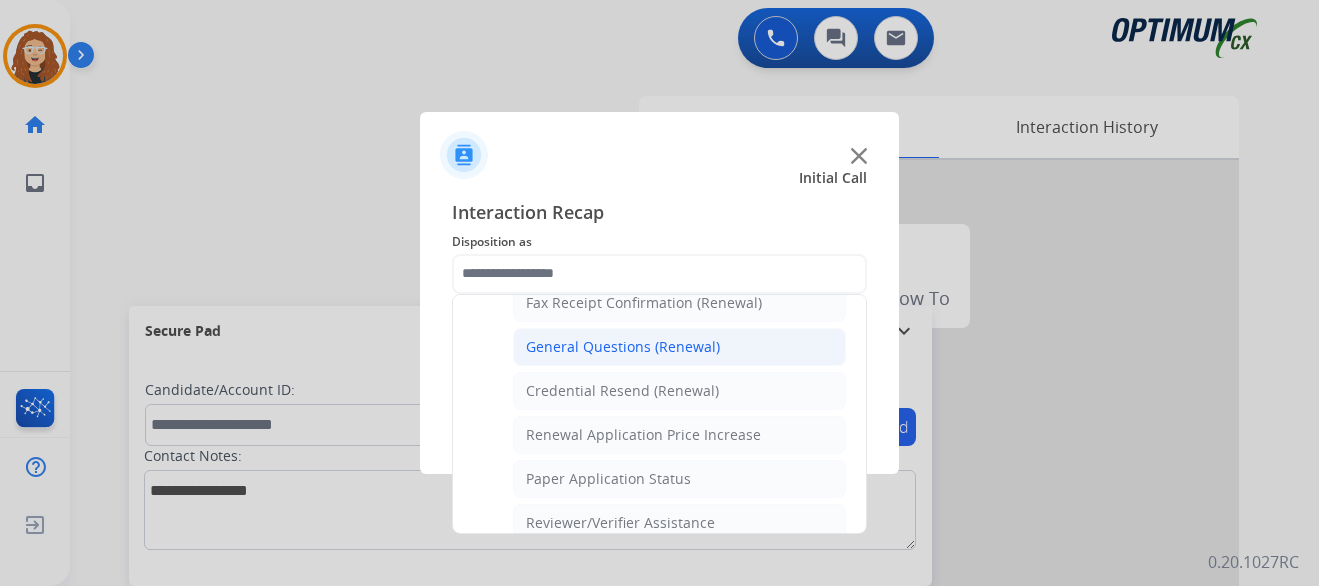 click on "General Questions (Renewal)" 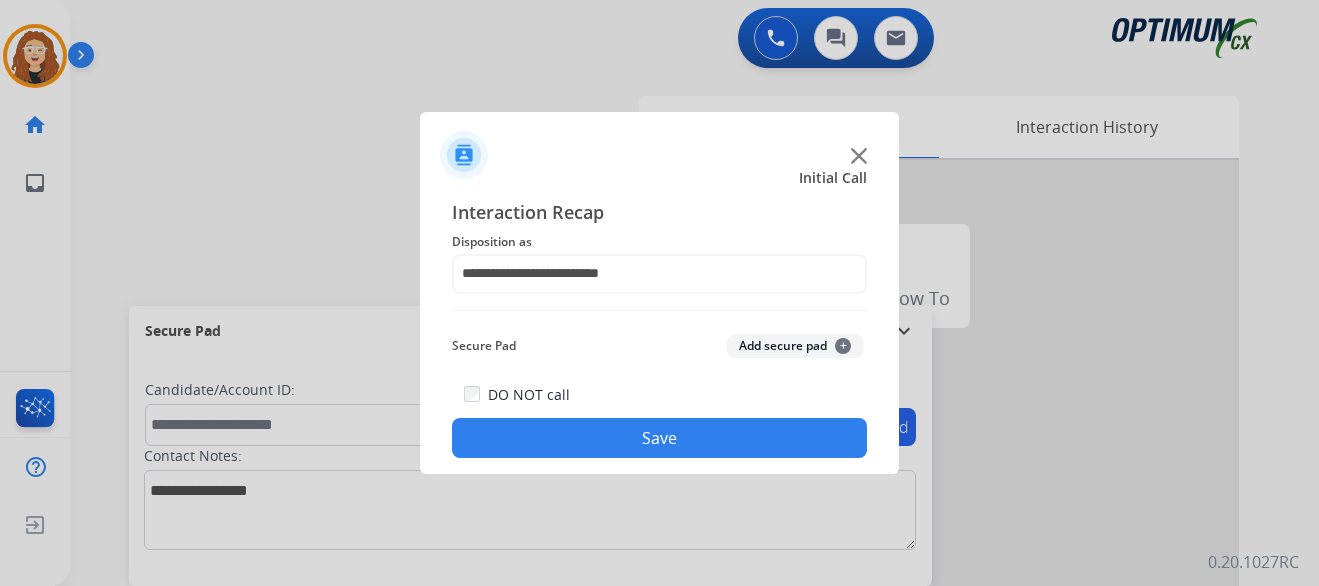 click on "Save" 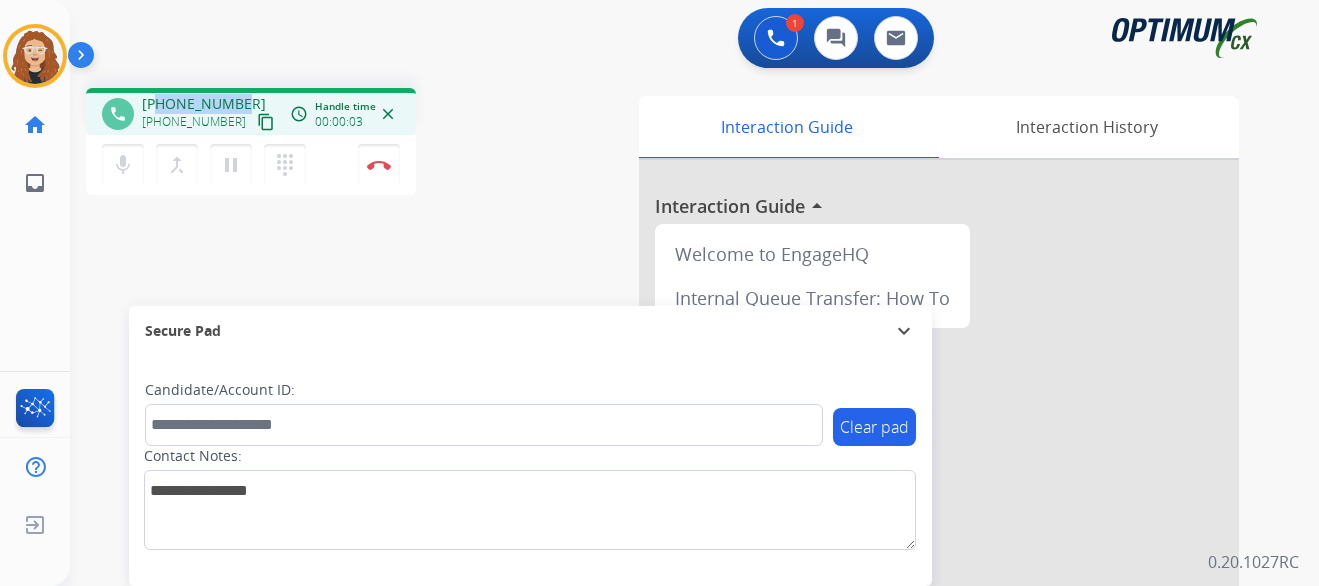 drag, startPoint x: 160, startPoint y: 100, endPoint x: 242, endPoint y: 97, distance: 82.05486 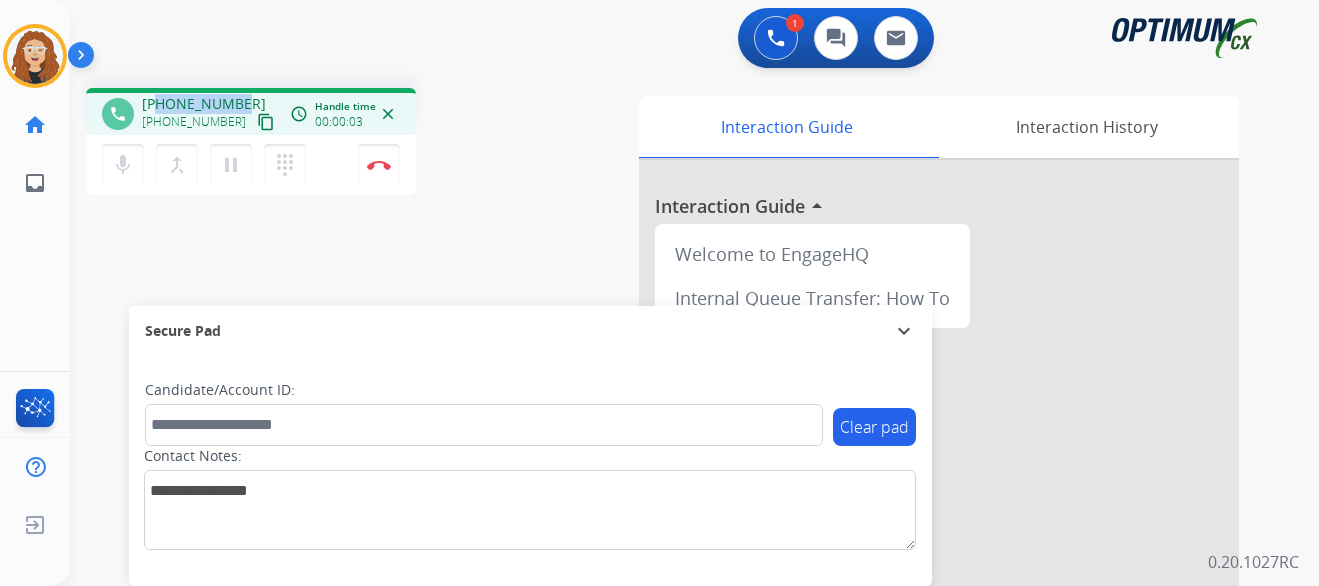 click on "[PHONE_NUMBER] [PHONE_NUMBER] content_copy" at bounding box center [210, 114] 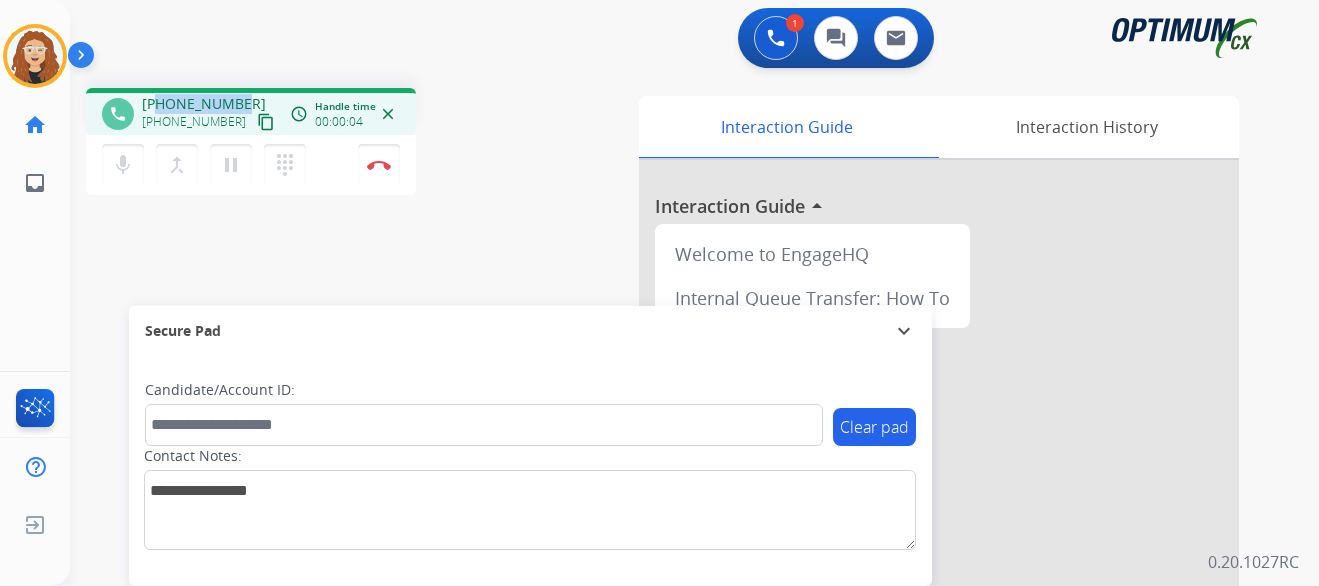 copy on "2022471250" 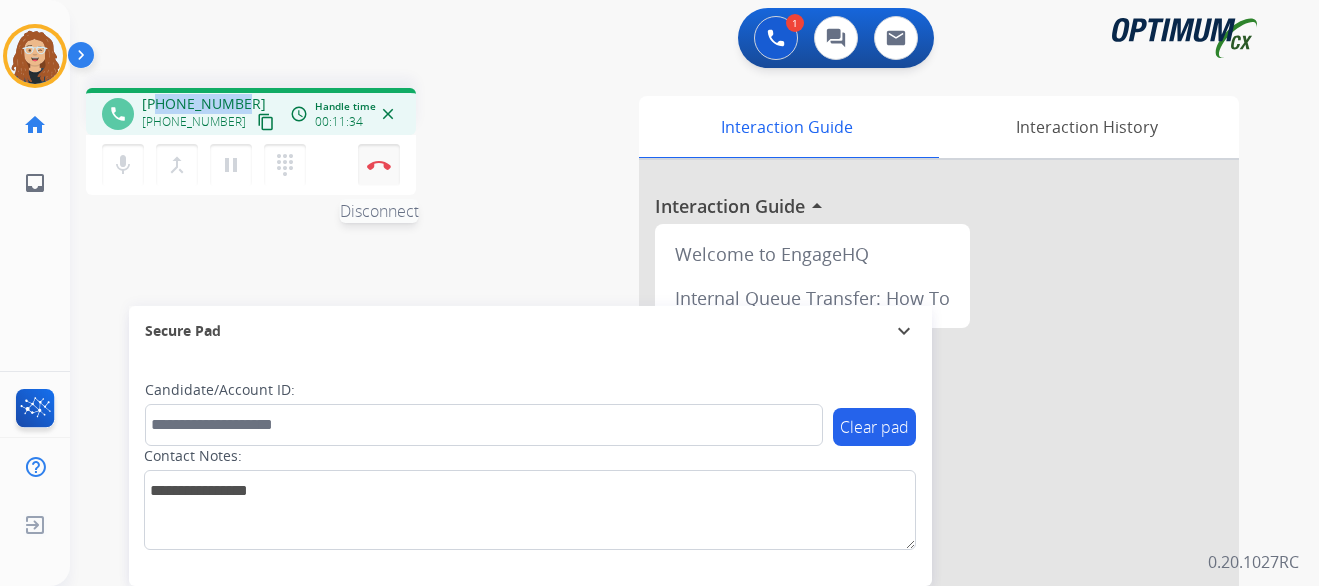 click on "Disconnect" at bounding box center [379, 165] 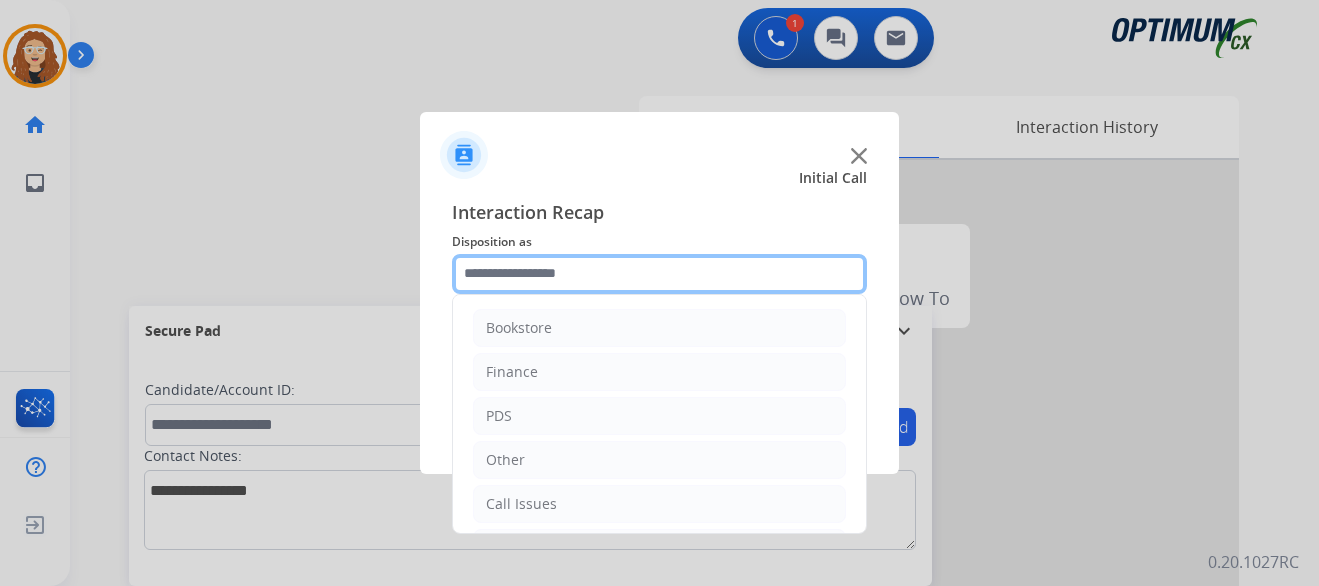 click 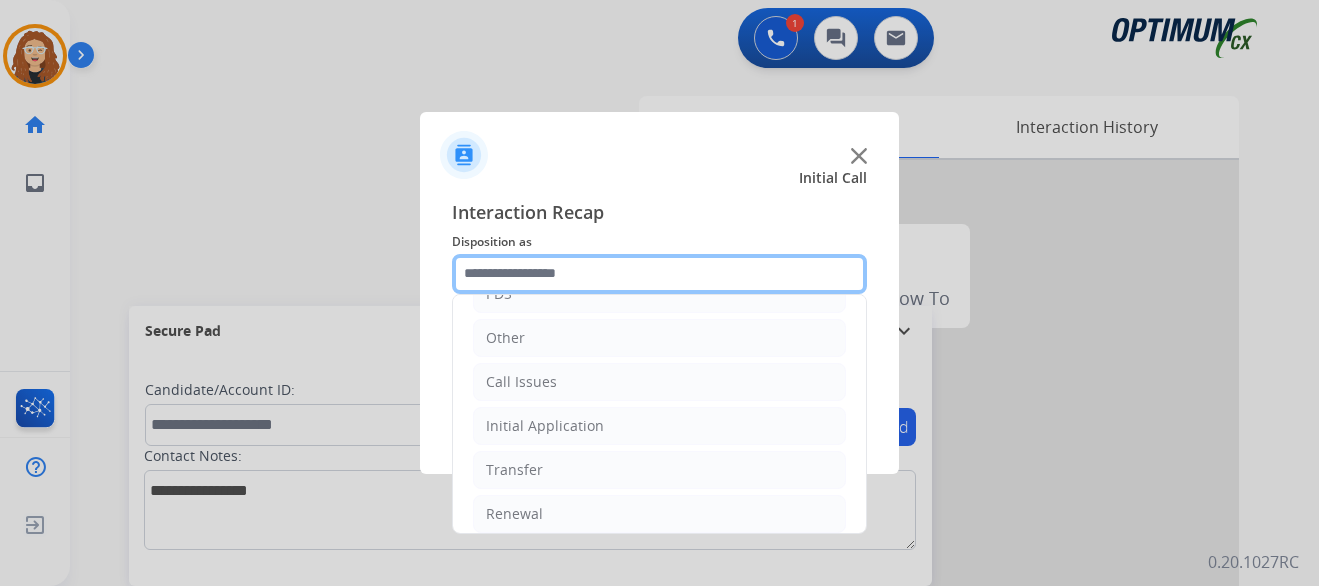 scroll, scrollTop: 136, scrollLeft: 0, axis: vertical 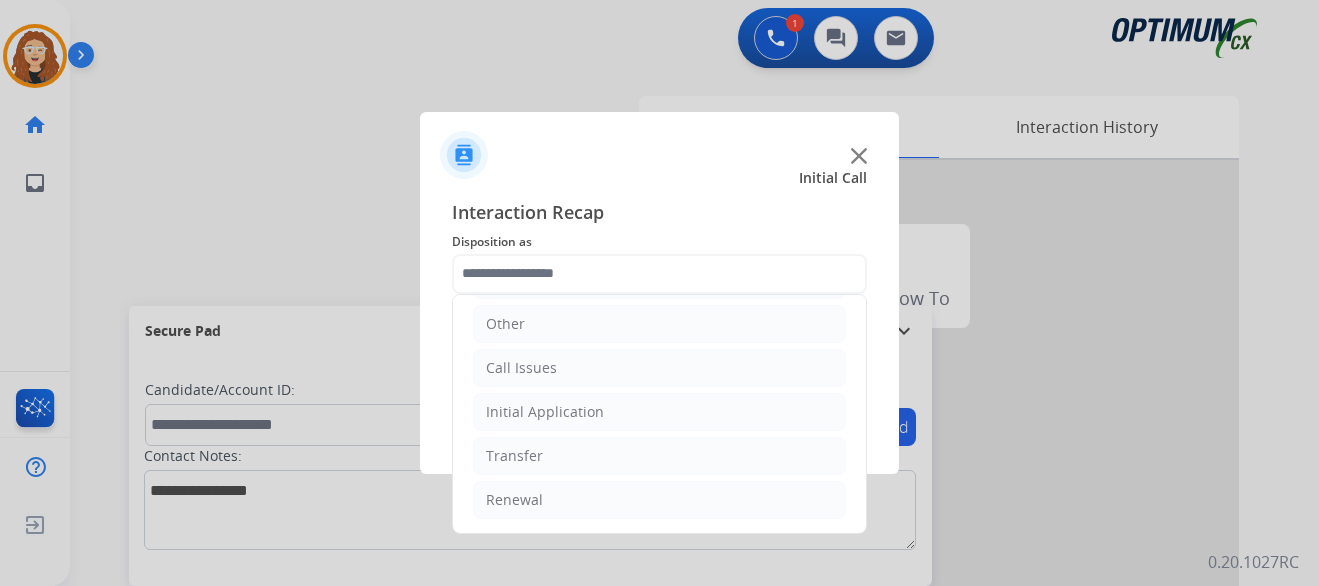 drag, startPoint x: 612, startPoint y: 412, endPoint x: 723, endPoint y: 434, distance: 113.15918 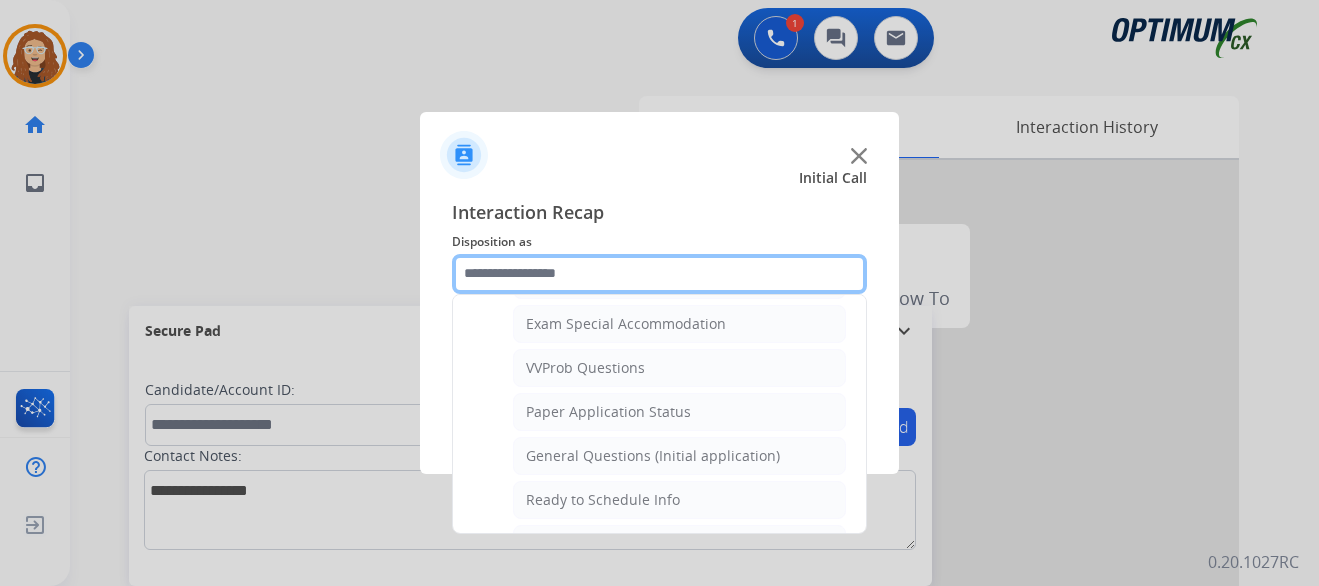 scroll, scrollTop: 1041, scrollLeft: 0, axis: vertical 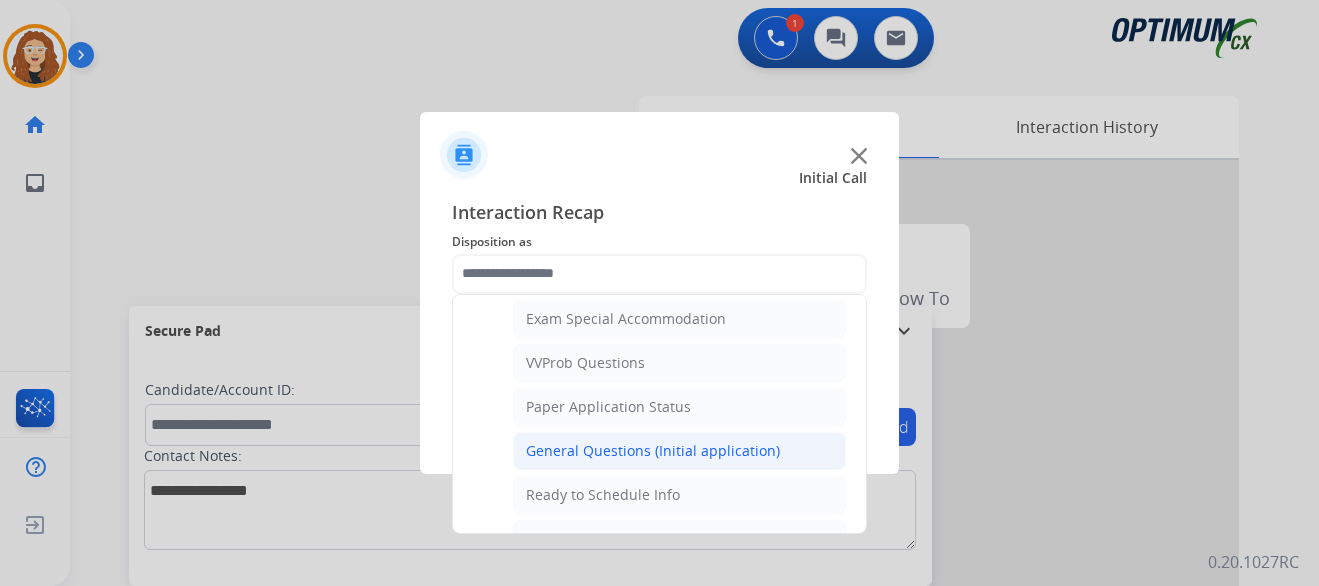 click on "General Questions (Initial application)" 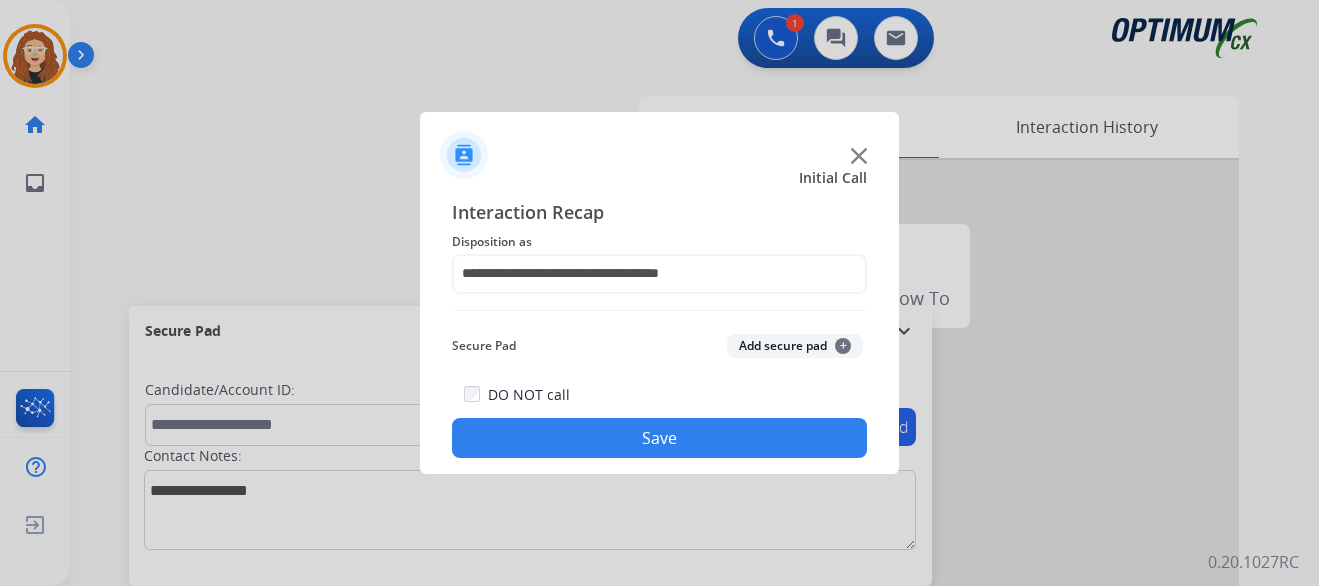 click on "Save" 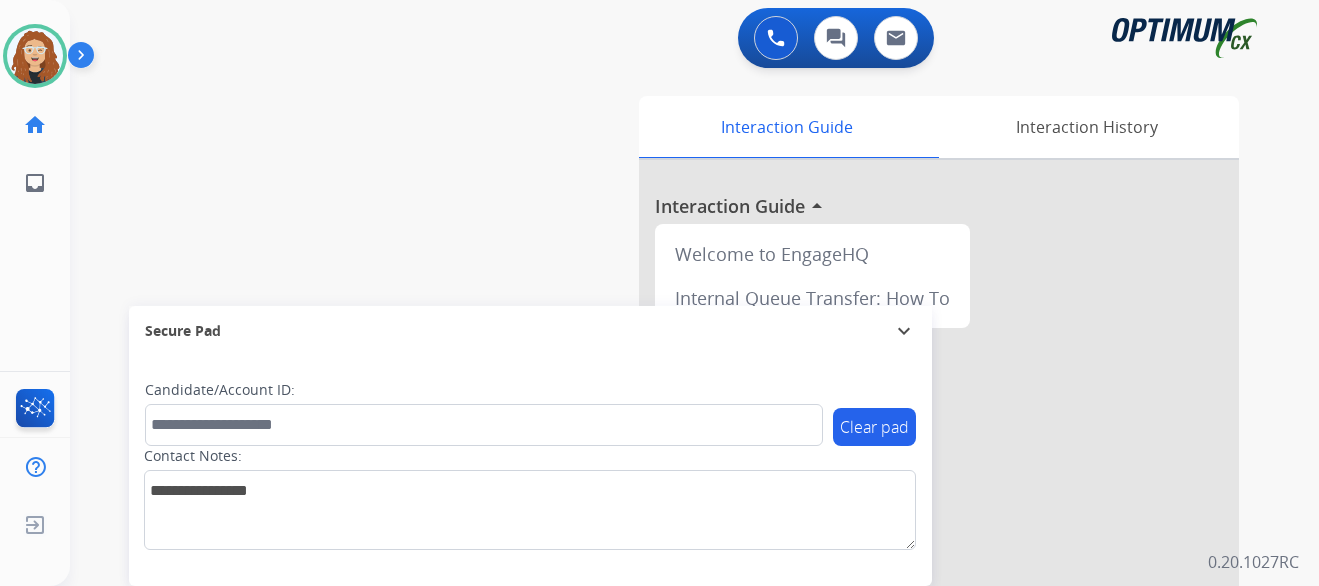 click on "swap_horiz Break voice bridge close_fullscreen Connect 3-Way Call merge_type Separate 3-Way Call  Interaction Guide   Interaction History  Interaction Guide arrow_drop_up  Welcome to EngageHQ   Internal Queue Transfer: How To  Secure Pad expand_more Clear pad Candidate/Account ID: Contact Notes:" at bounding box center [670, 489] 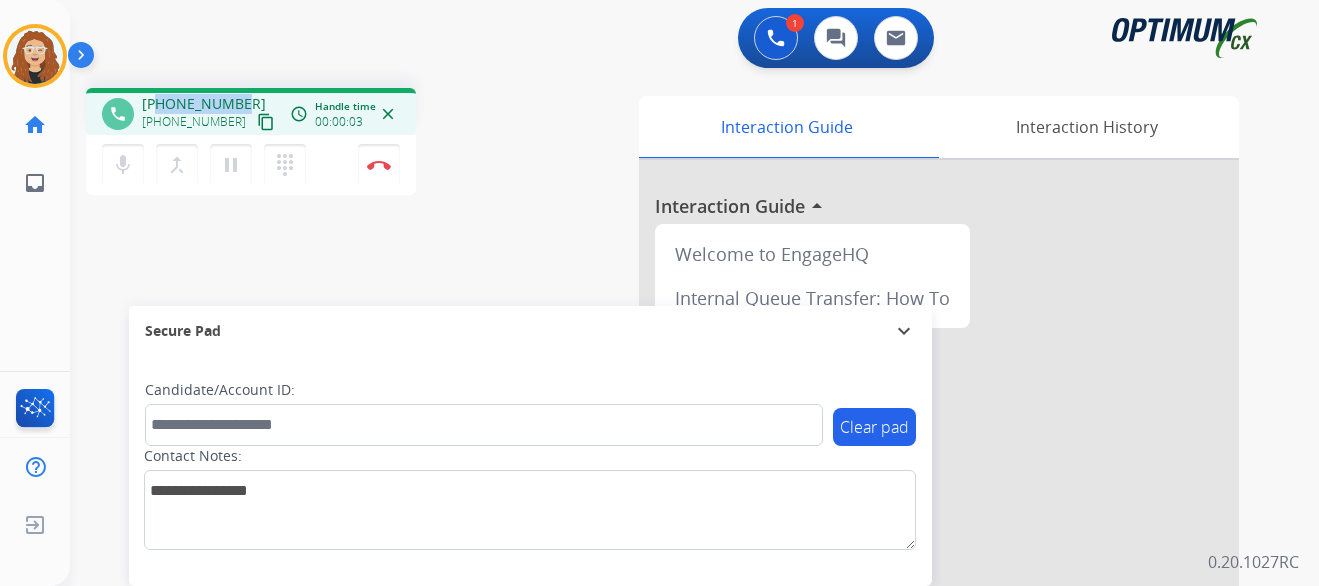 drag, startPoint x: 157, startPoint y: 102, endPoint x: 242, endPoint y: 98, distance: 85.09406 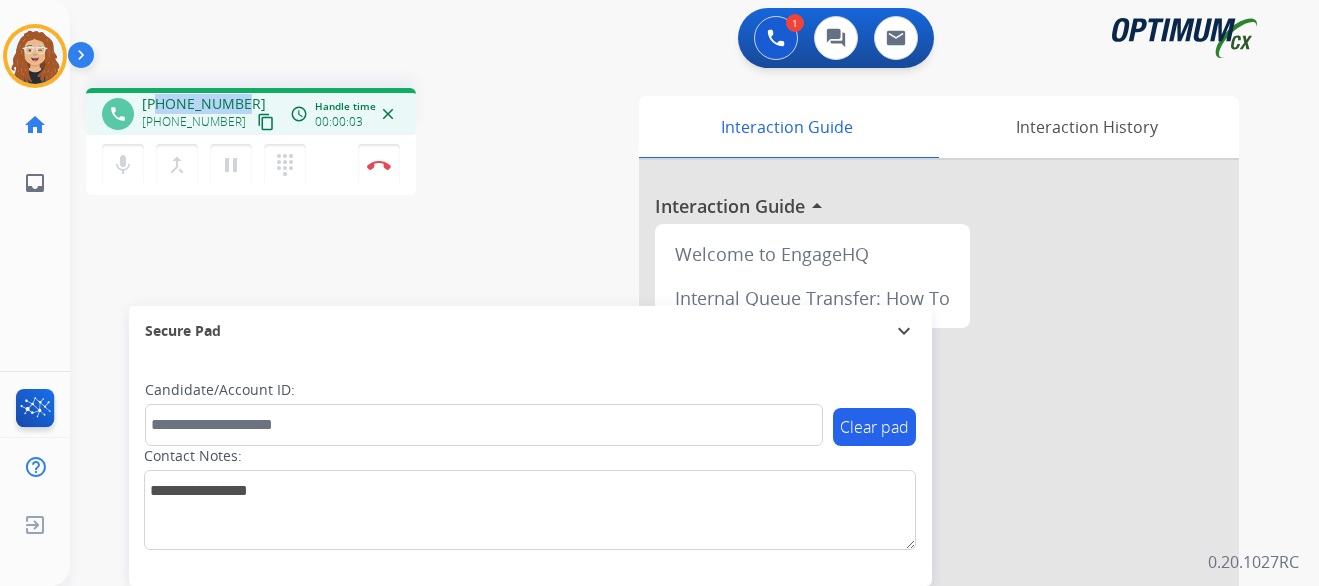 click on "[PHONE_NUMBER] [PHONE_NUMBER] content_copy" at bounding box center (210, 114) 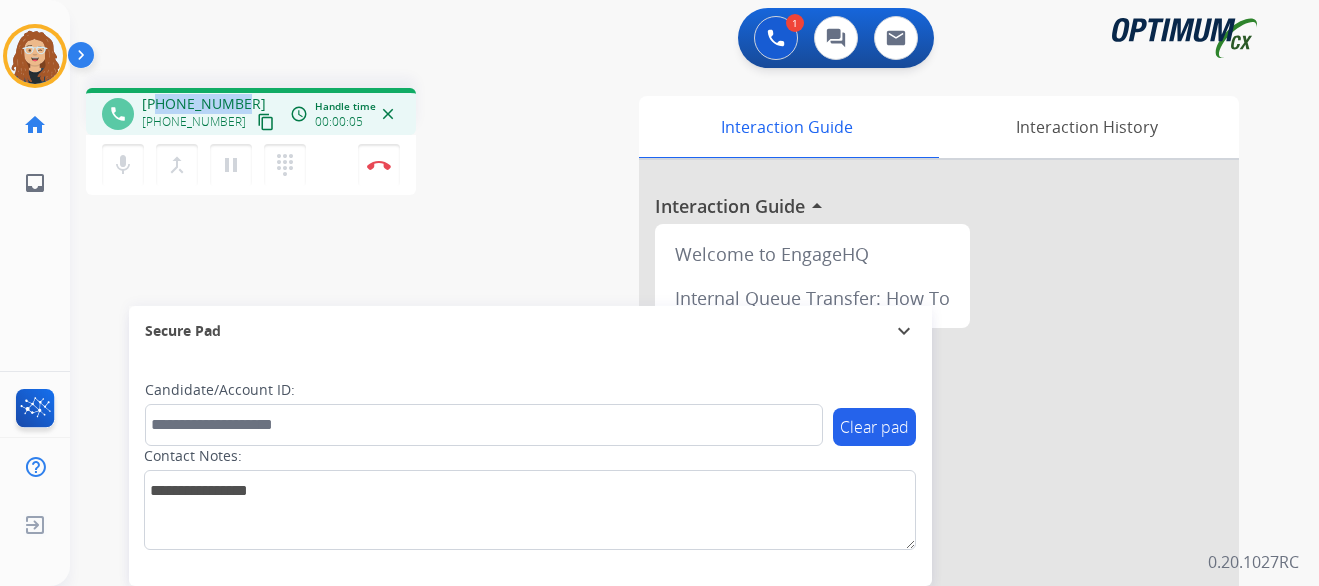 copy on "4642090655" 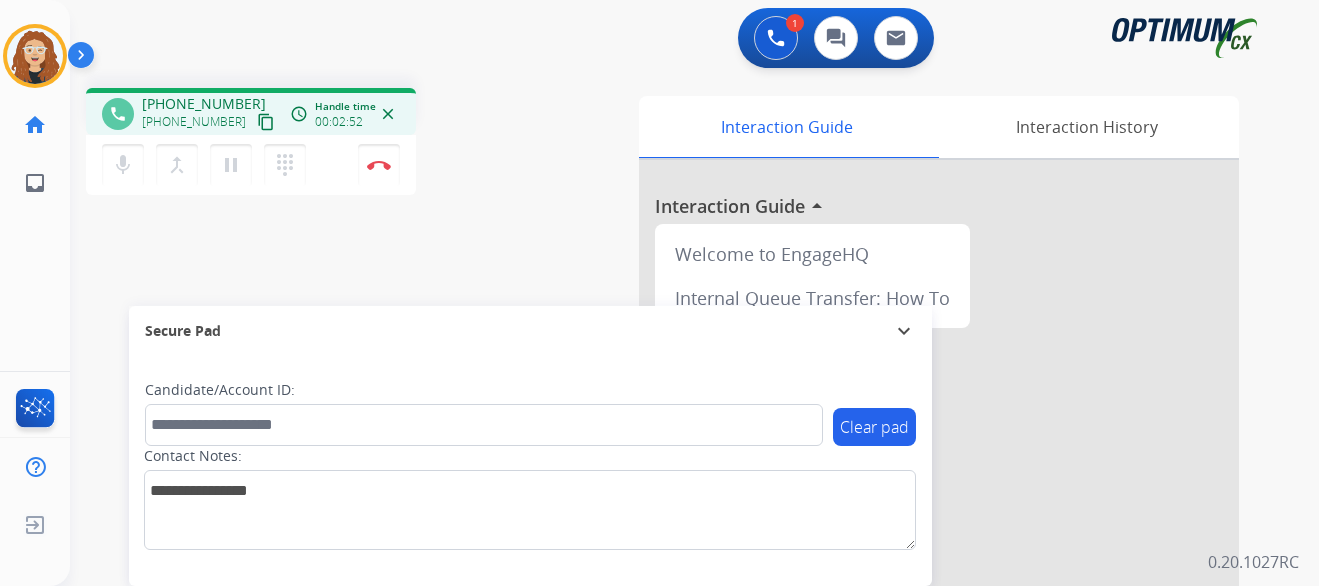 click on "1 Voice Interactions  0  Chat Interactions   0  Email Interactions" at bounding box center [682, 40] 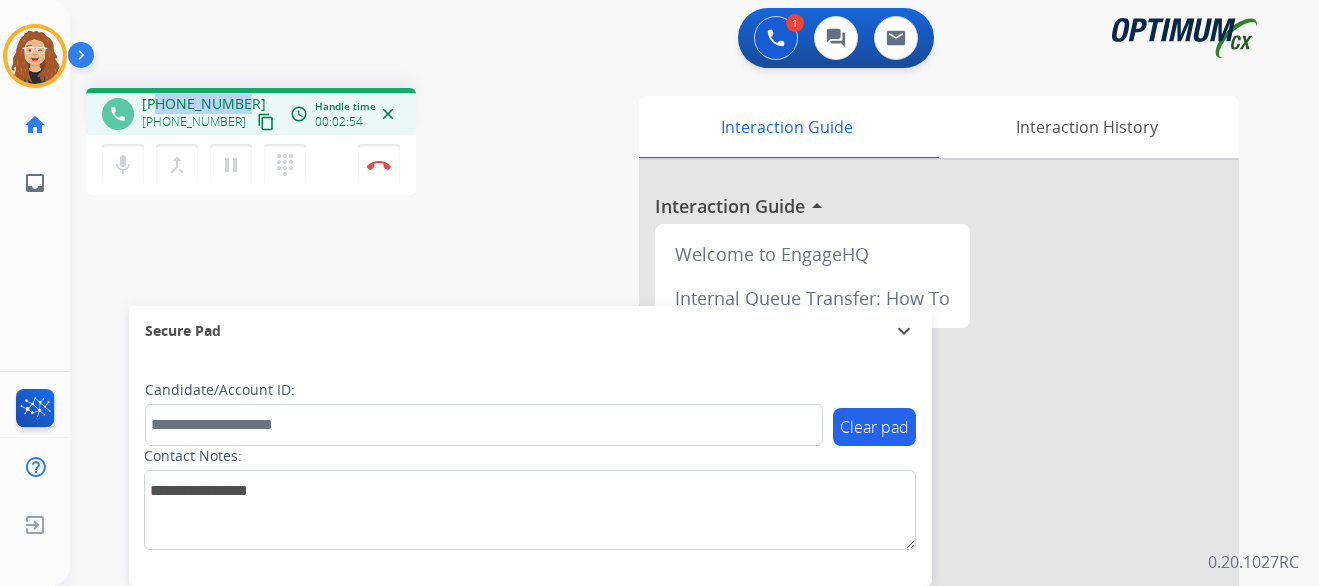 drag, startPoint x: 159, startPoint y: 102, endPoint x: 241, endPoint y: 101, distance: 82.006096 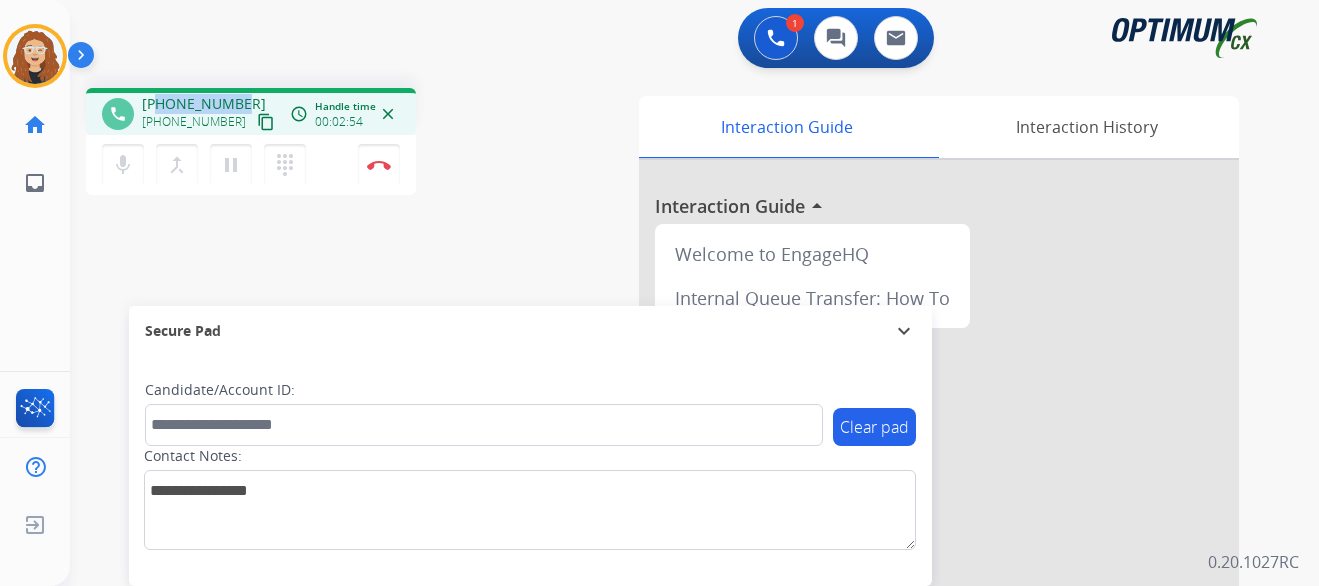 click on "[PHONE_NUMBER] [PHONE_NUMBER] content_copy" at bounding box center (210, 114) 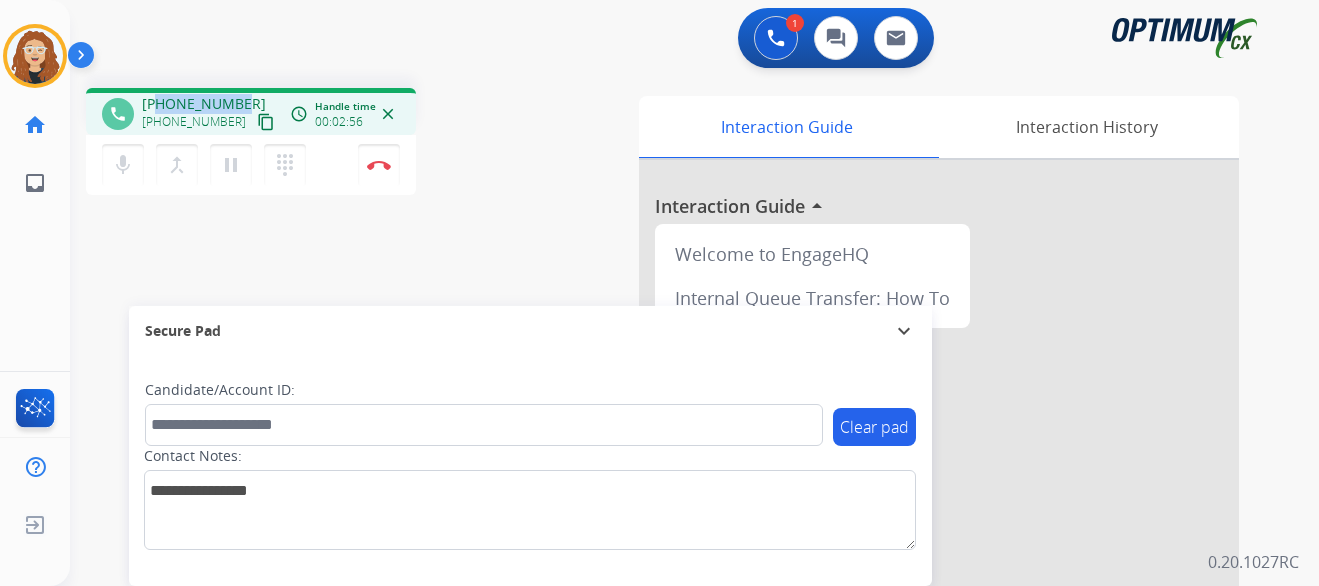 copy on "4642090655" 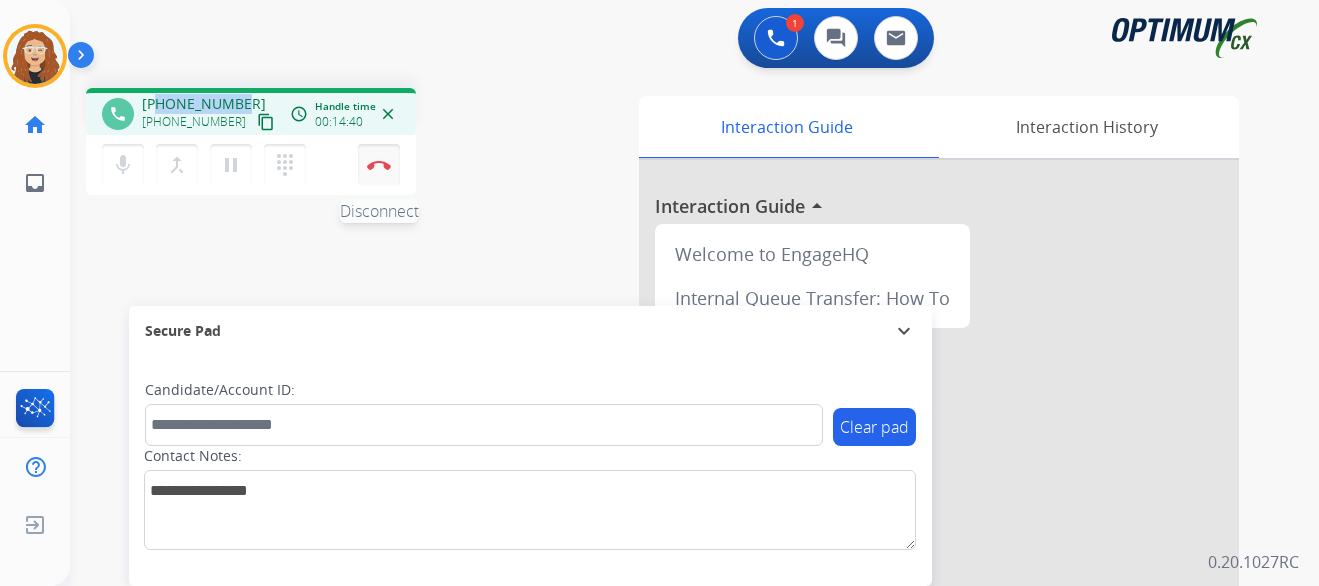 click at bounding box center (379, 165) 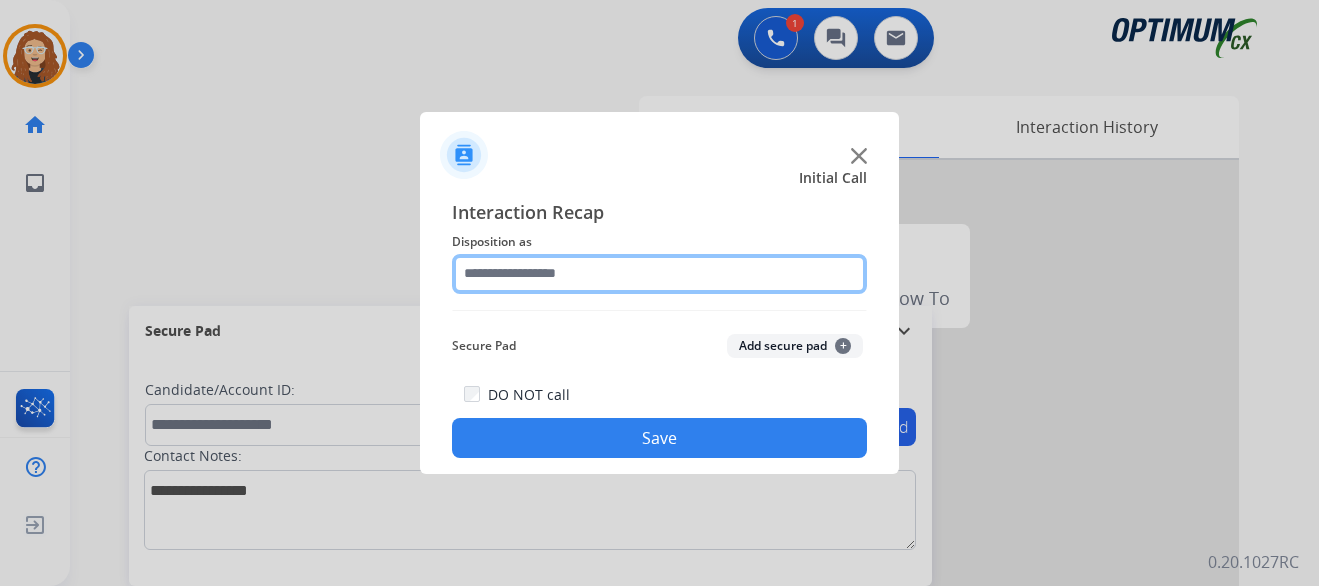 click 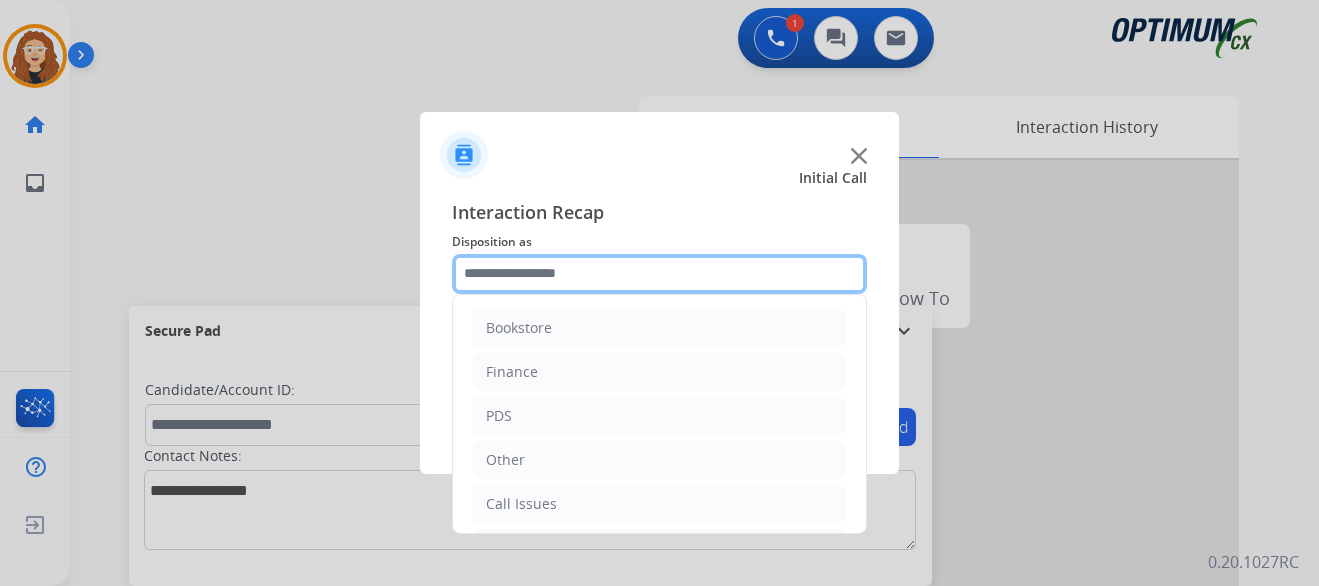 scroll, scrollTop: 136, scrollLeft: 0, axis: vertical 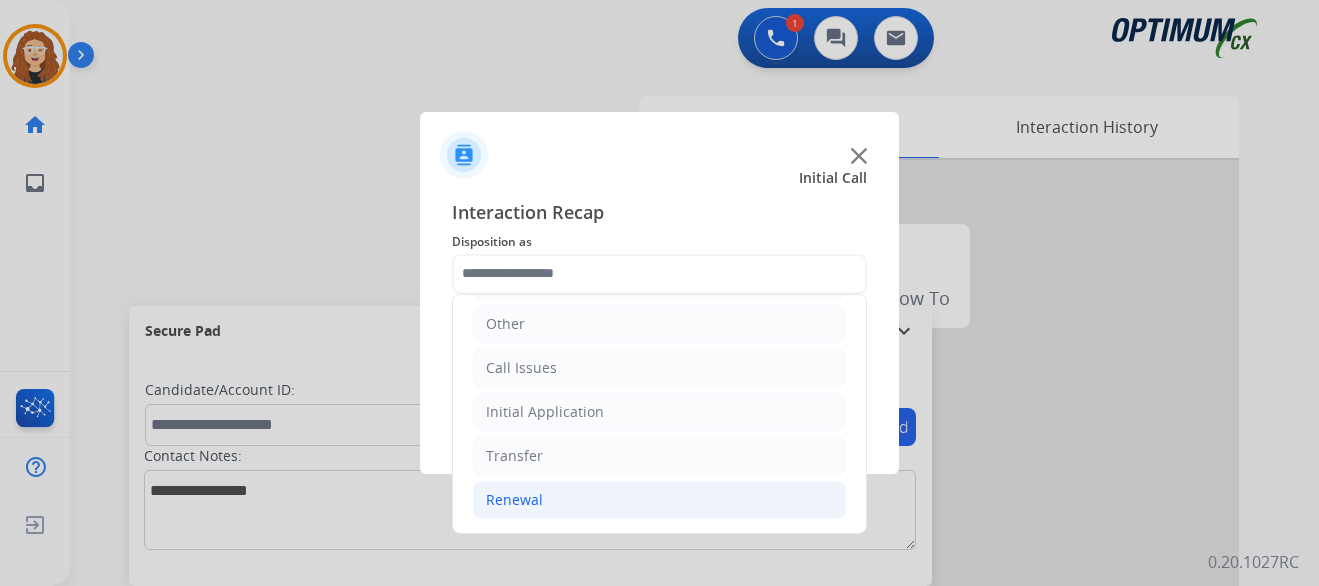 click on "Renewal" 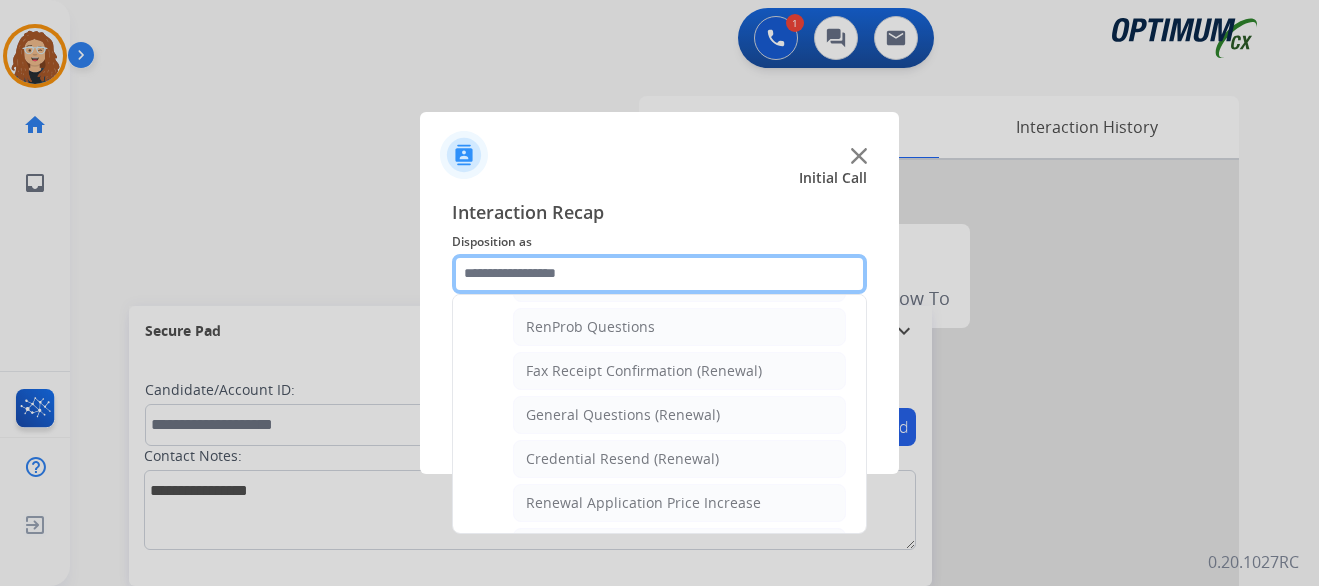scroll, scrollTop: 530, scrollLeft: 0, axis: vertical 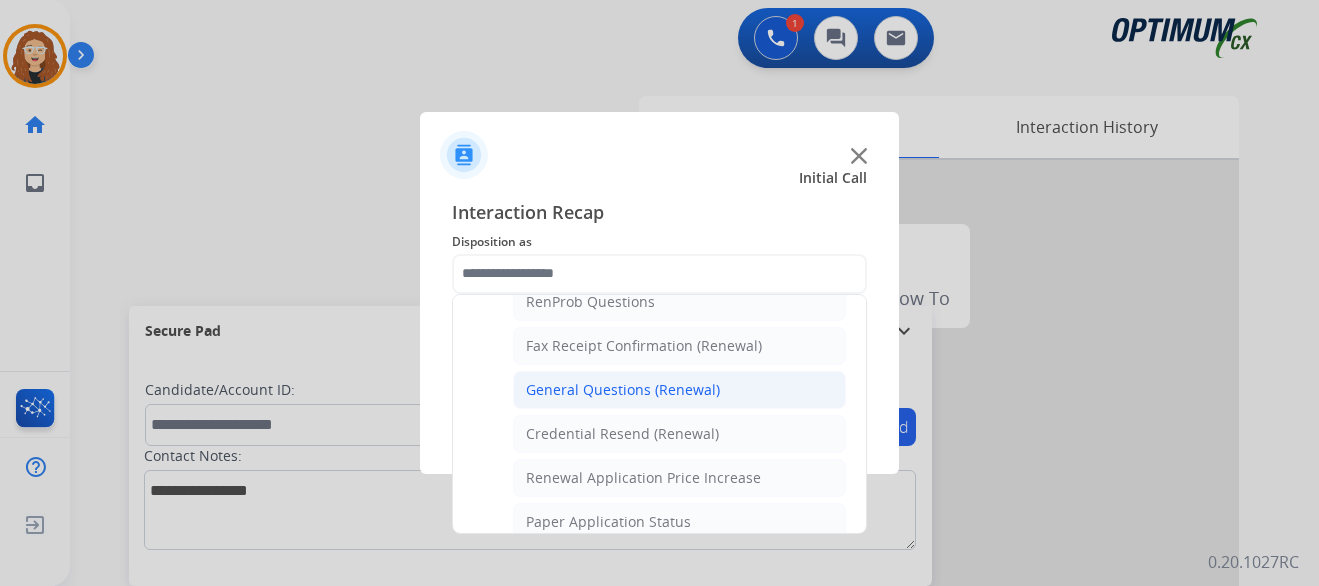 click on "General Questions (Renewal)" 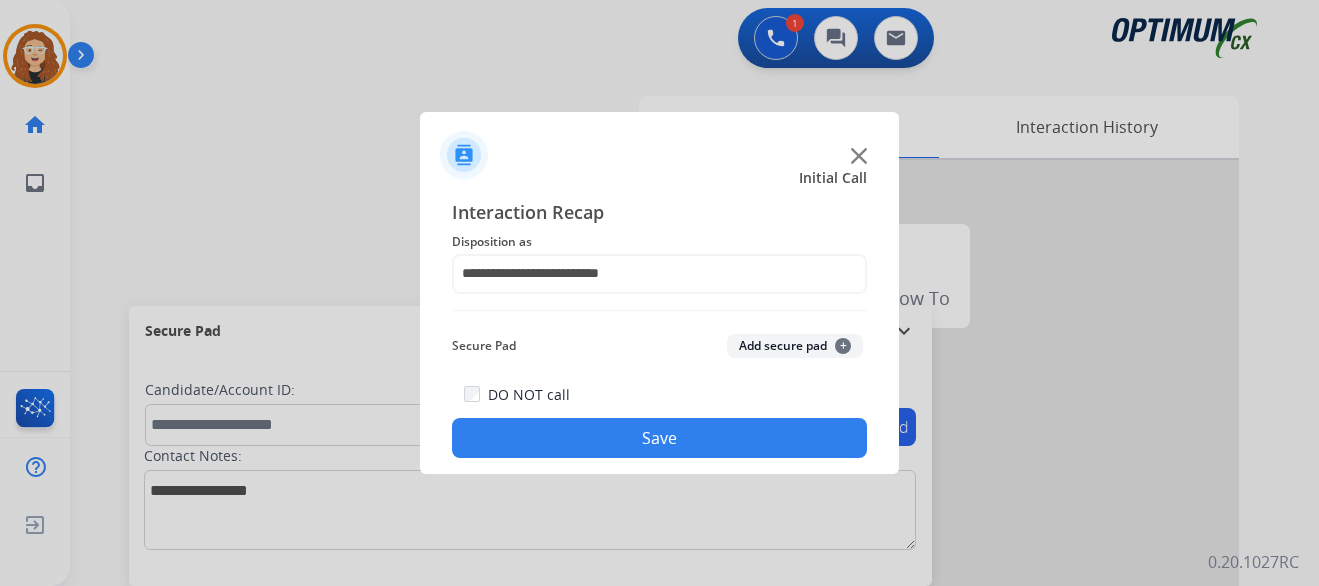 click on "Save" 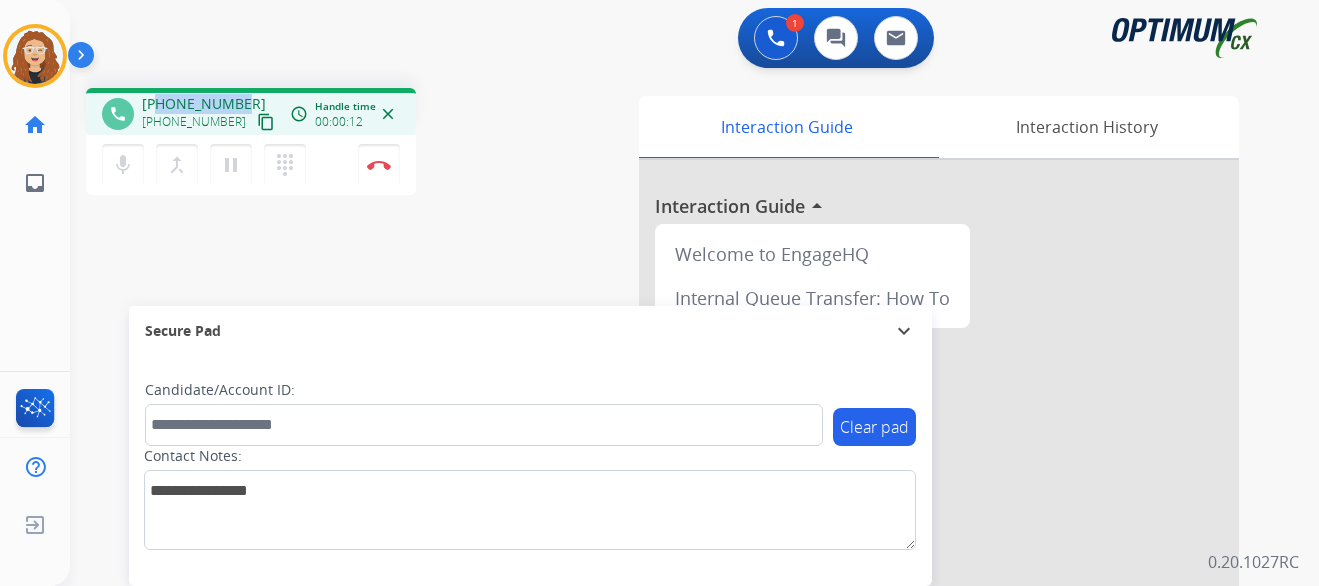 drag, startPoint x: 159, startPoint y: 103, endPoint x: 239, endPoint y: 97, distance: 80.224686 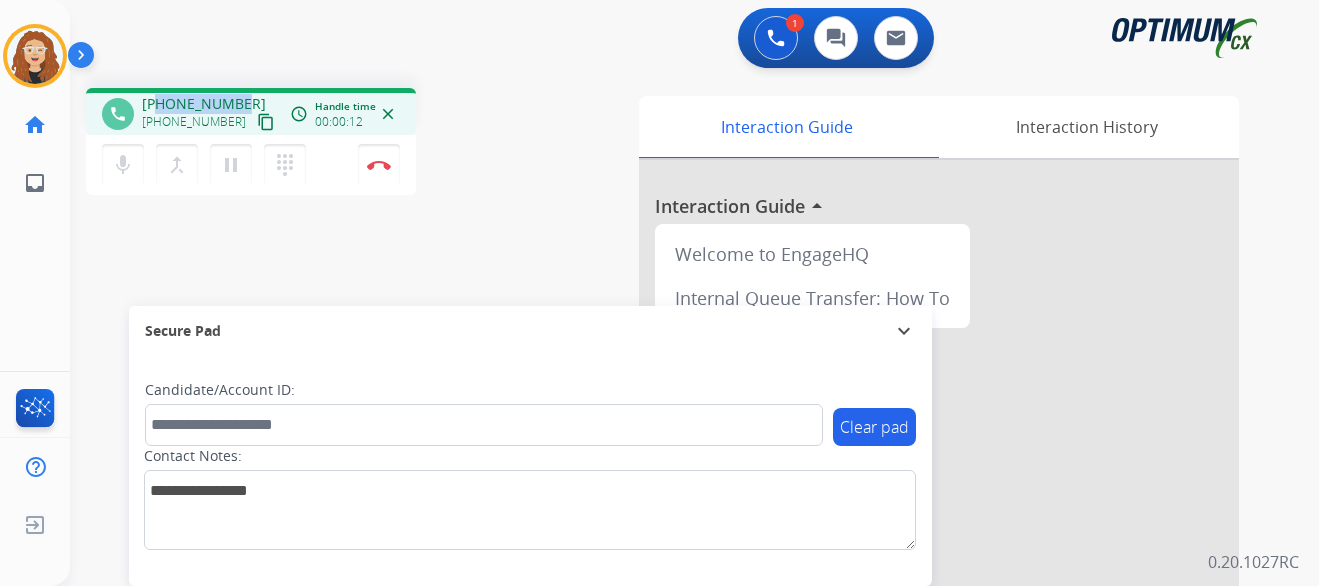 click on "[PHONE_NUMBER] [PHONE_NUMBER] content_copy" at bounding box center [210, 114] 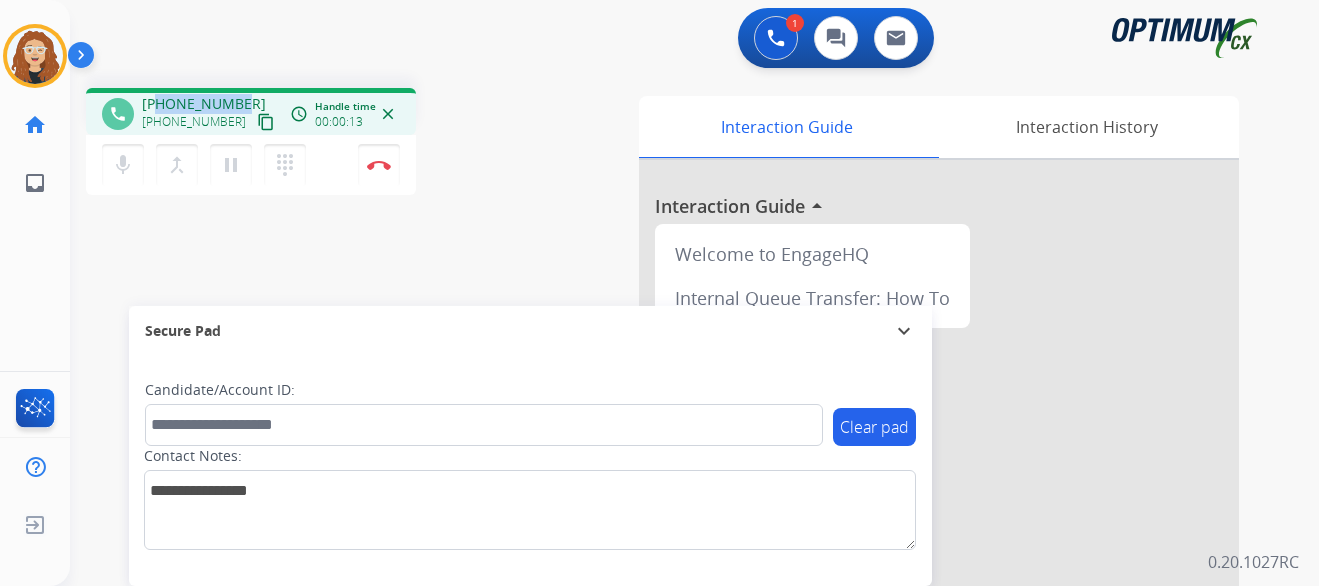 copy on "7874501535" 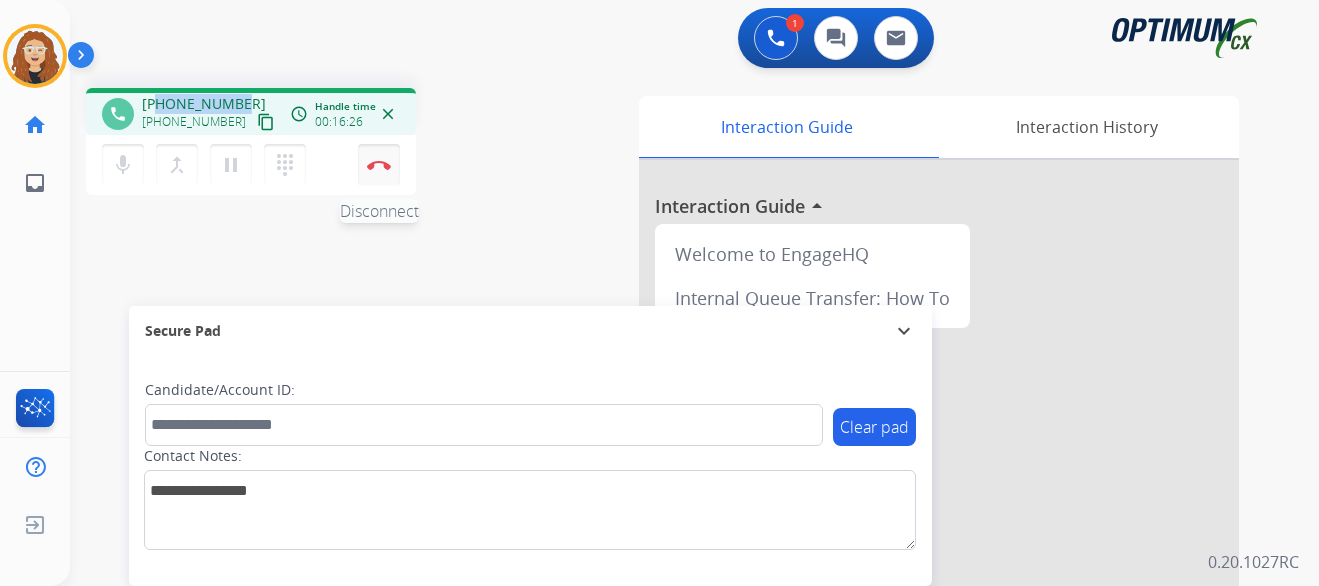 click at bounding box center [379, 165] 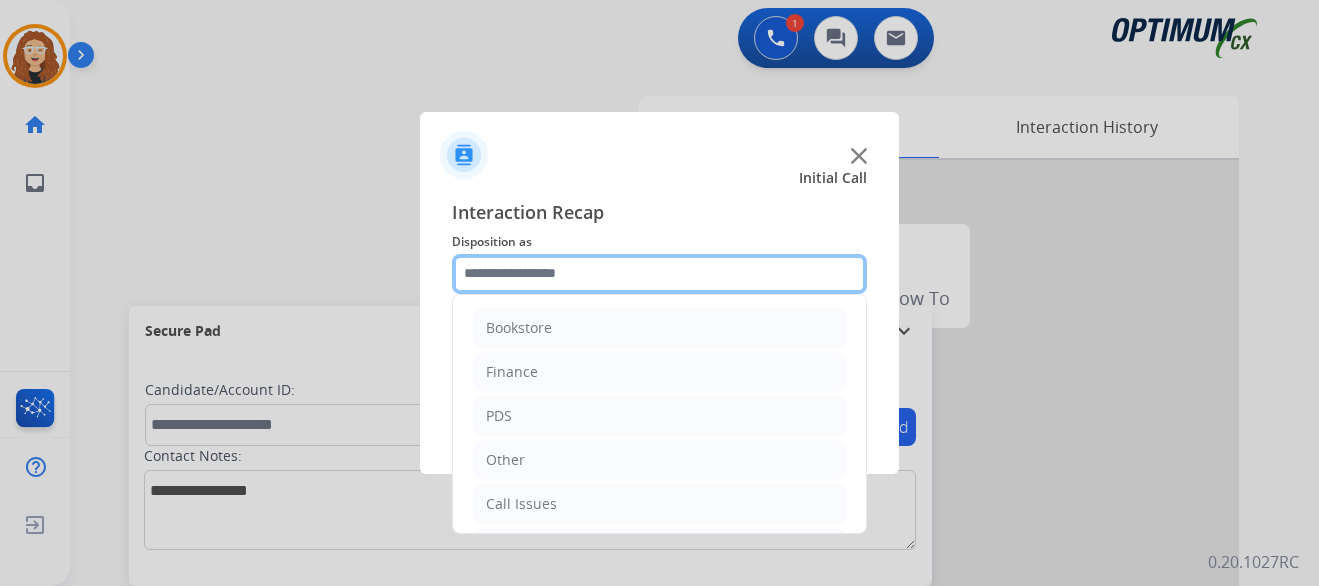 click 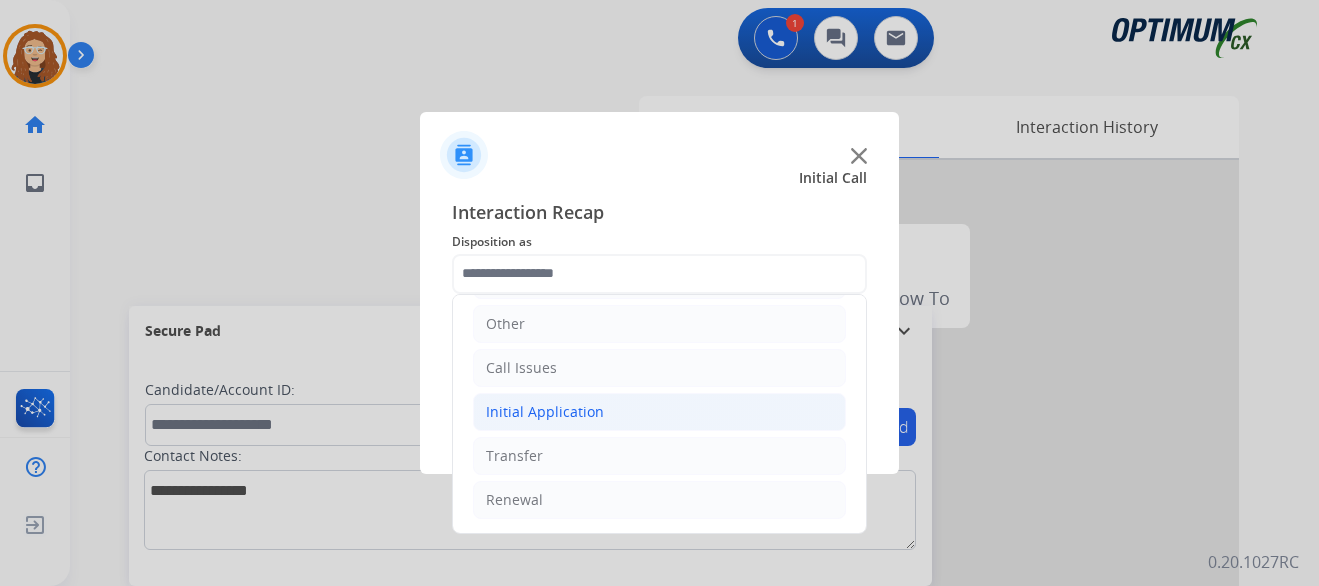click on "Initial Application" 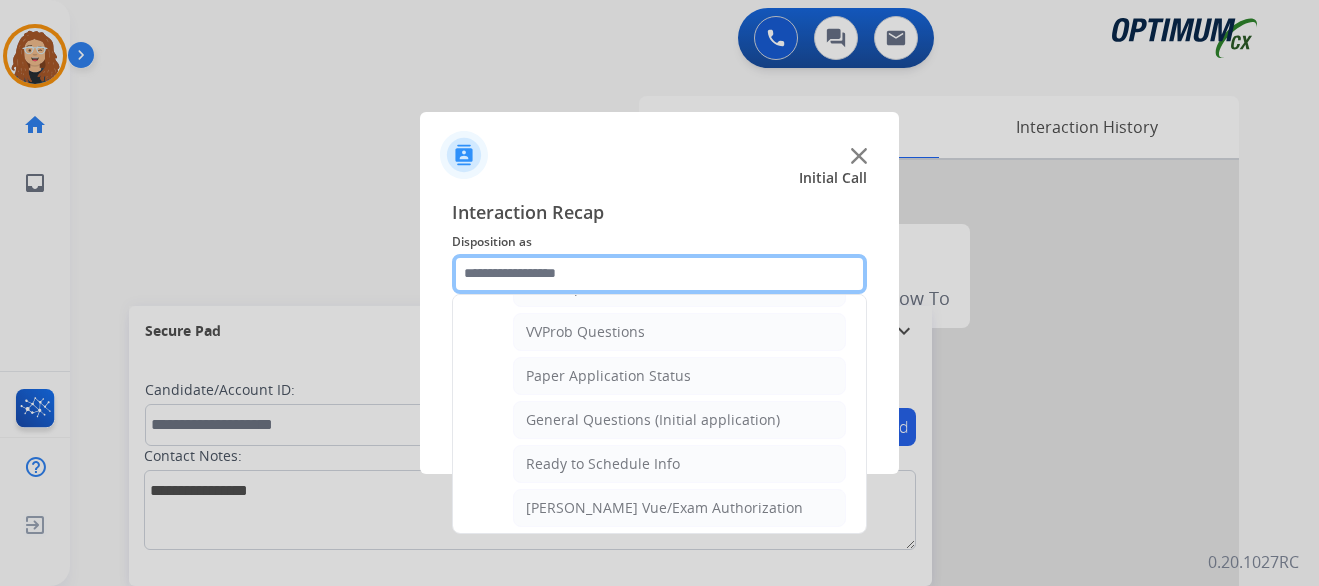 scroll, scrollTop: 1066, scrollLeft: 0, axis: vertical 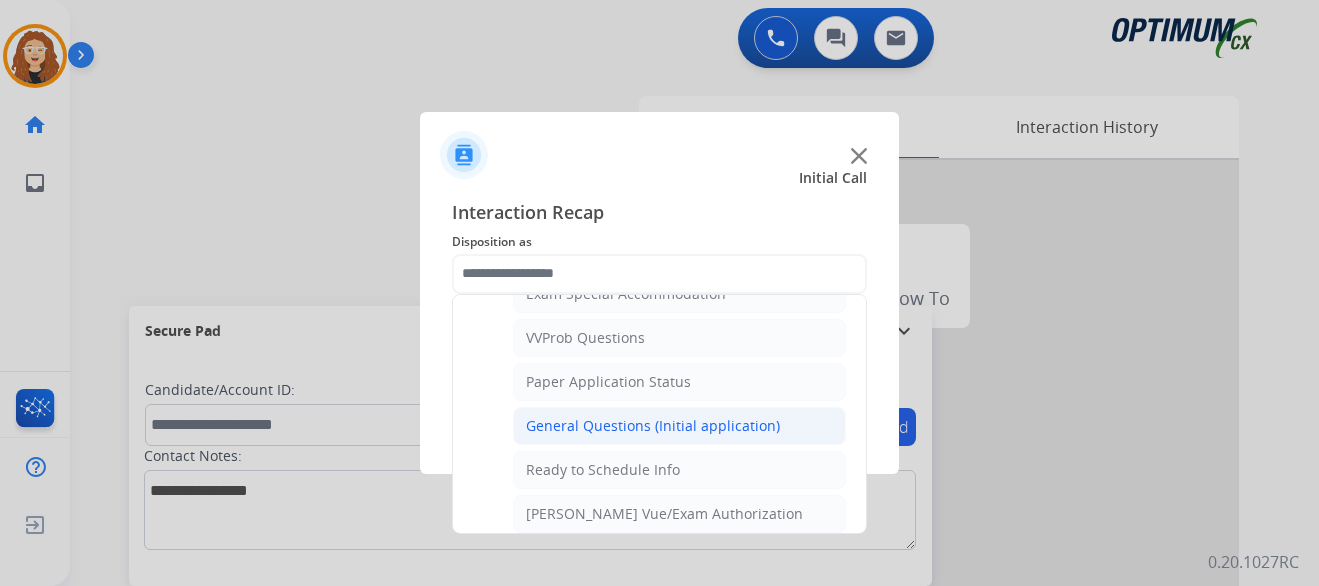 click on "General Questions (Initial application)" 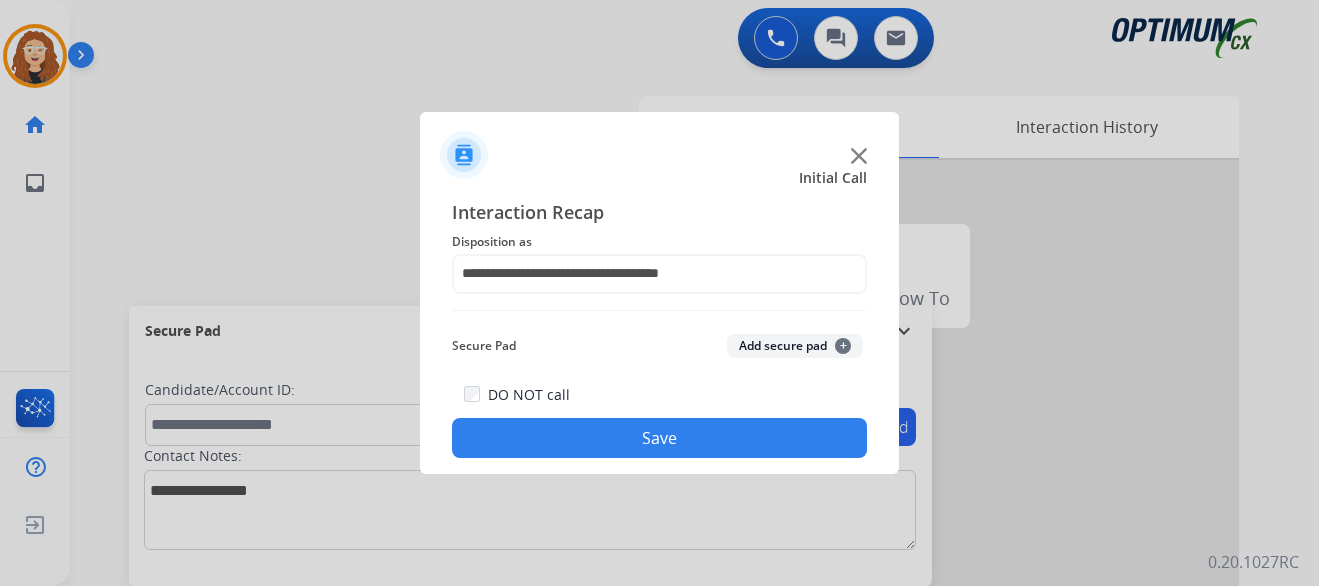 click on "Save" 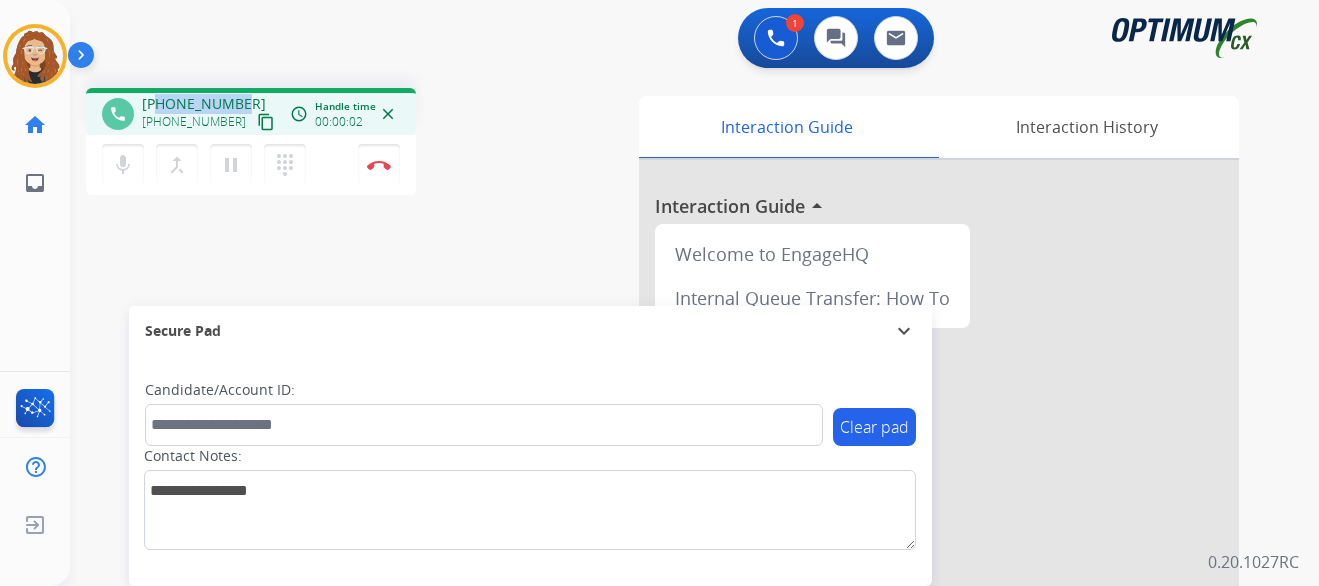 drag, startPoint x: 160, startPoint y: 102, endPoint x: 240, endPoint y: 99, distance: 80.05623 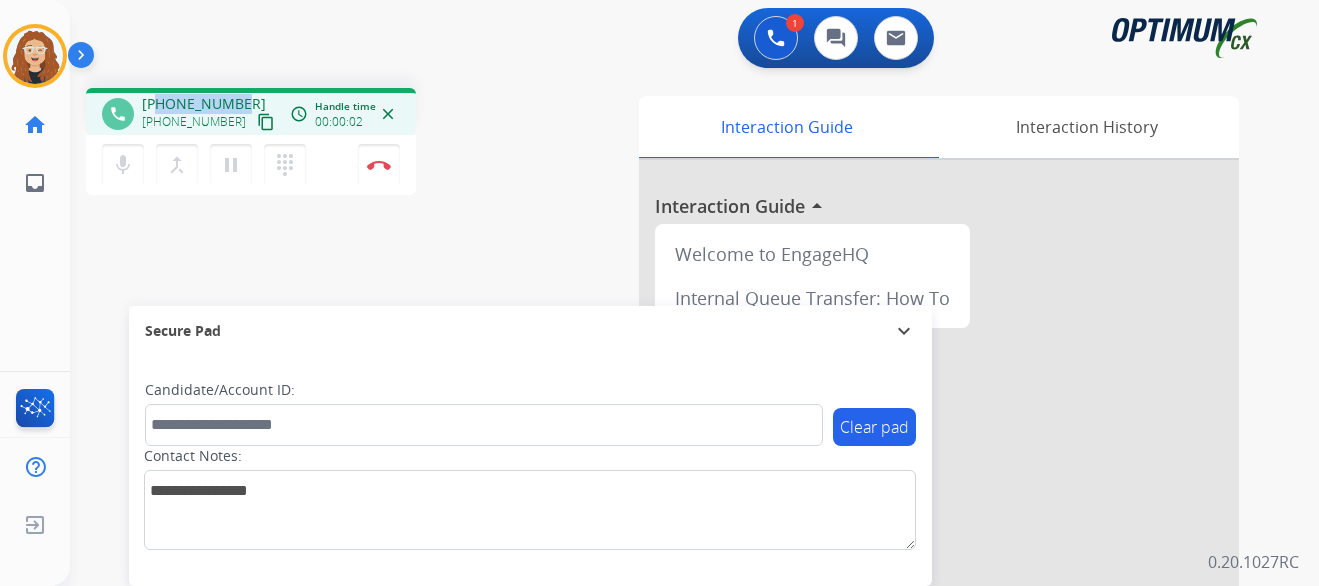click on "[PHONE_NUMBER] [PHONE_NUMBER] content_copy" at bounding box center (210, 114) 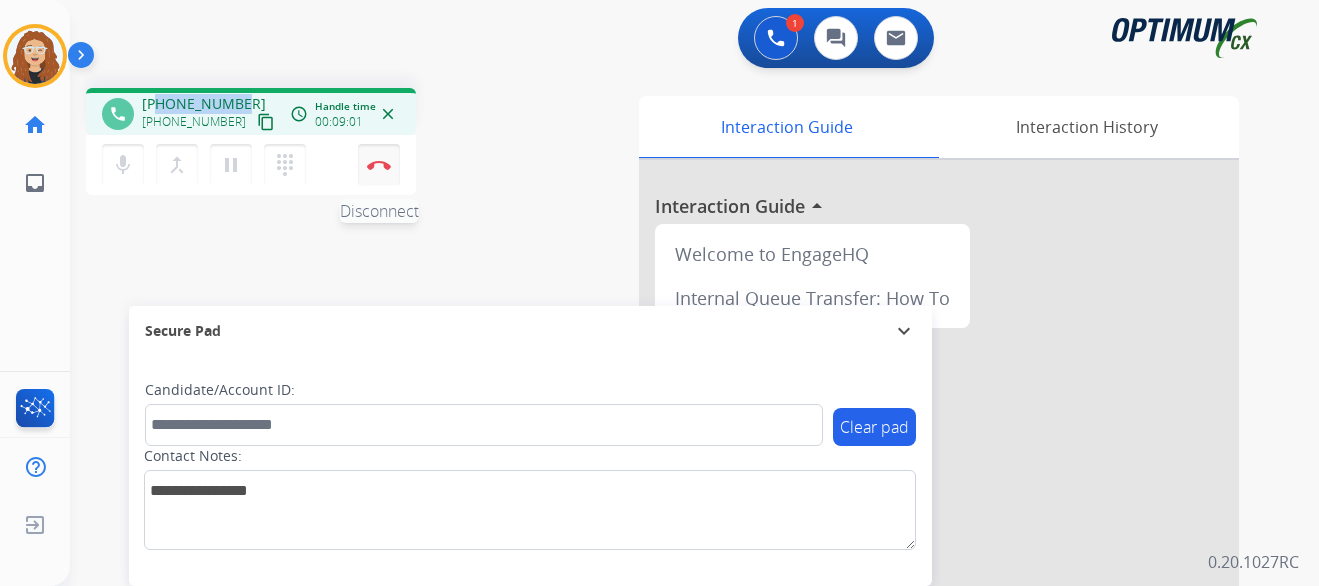 click on "Disconnect" at bounding box center (379, 165) 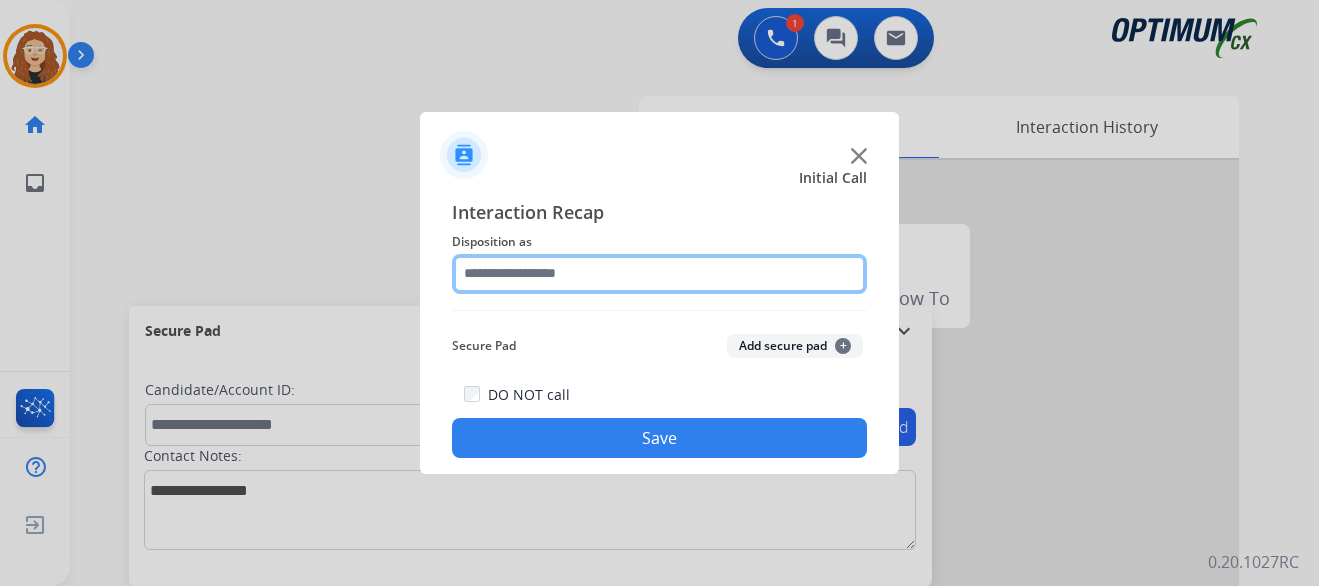 click 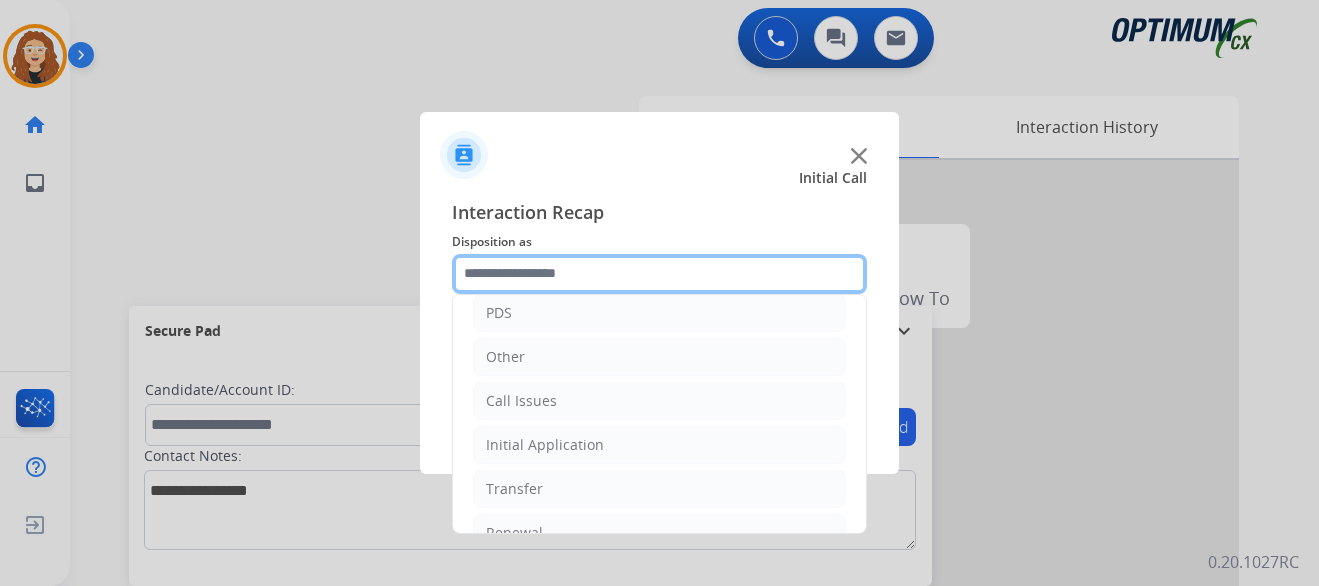 scroll, scrollTop: 136, scrollLeft: 0, axis: vertical 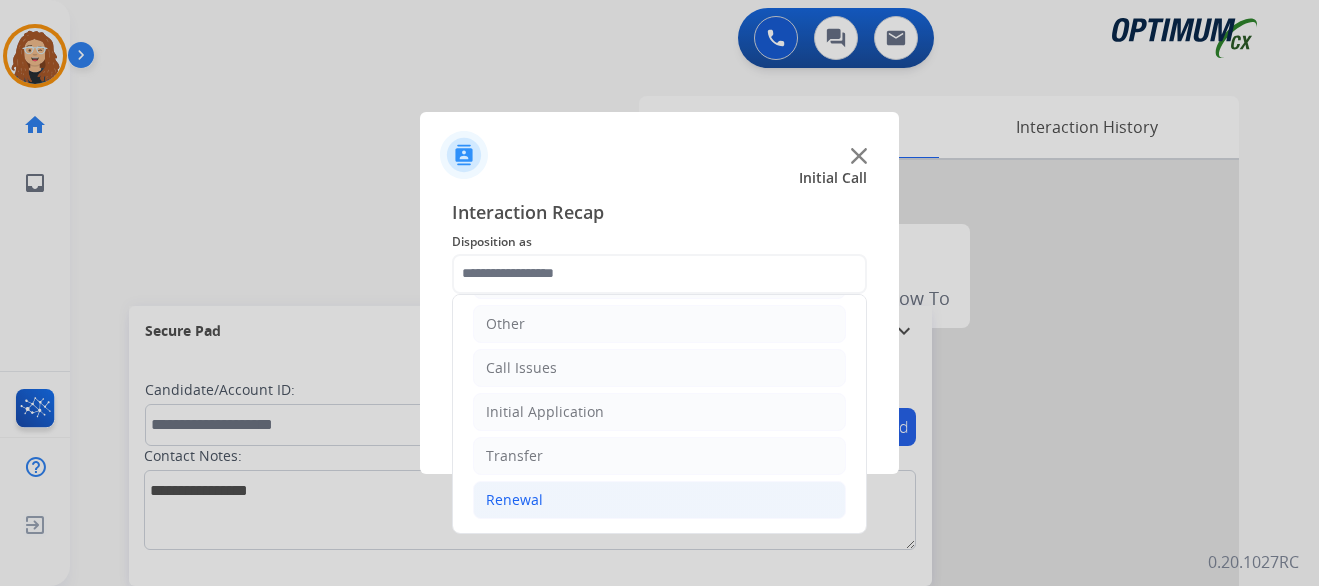 drag, startPoint x: 549, startPoint y: 499, endPoint x: 559, endPoint y: 501, distance: 10.198039 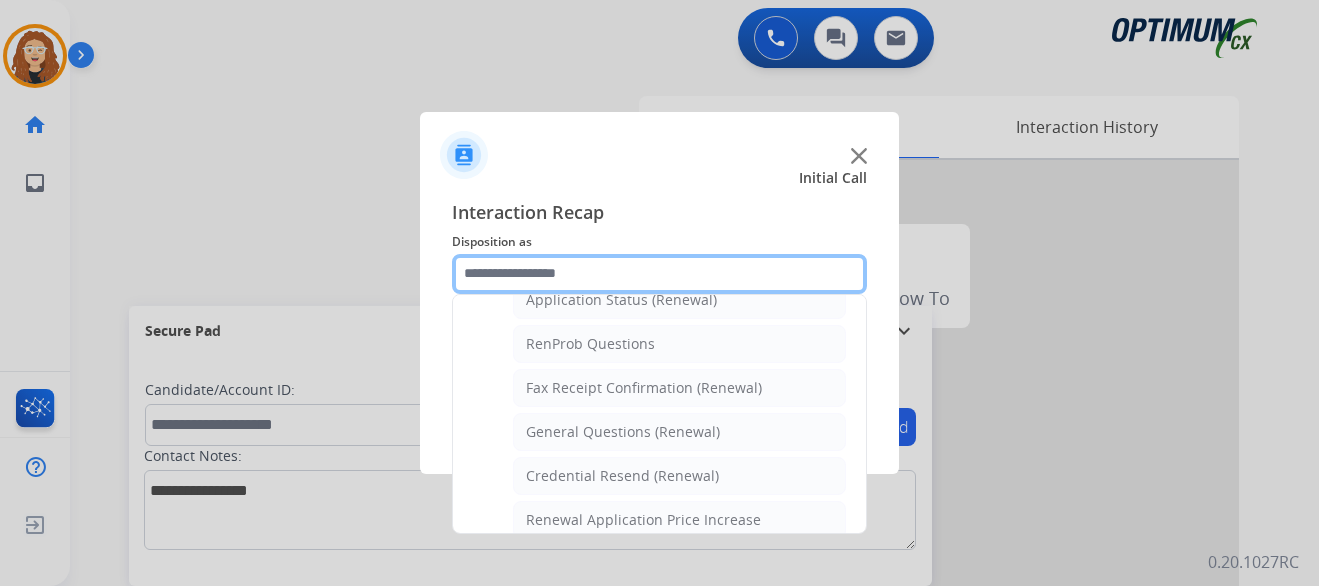 scroll, scrollTop: 496, scrollLeft: 0, axis: vertical 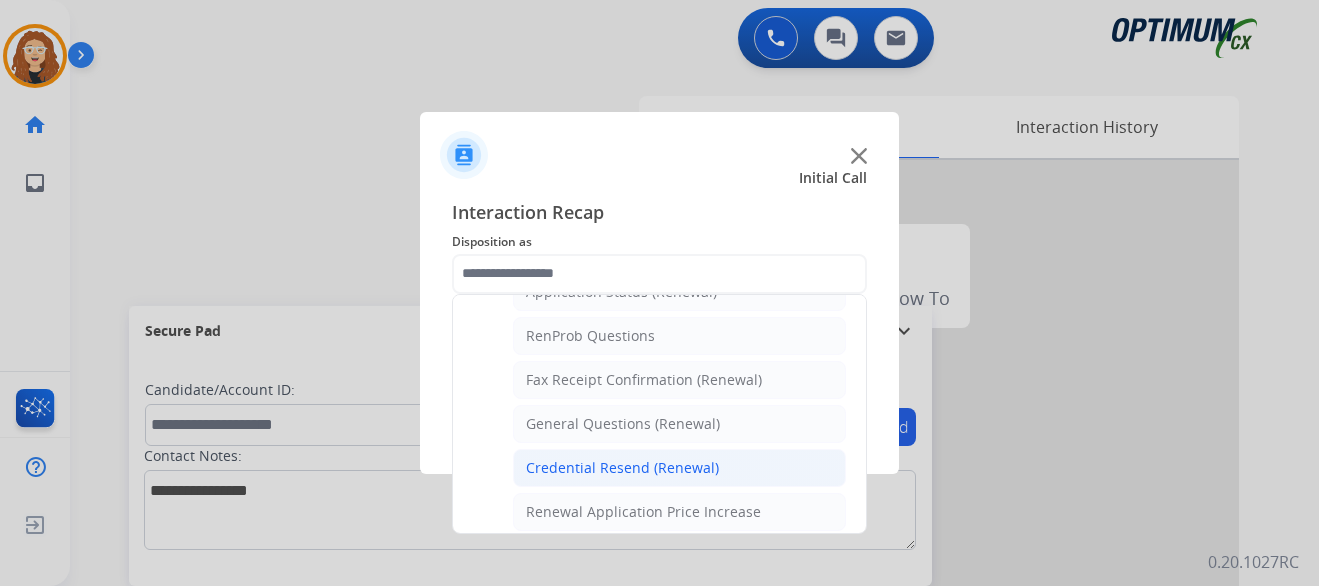 click on "Credential Resend (Renewal)" 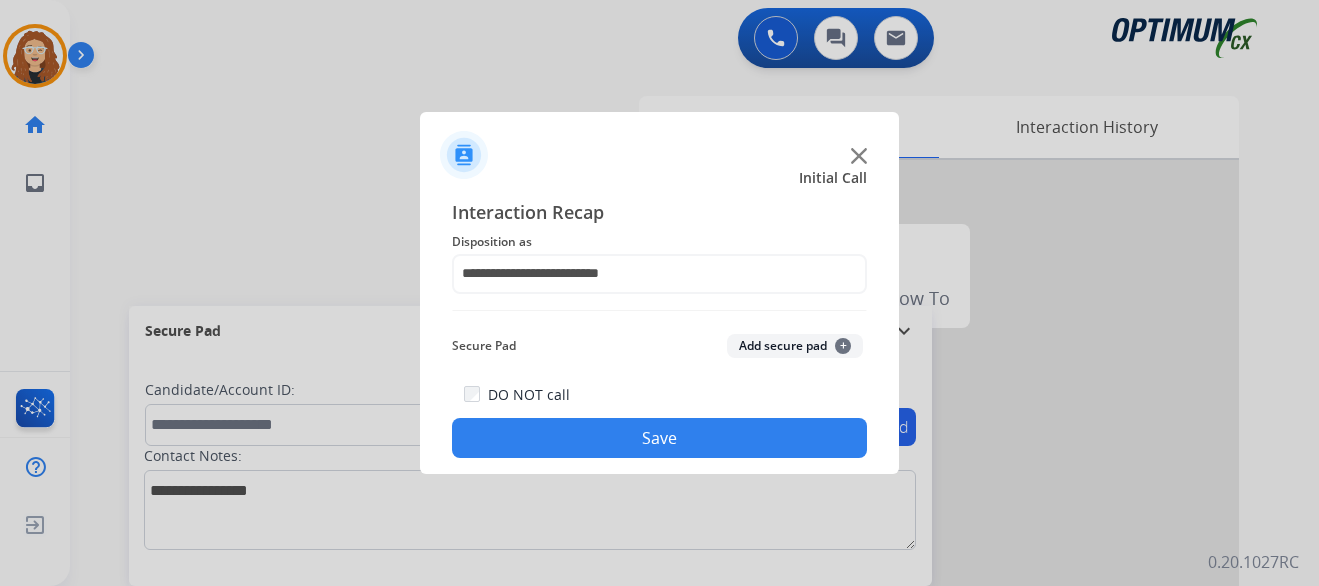 click on "Save" 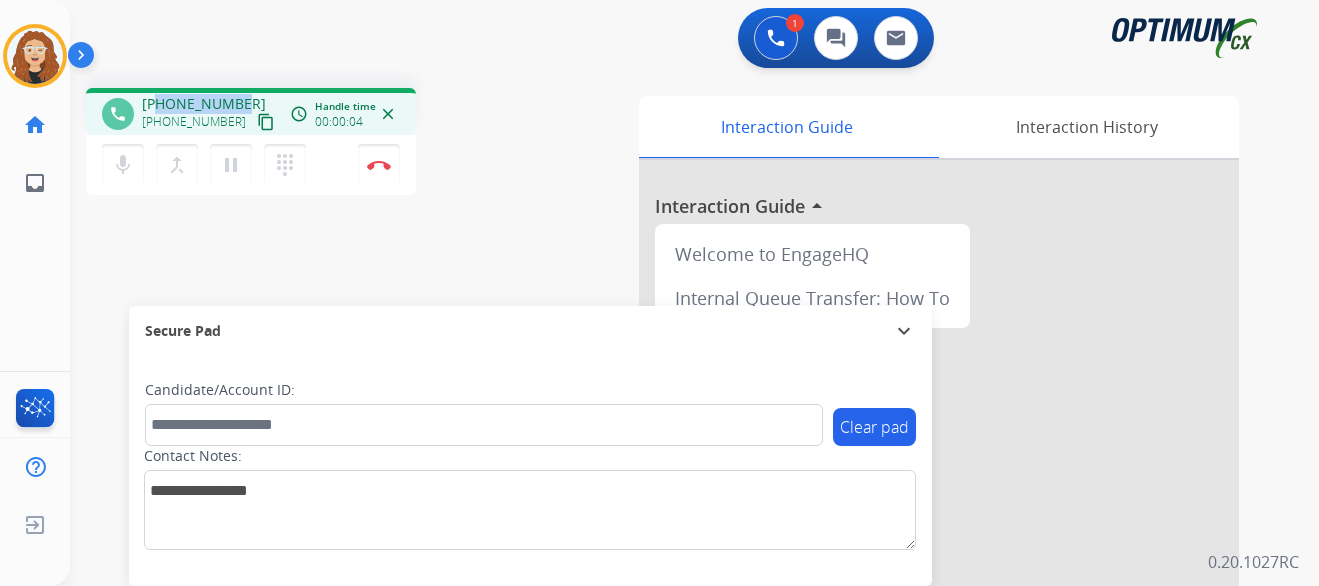 drag, startPoint x: 157, startPoint y: 102, endPoint x: 240, endPoint y: 100, distance: 83.02409 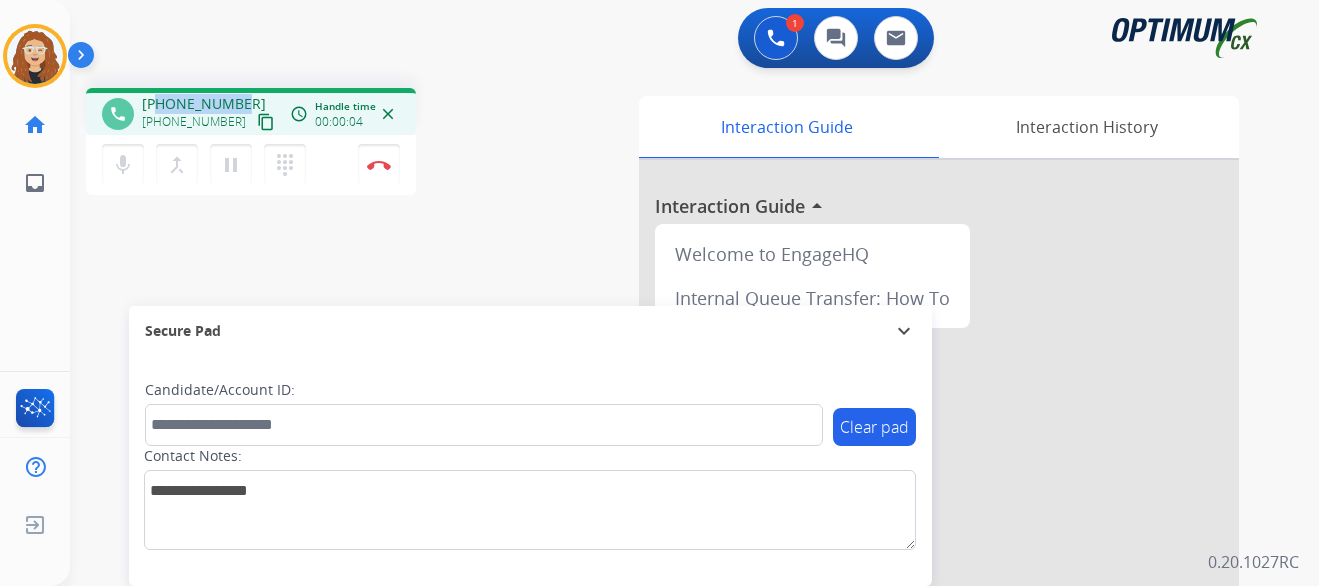 click on "[PHONE_NUMBER] [PHONE_NUMBER] content_copy" at bounding box center [210, 114] 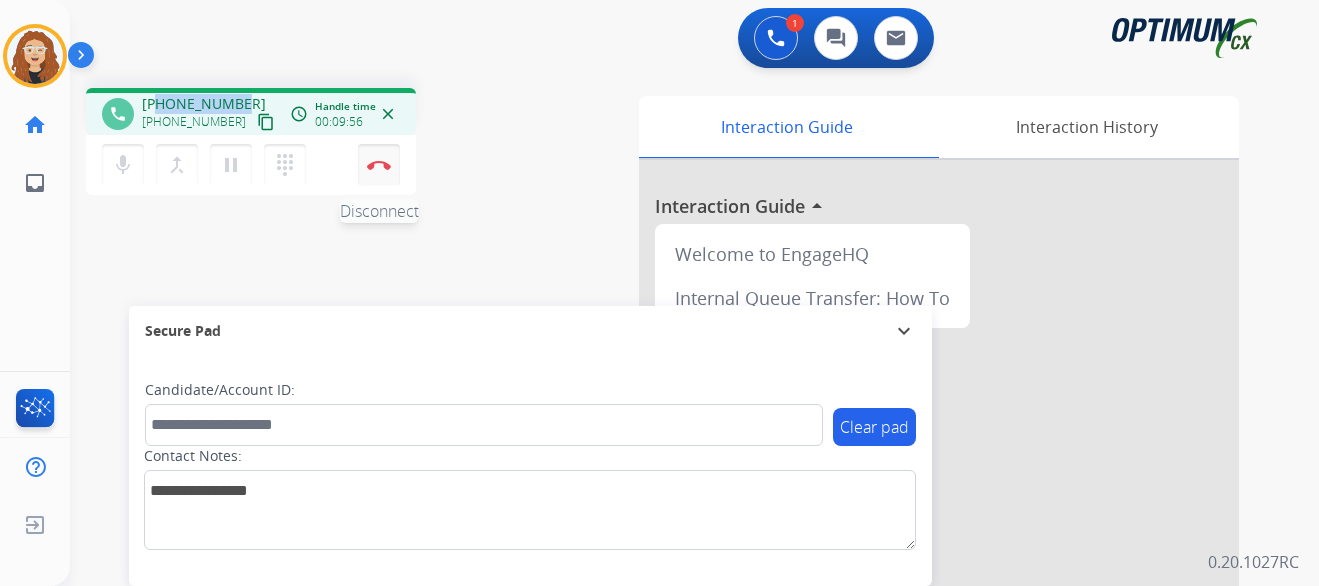 click on "Disconnect" at bounding box center (379, 165) 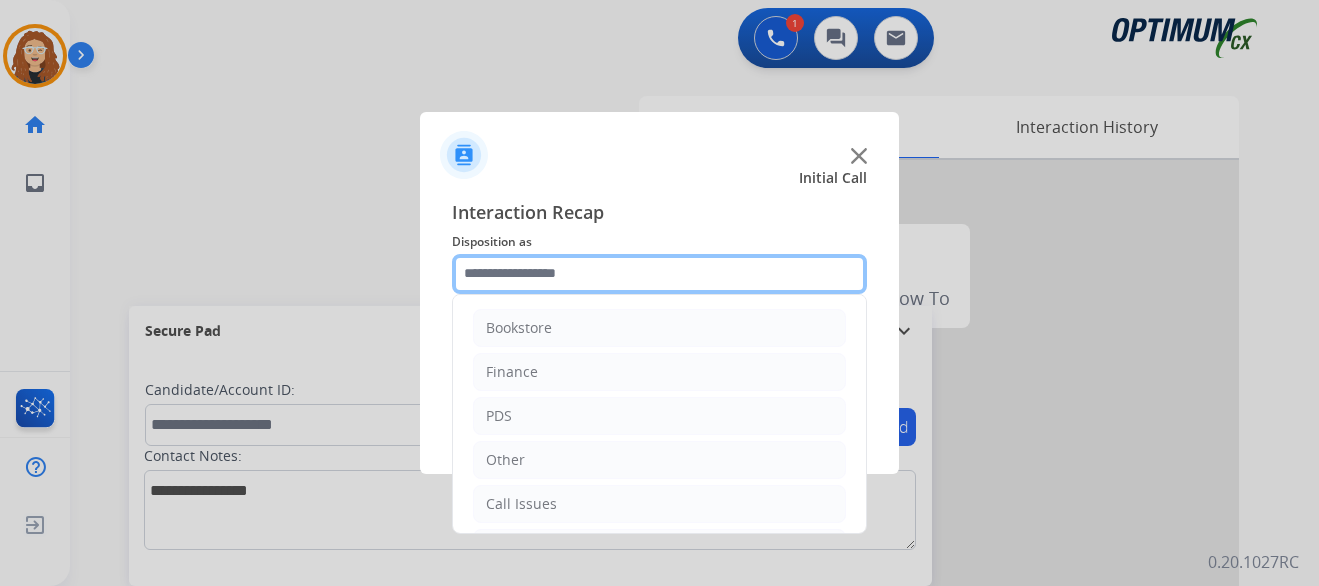 click 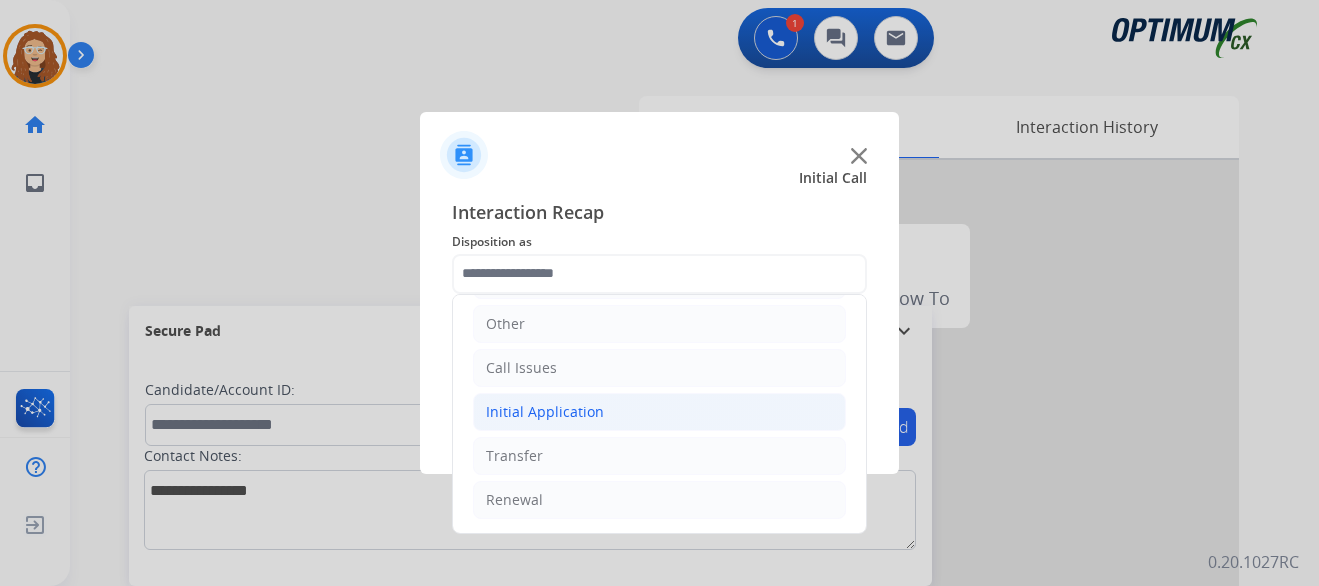 click on "Initial Application" 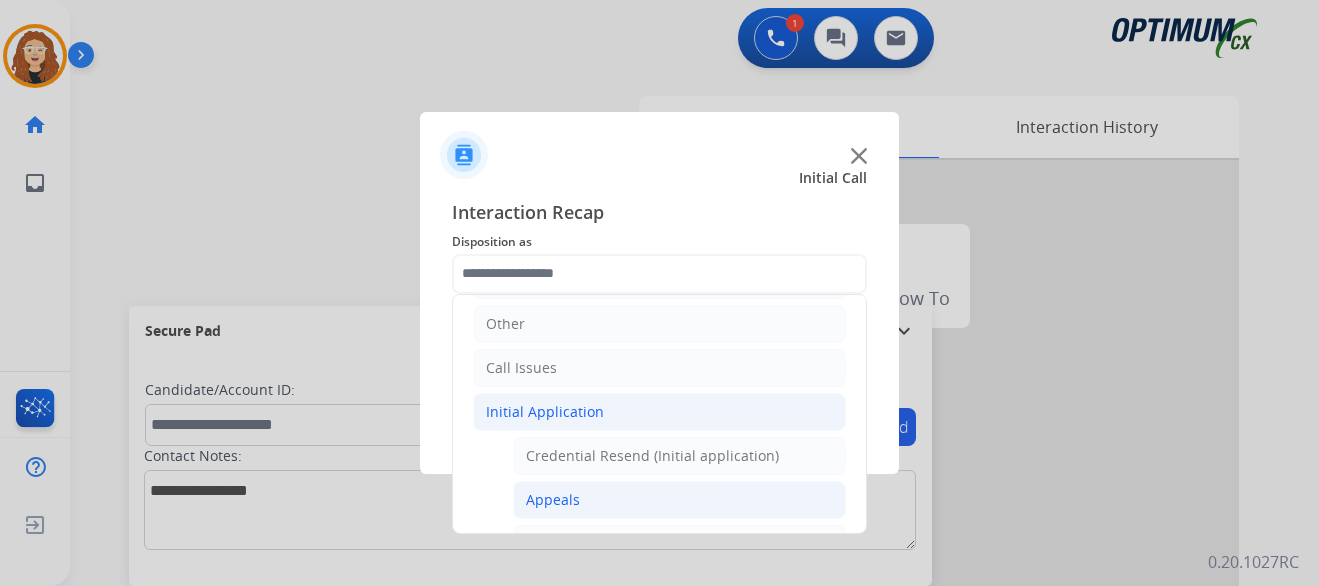 click on "Appeals" 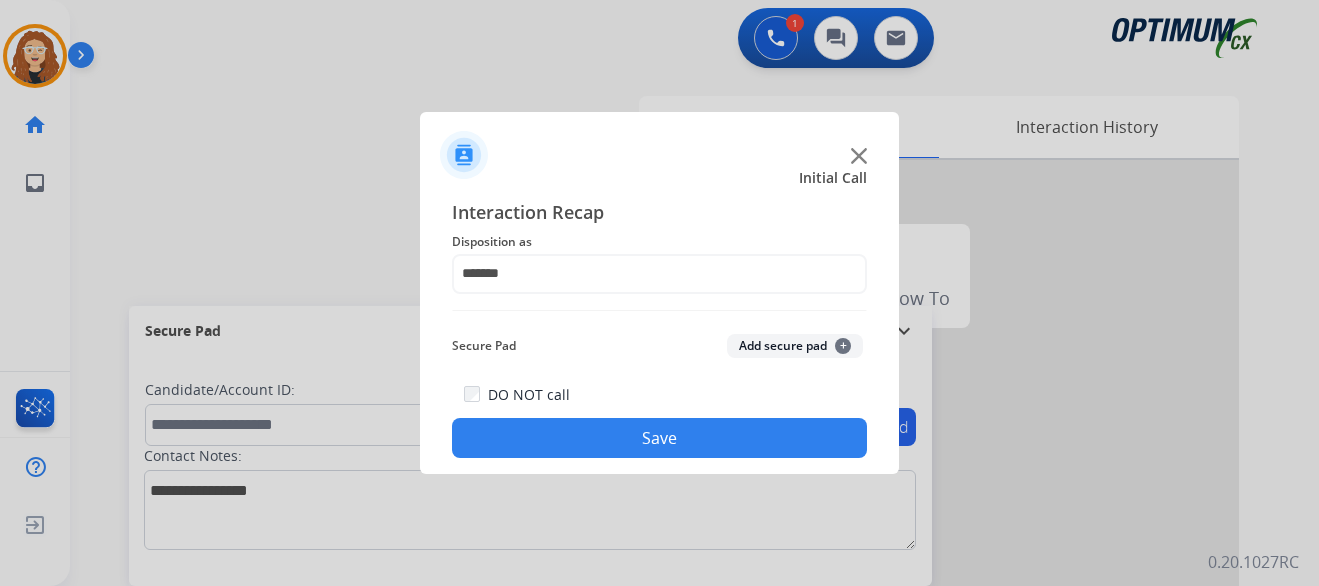 click on "Save" 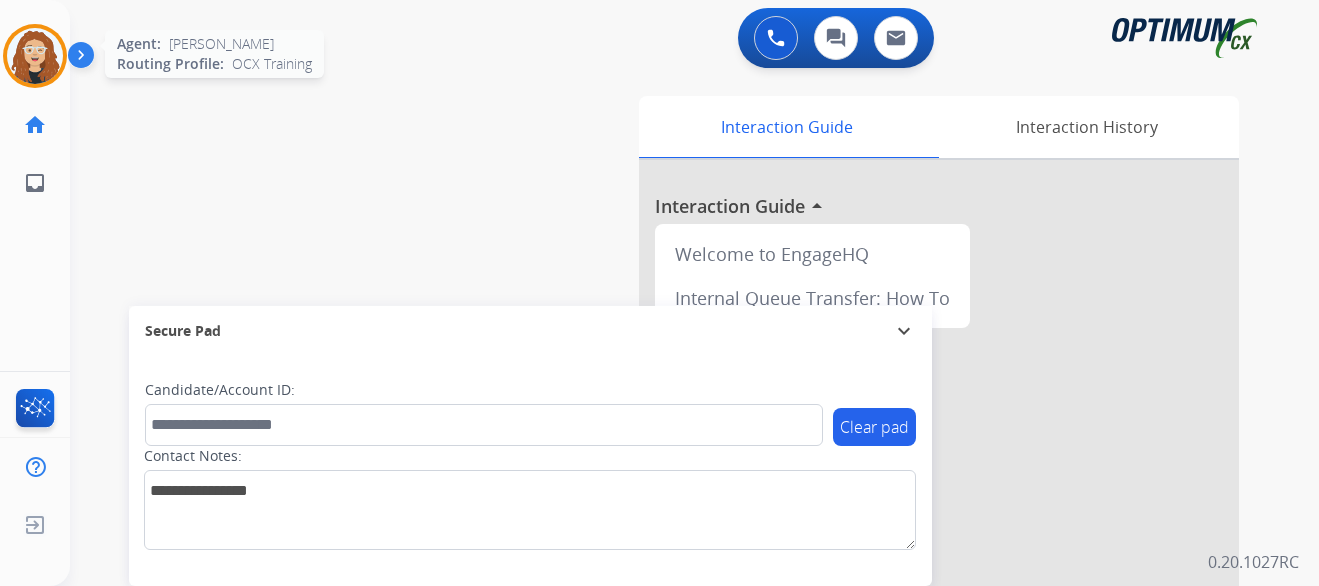 click at bounding box center (35, 56) 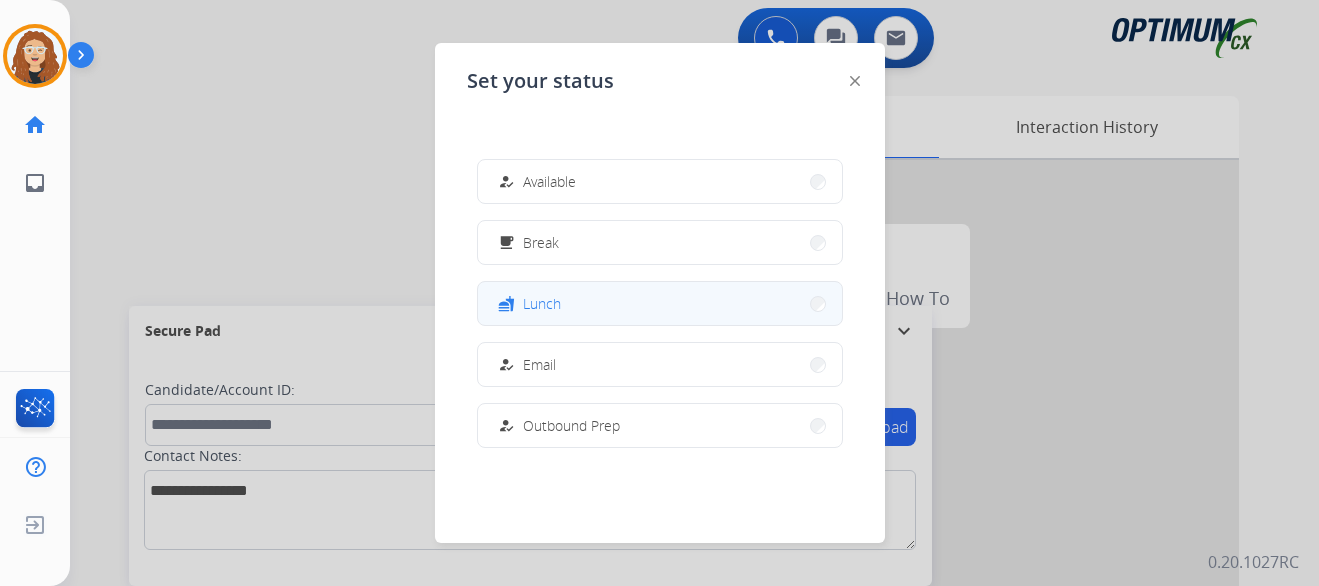 click on "fastfood Lunch" at bounding box center (660, 303) 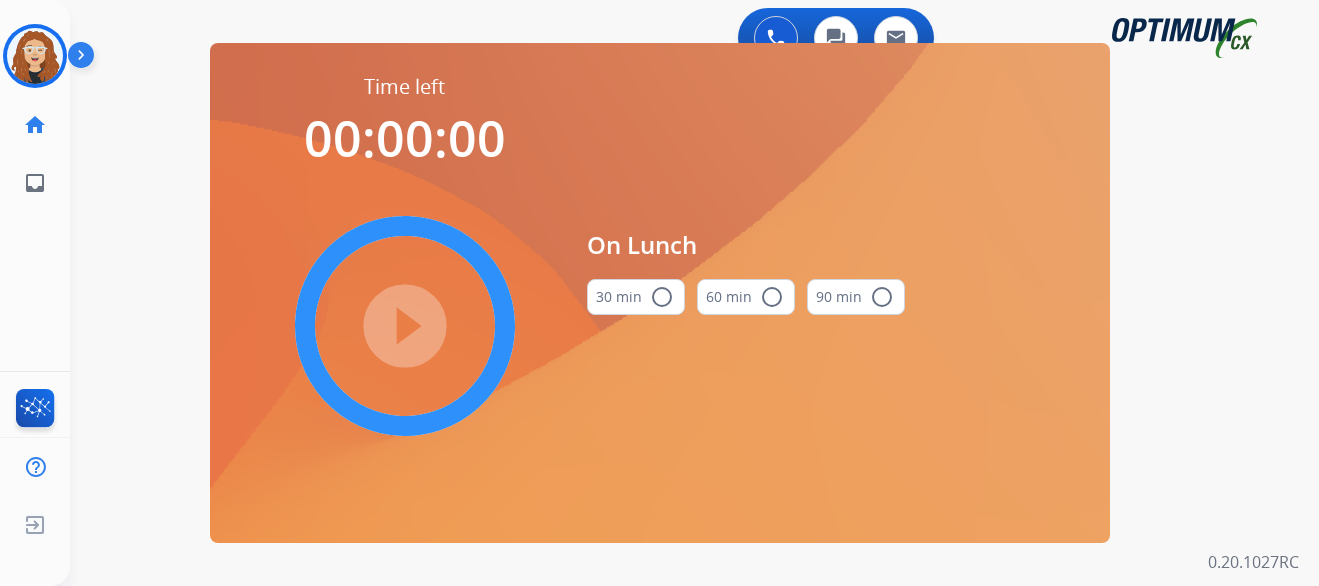 click on "radio_button_unchecked" at bounding box center [662, 297] 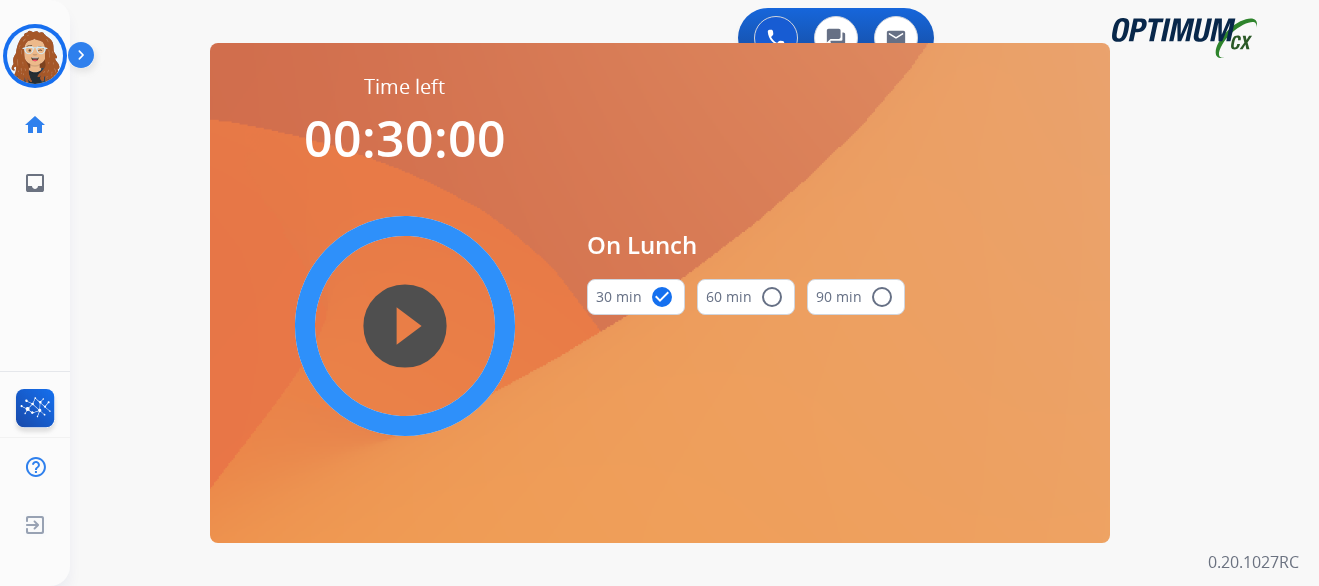 click on "play_circle_filled" at bounding box center [405, 326] 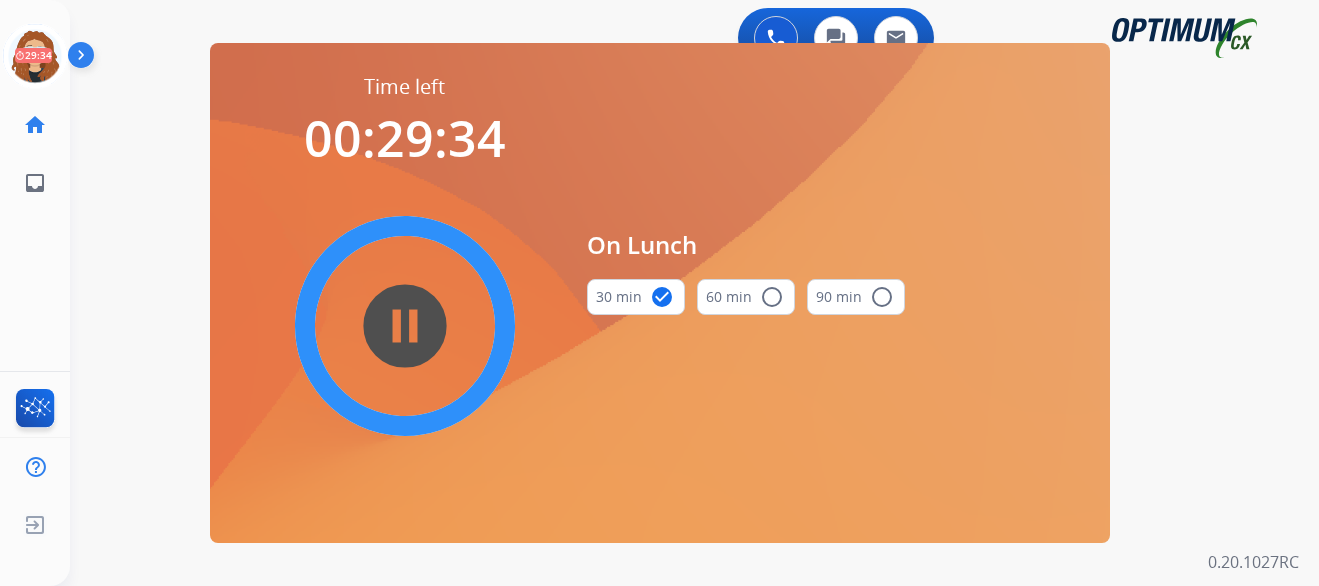 click on "0 Voice Interactions  0  Chat Interactions   0  Email Interactions swap_horiz Break voice bridge close_fullscreen Connect 3-Way Call merge_type Separate 3-Way Call Time left 00:29:34 pause_circle_filled On Lunch  30 min  check_circle  60 min  radio_button_unchecked  90 min  radio_button_unchecked  Interaction Guide   Interaction History  Interaction Guide arrow_drop_up  Welcome to EngageHQ   Internal Queue Transfer: How To  Secure Pad expand_more Clear pad Candidate/Account ID: Contact Notes:                  0.20.1027RC" at bounding box center (694, 293) 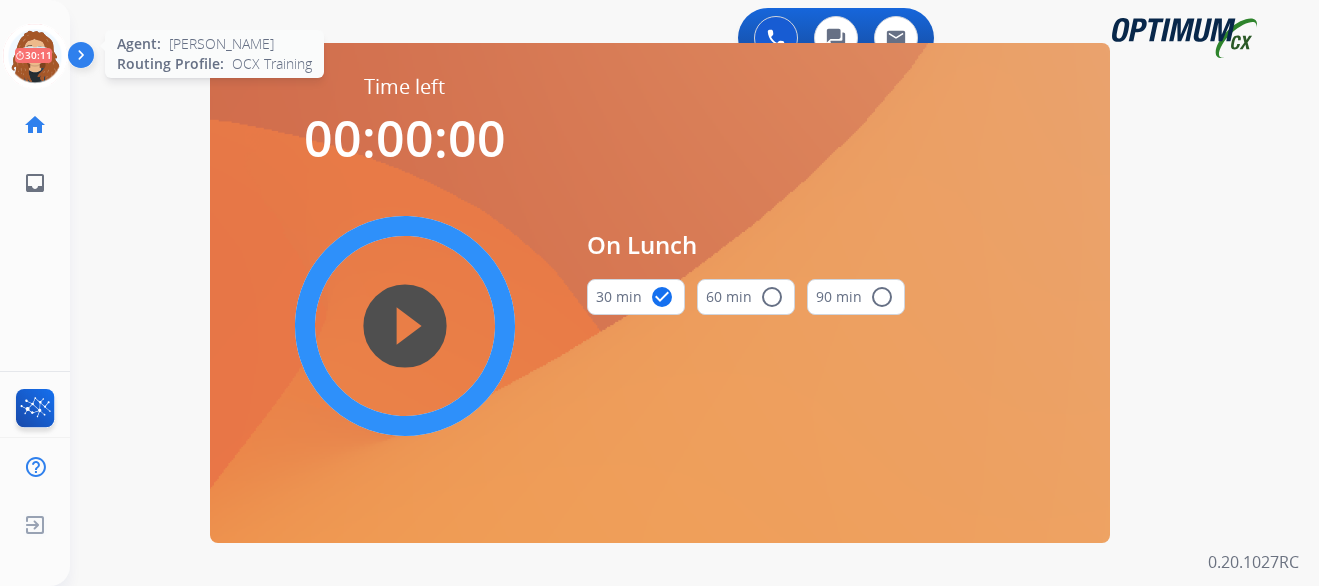 click 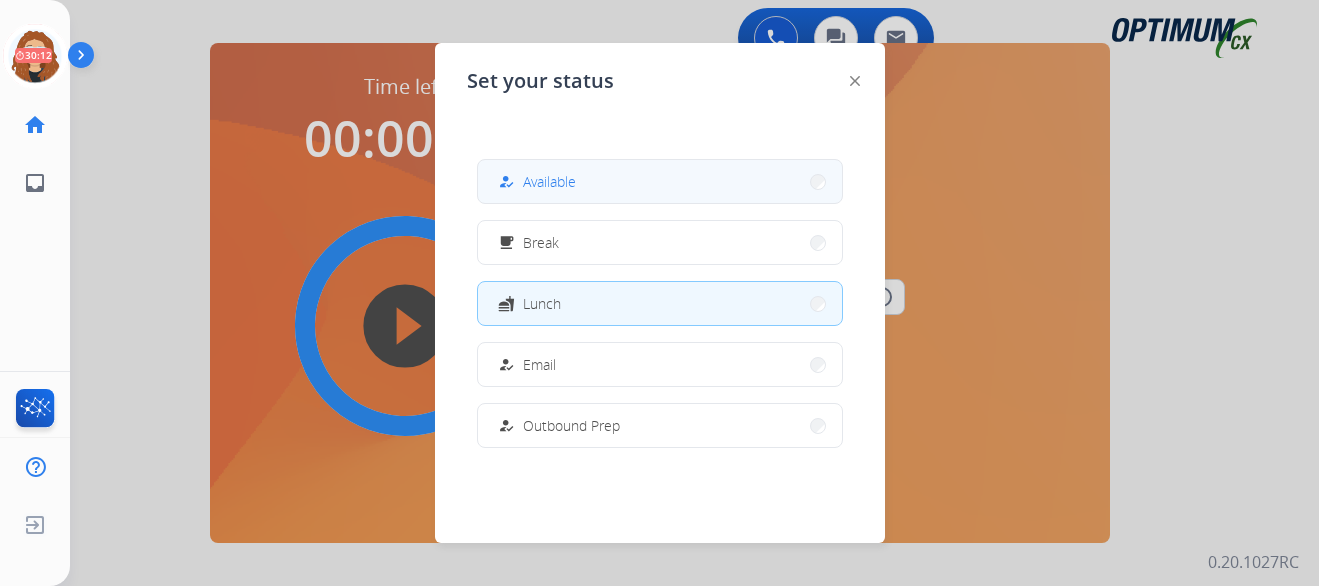 click on "how_to_reg Available" at bounding box center [660, 181] 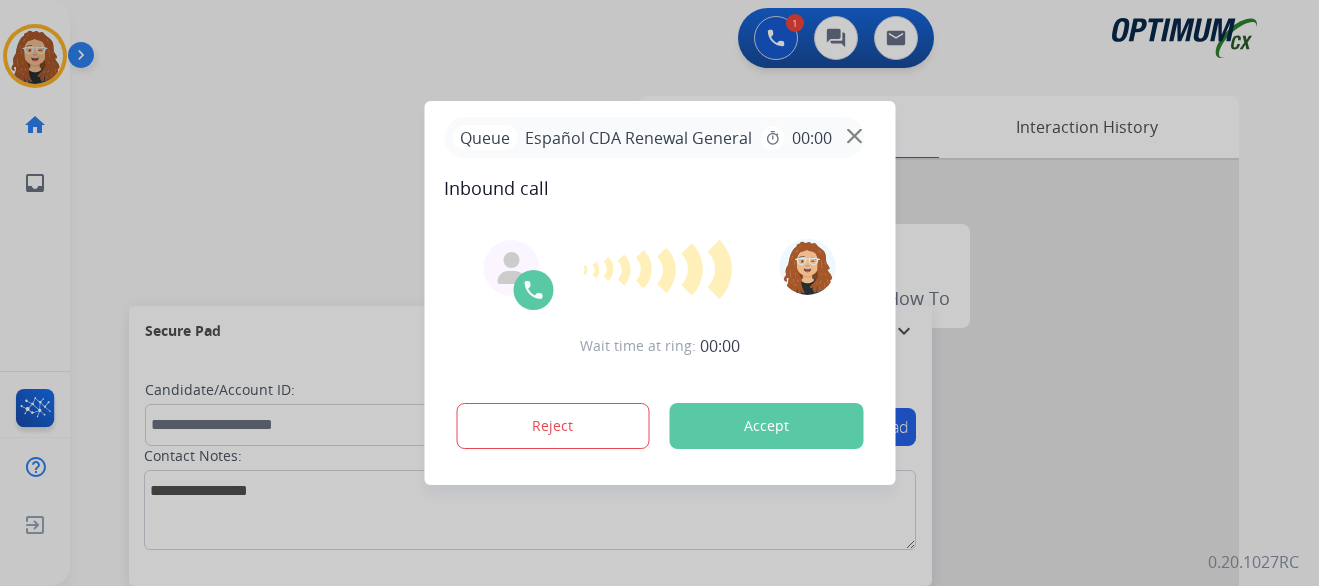 click on "Accept" at bounding box center [766, 426] 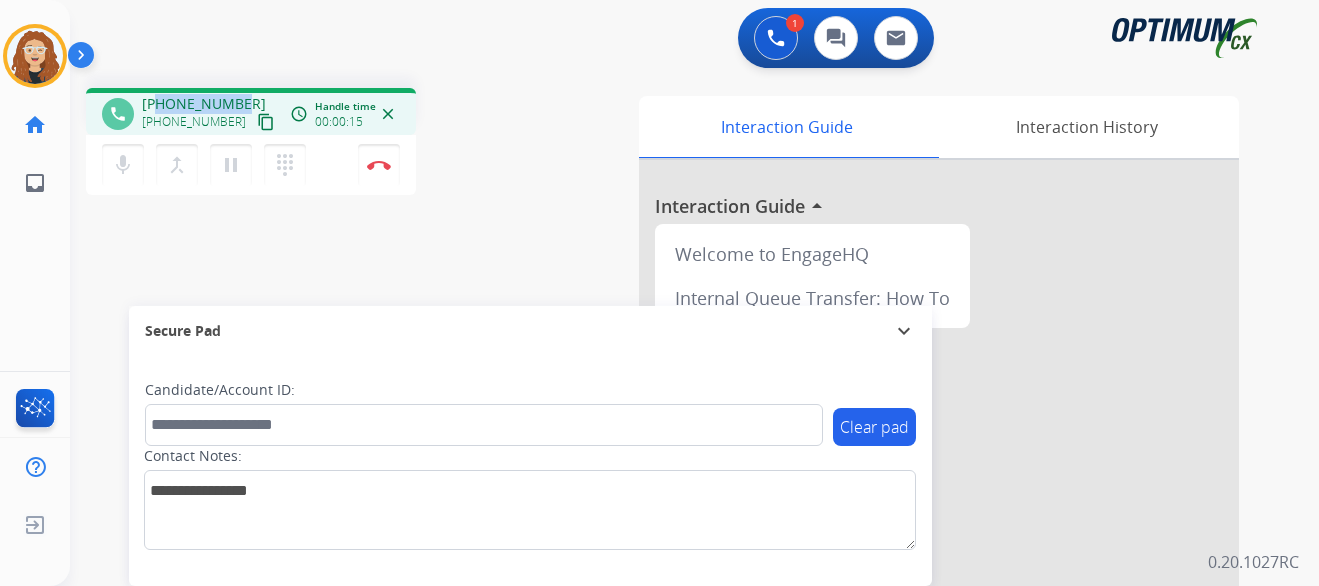 drag, startPoint x: 157, startPoint y: 98, endPoint x: 240, endPoint y: 98, distance: 83 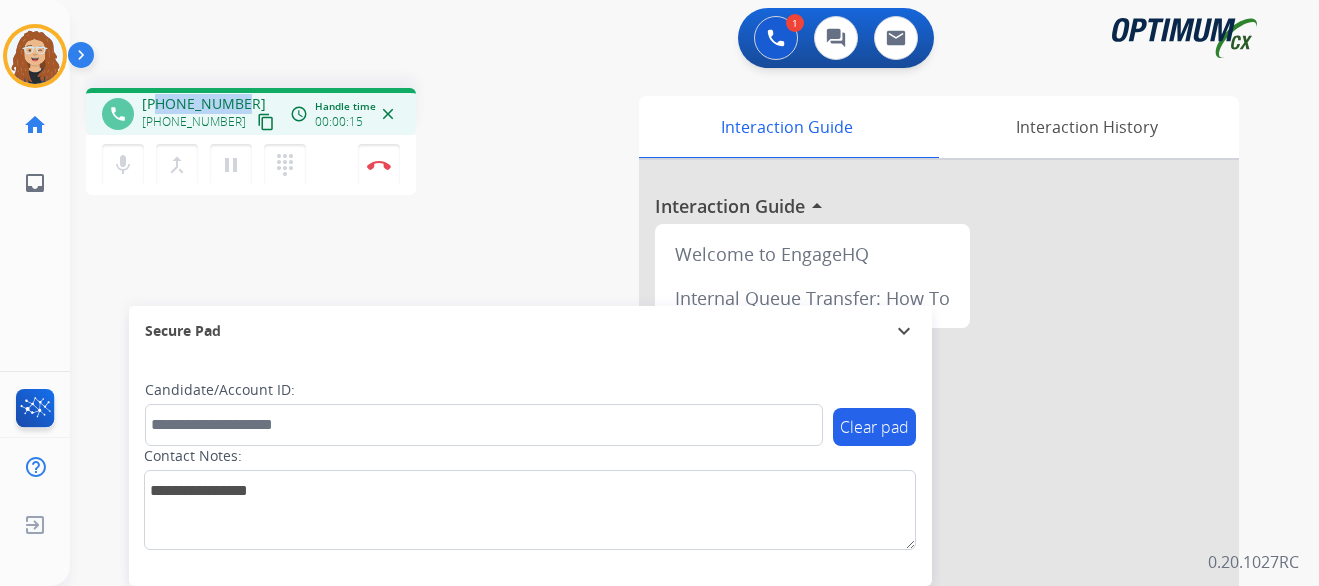 click on "[PHONE_NUMBER] [PHONE_NUMBER] content_copy" at bounding box center [210, 114] 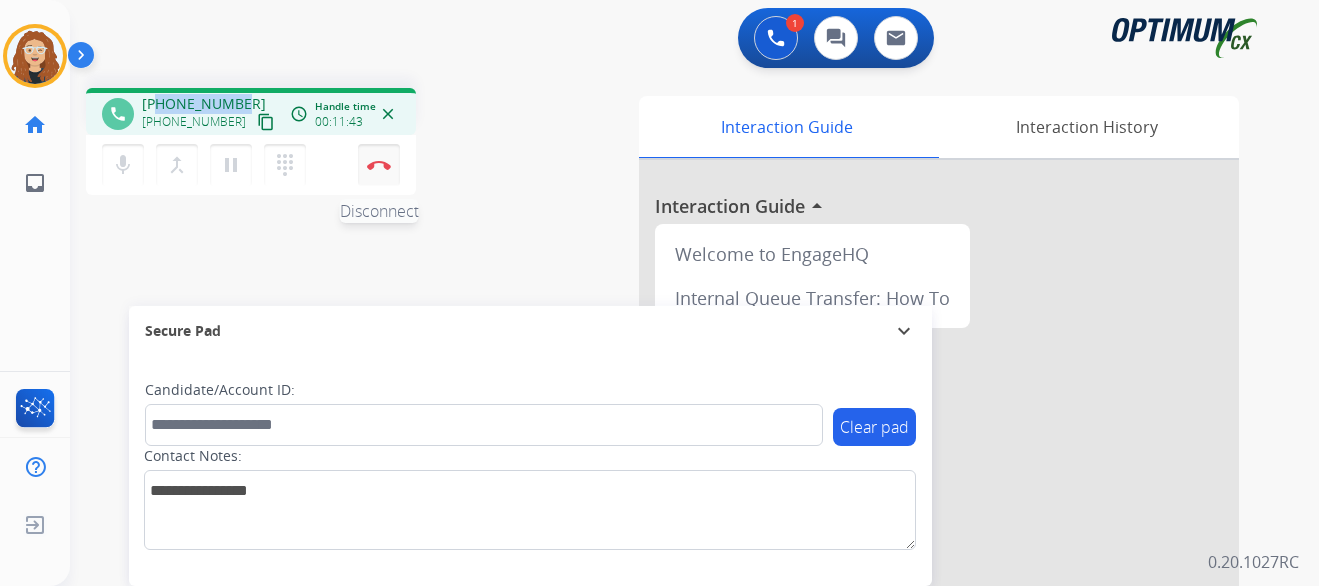 click on "Disconnect" at bounding box center [379, 165] 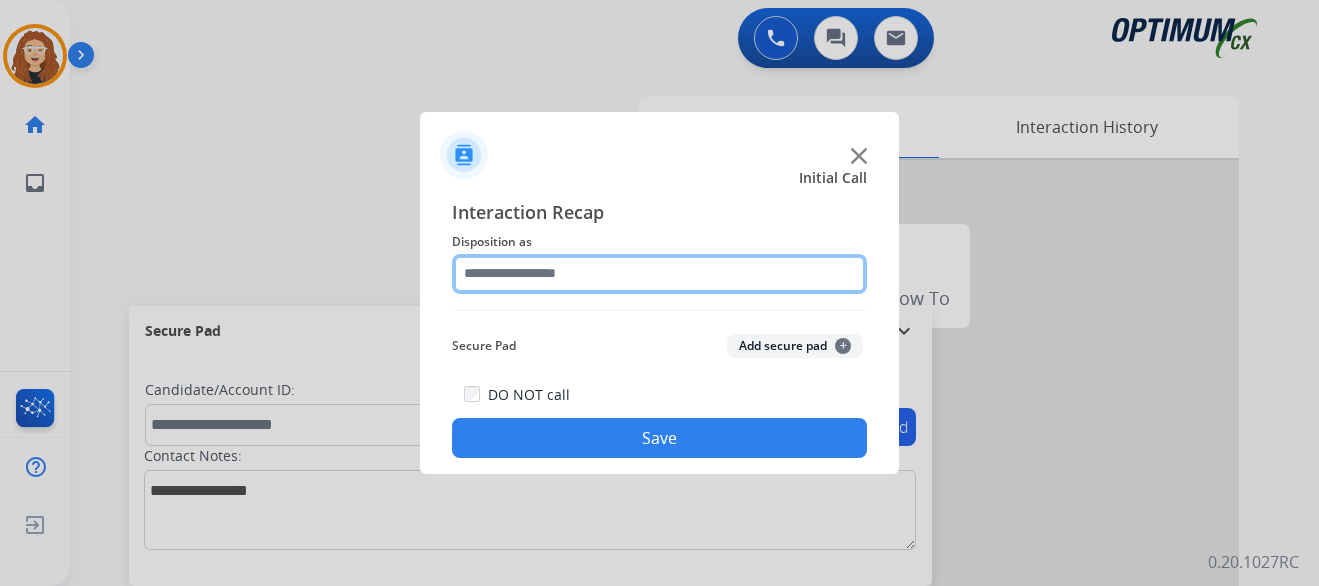 click 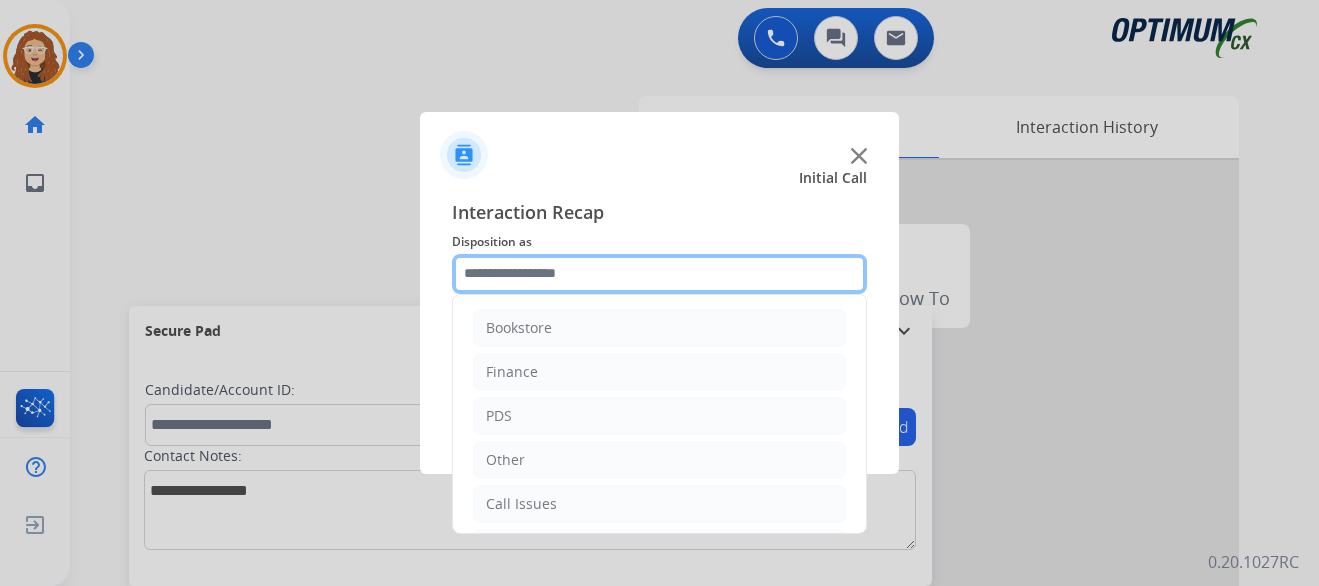 scroll, scrollTop: 136, scrollLeft: 0, axis: vertical 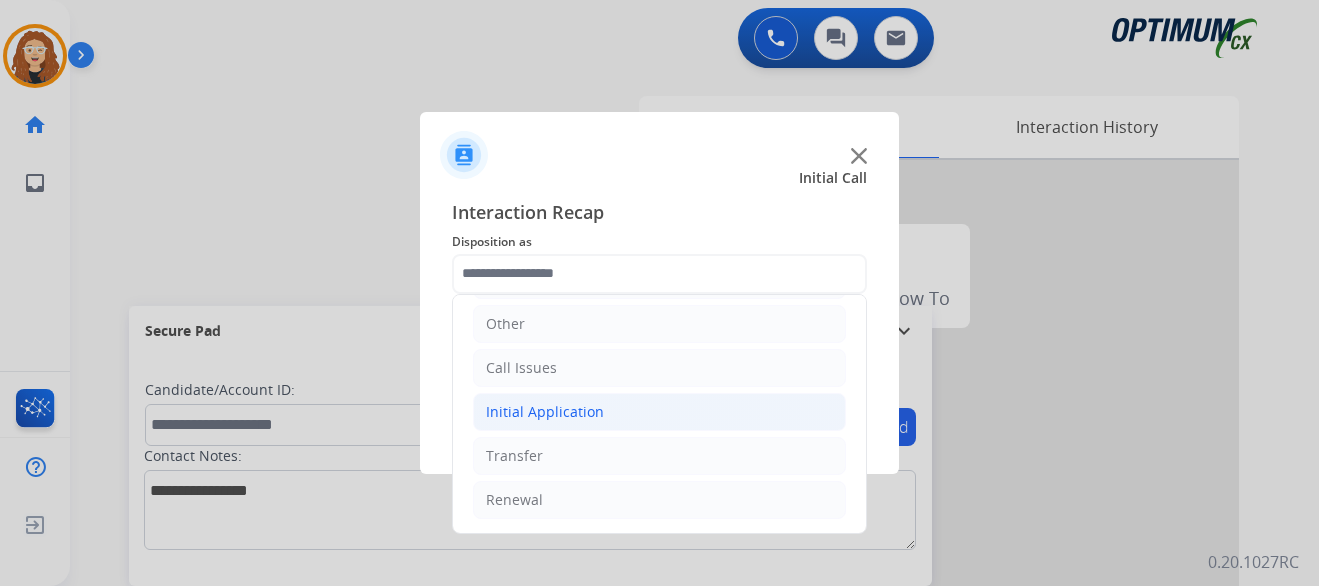 click on "Initial Application" 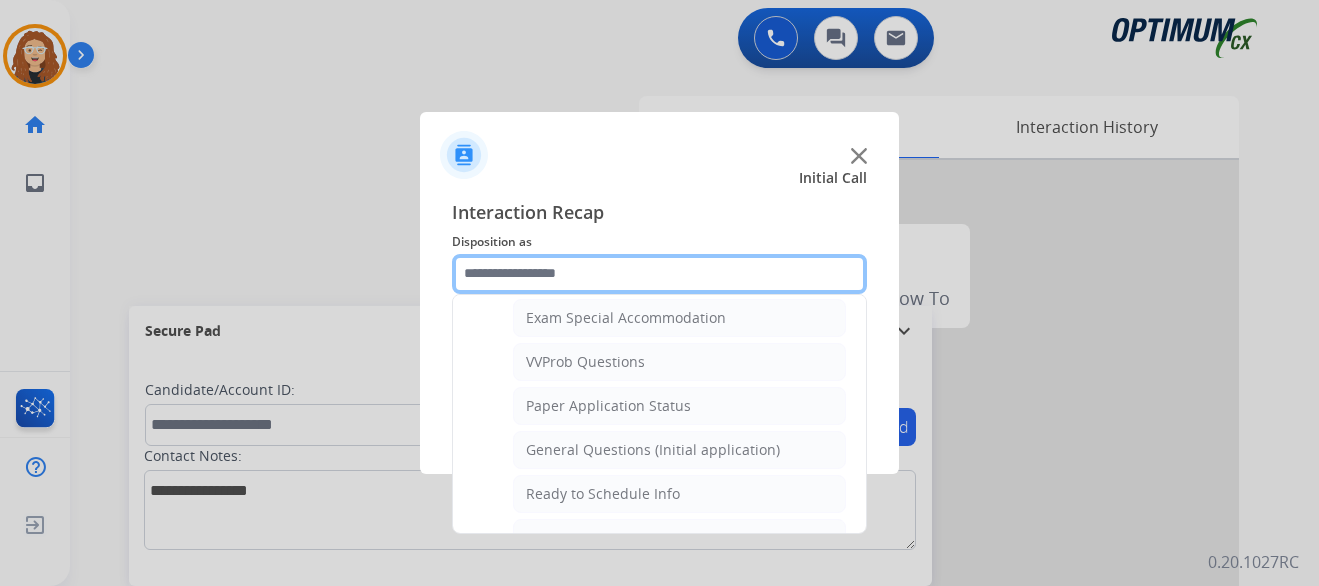 scroll, scrollTop: 1054, scrollLeft: 0, axis: vertical 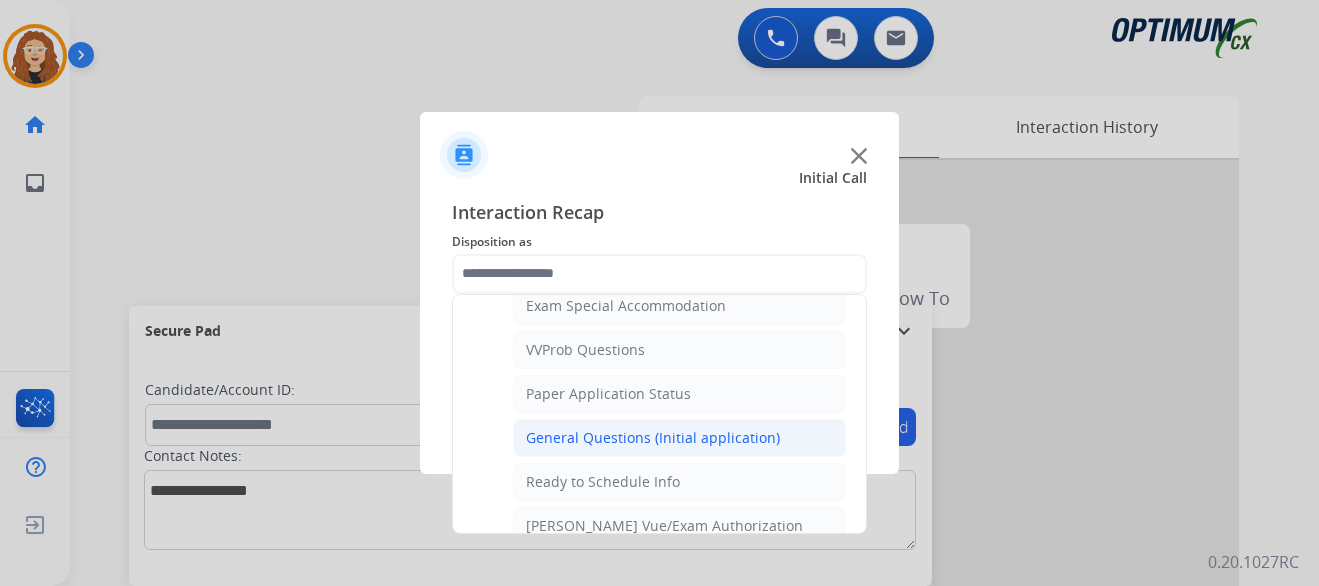 click on "General Questions (Initial application)" 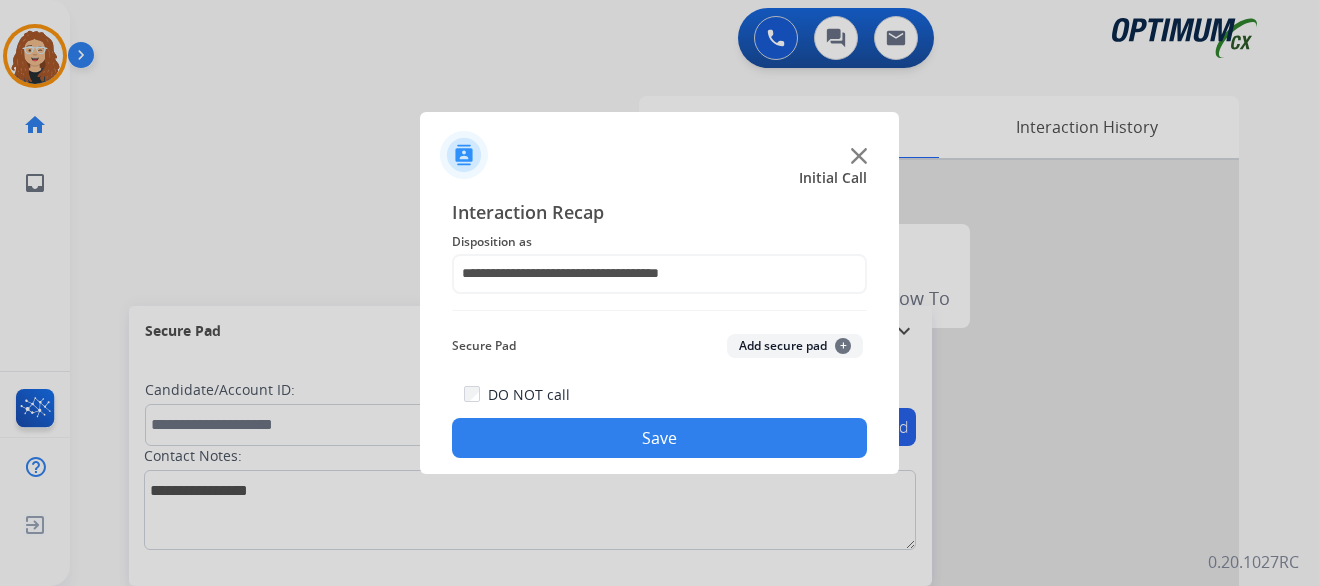 click on "Save" 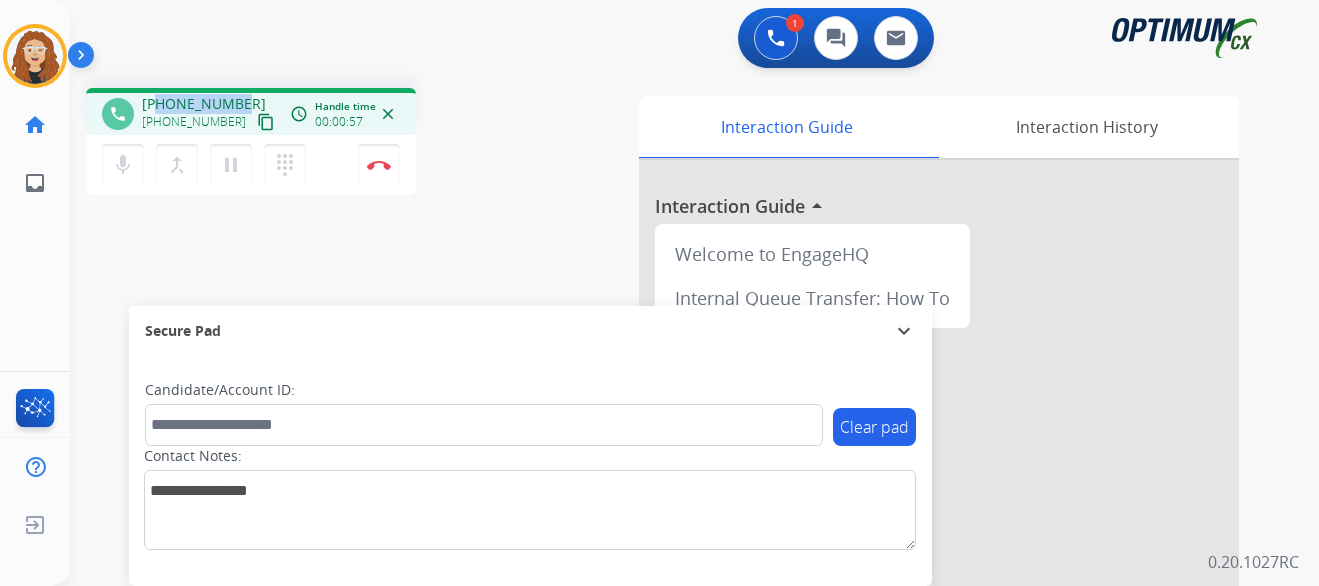 drag, startPoint x: 158, startPoint y: 103, endPoint x: 238, endPoint y: 103, distance: 80 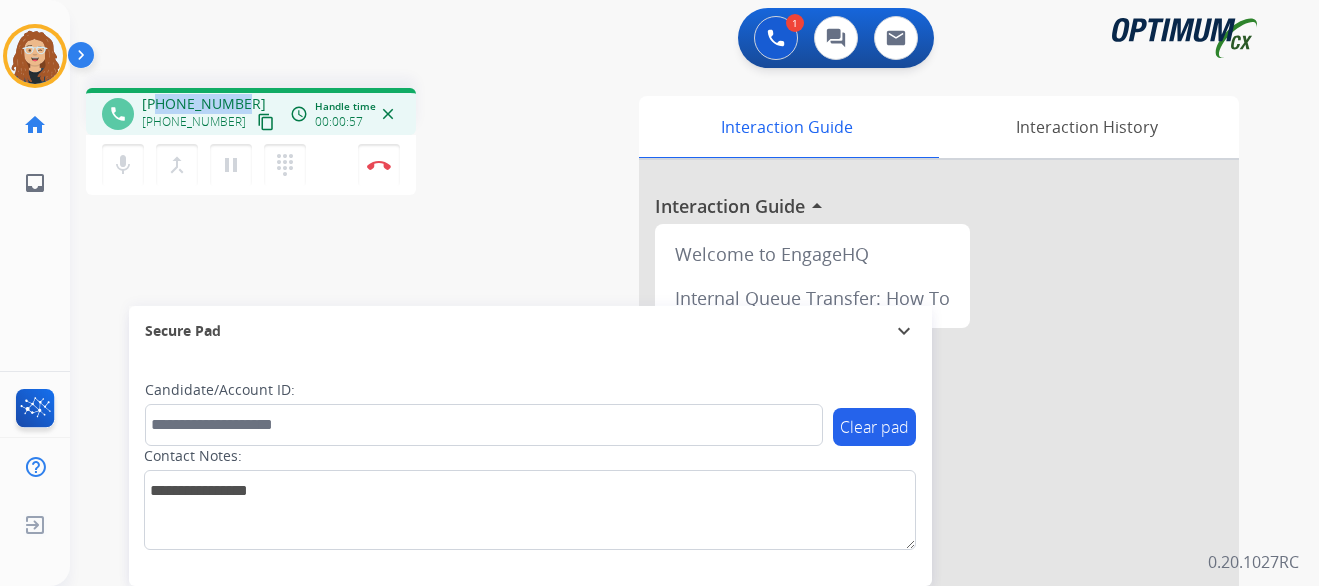 click on "[PHONE_NUMBER]" at bounding box center (204, 104) 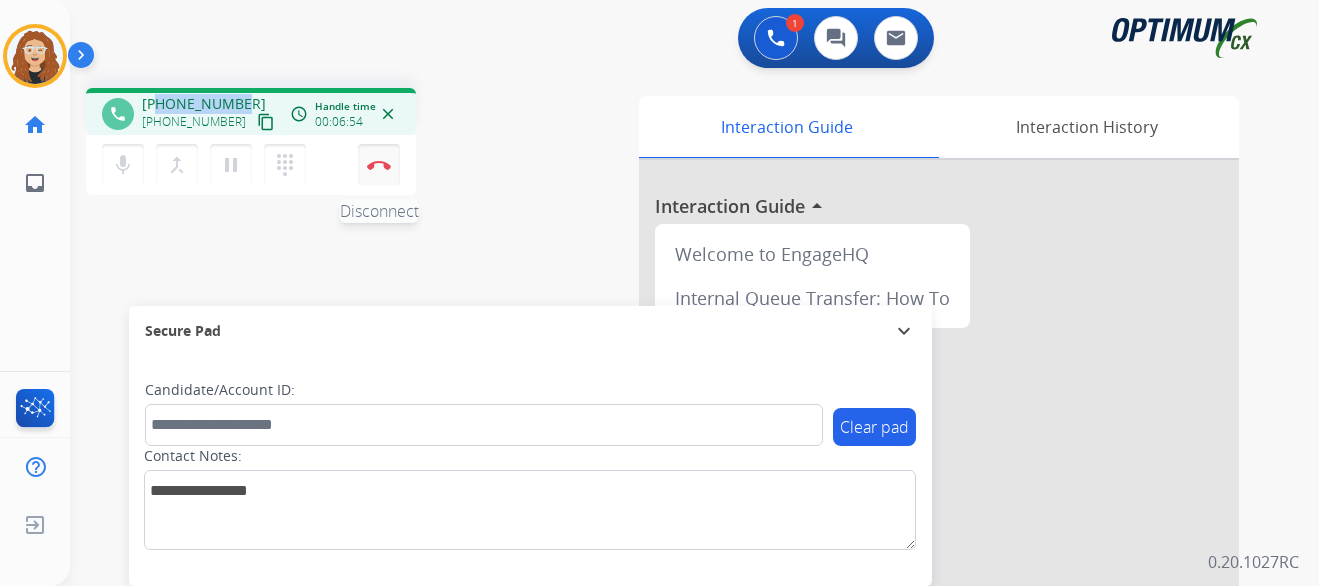 click at bounding box center (379, 165) 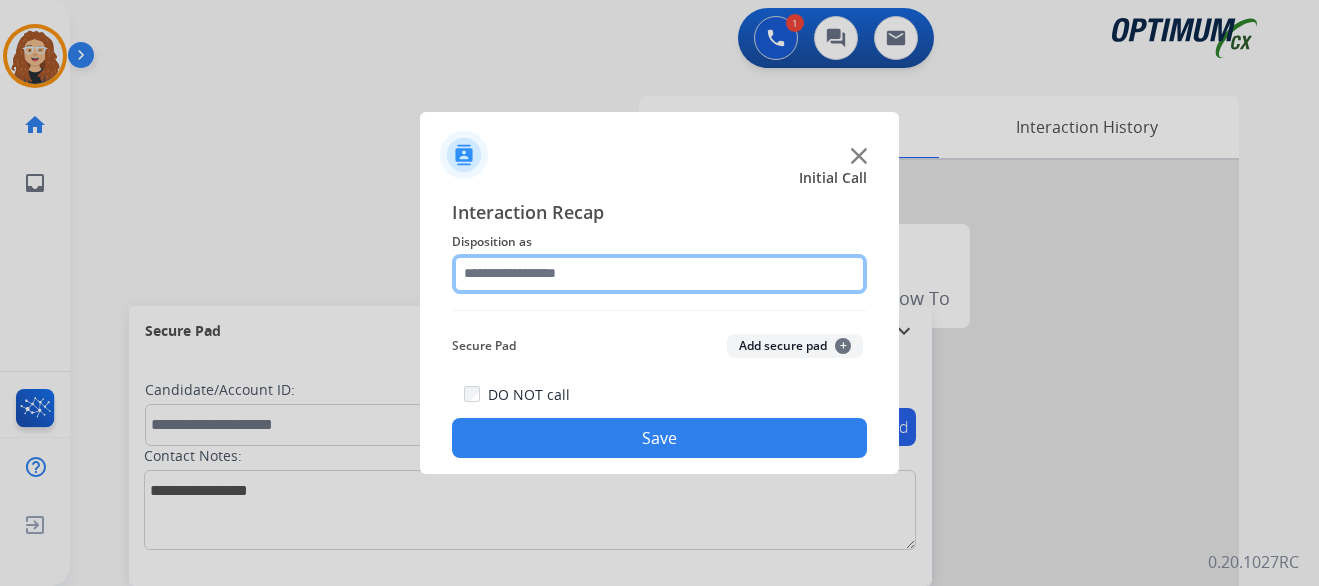 click 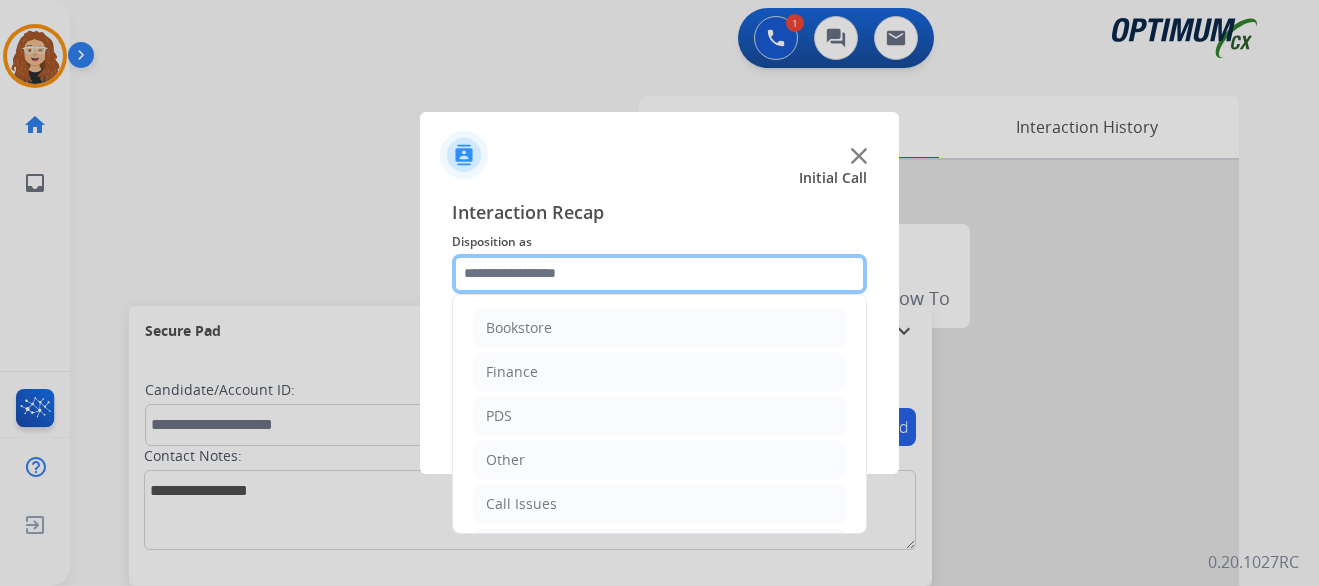 scroll, scrollTop: 136, scrollLeft: 0, axis: vertical 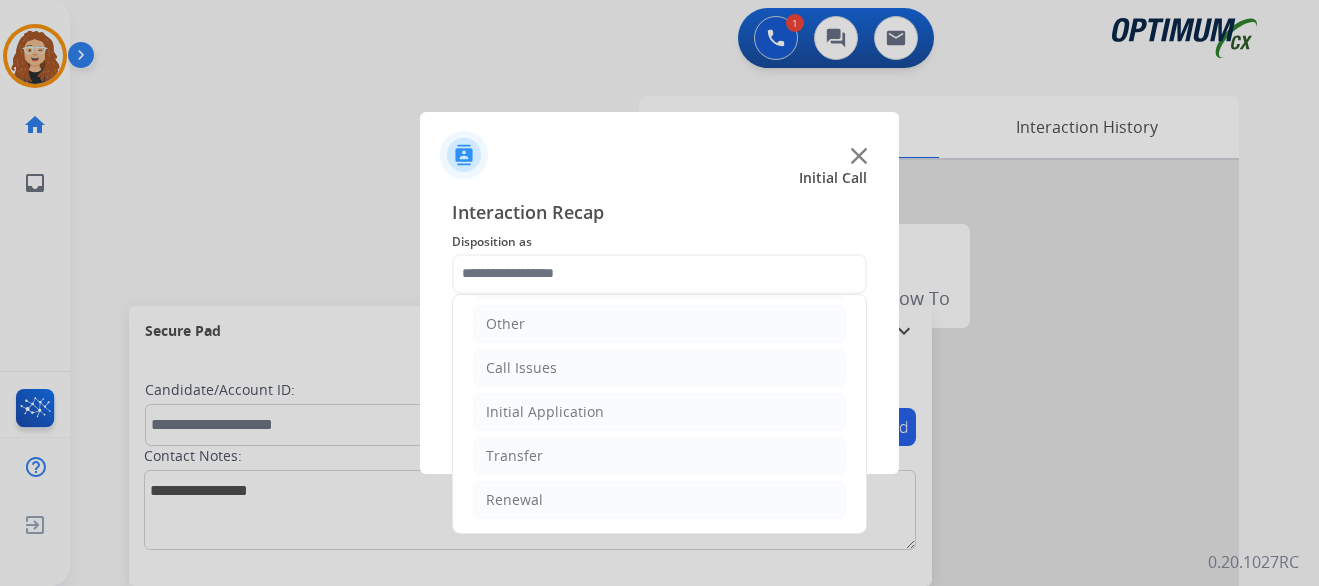 drag, startPoint x: 672, startPoint y: 507, endPoint x: 830, endPoint y: 428, distance: 176.64937 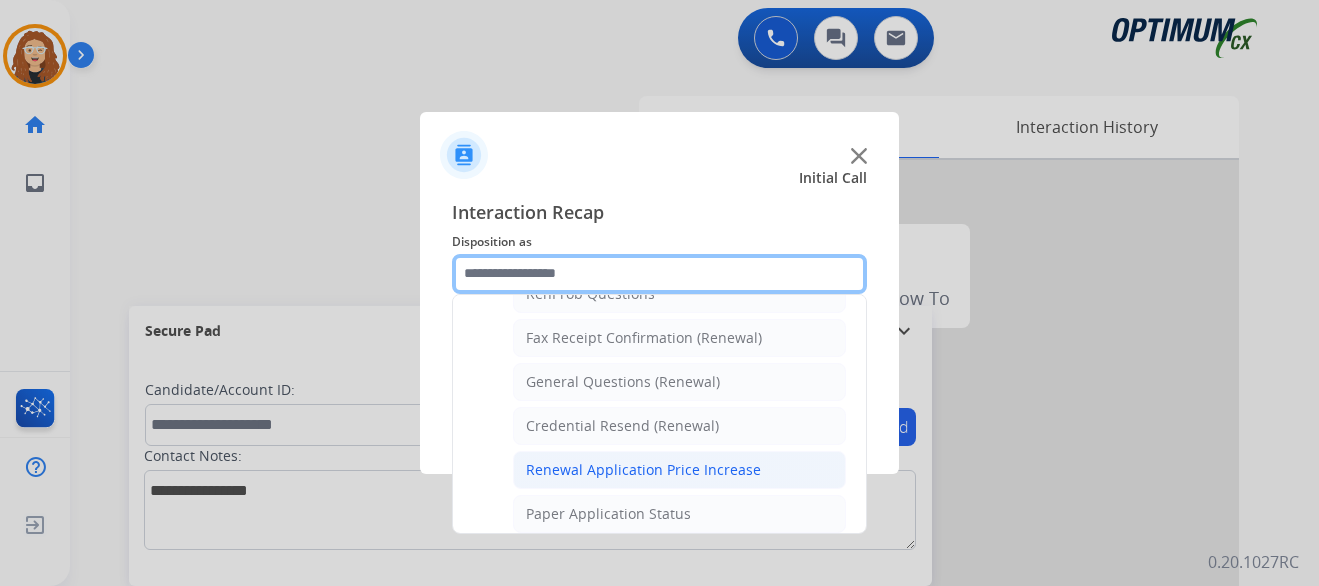 scroll, scrollTop: 539, scrollLeft: 0, axis: vertical 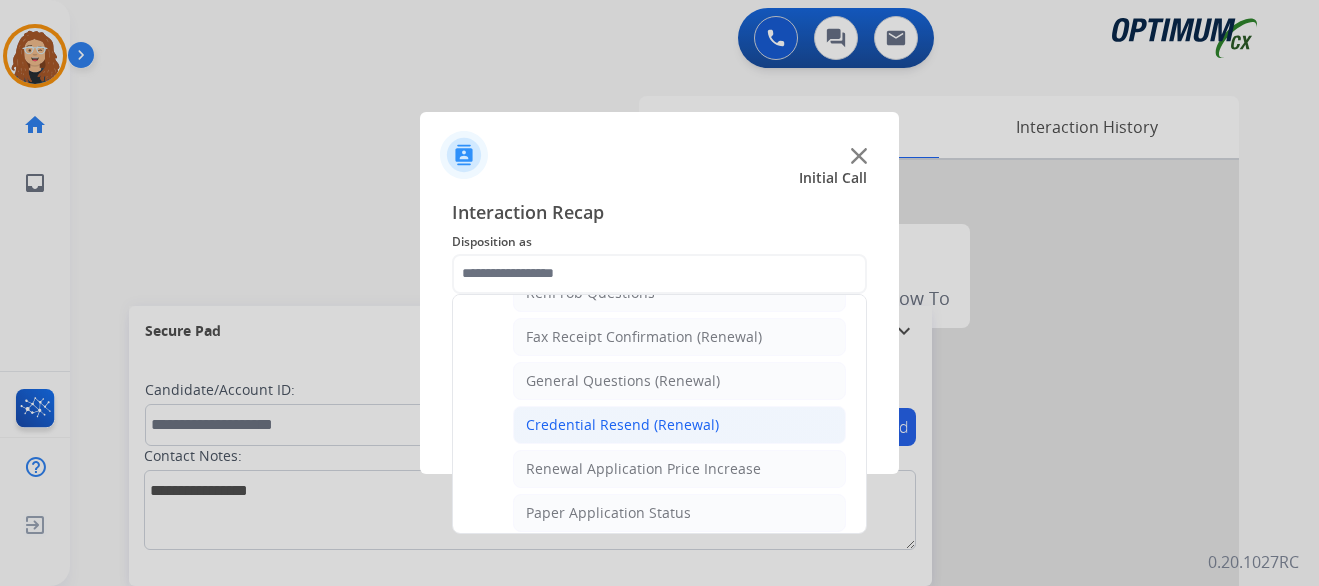 click on "Credential Resend (Renewal)" 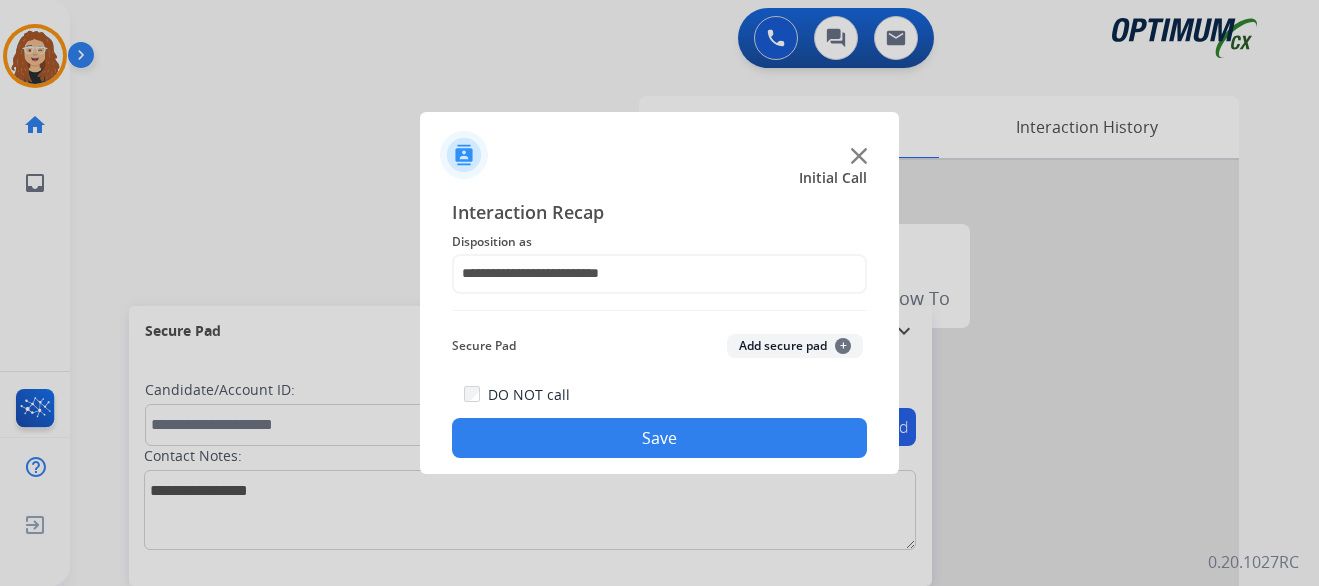click on "Save" 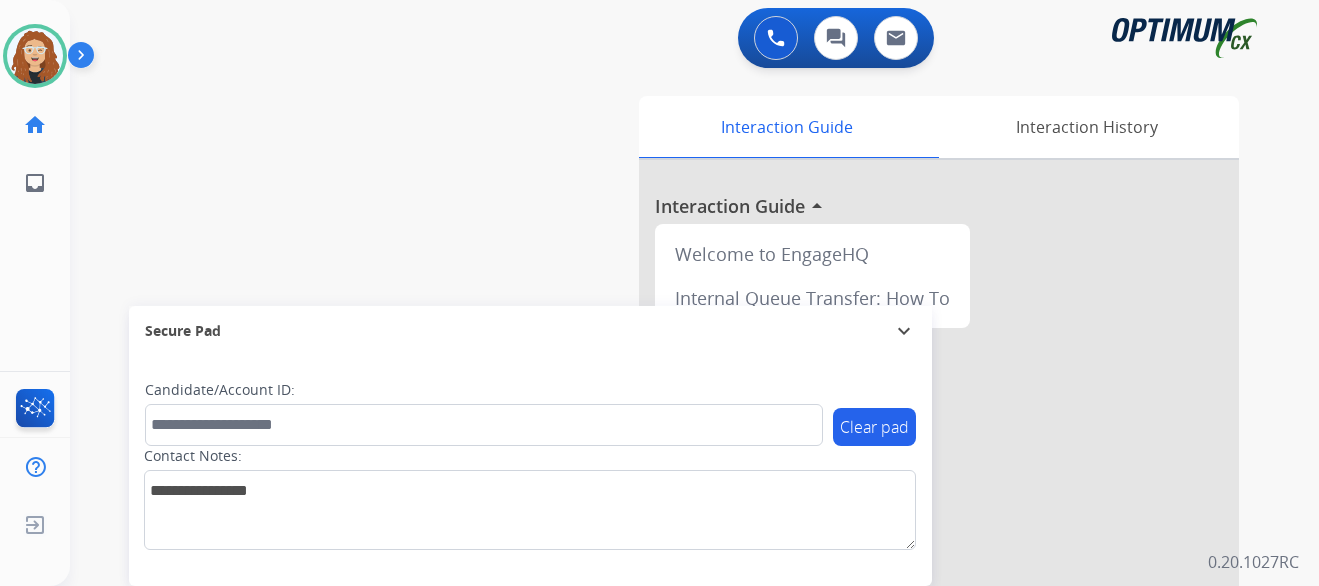 click on "swap_horiz Break voice bridge close_fullscreen Connect 3-Way Call merge_type Separate 3-Way Call  Interaction Guide   Interaction History  Interaction Guide arrow_drop_up  Welcome to EngageHQ   Internal Queue Transfer: How To  Secure Pad expand_more Clear pad Candidate/Account ID: Contact Notes:" at bounding box center [670, 489] 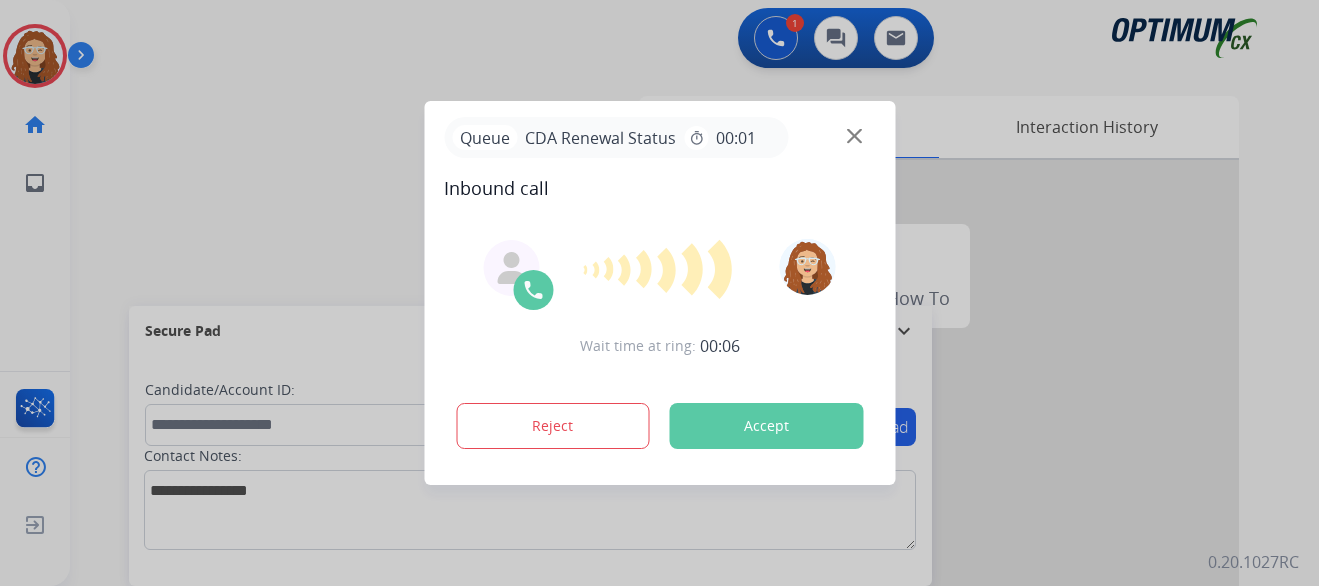click at bounding box center (659, 293) 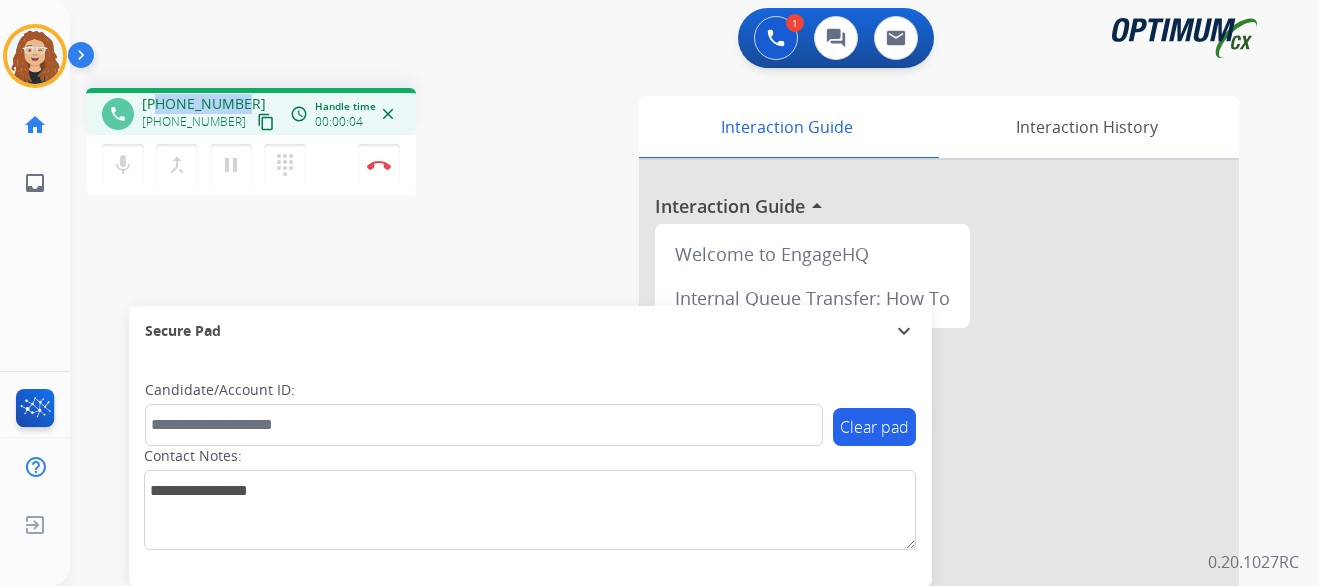 drag, startPoint x: 158, startPoint y: 104, endPoint x: 242, endPoint y: 96, distance: 84.38009 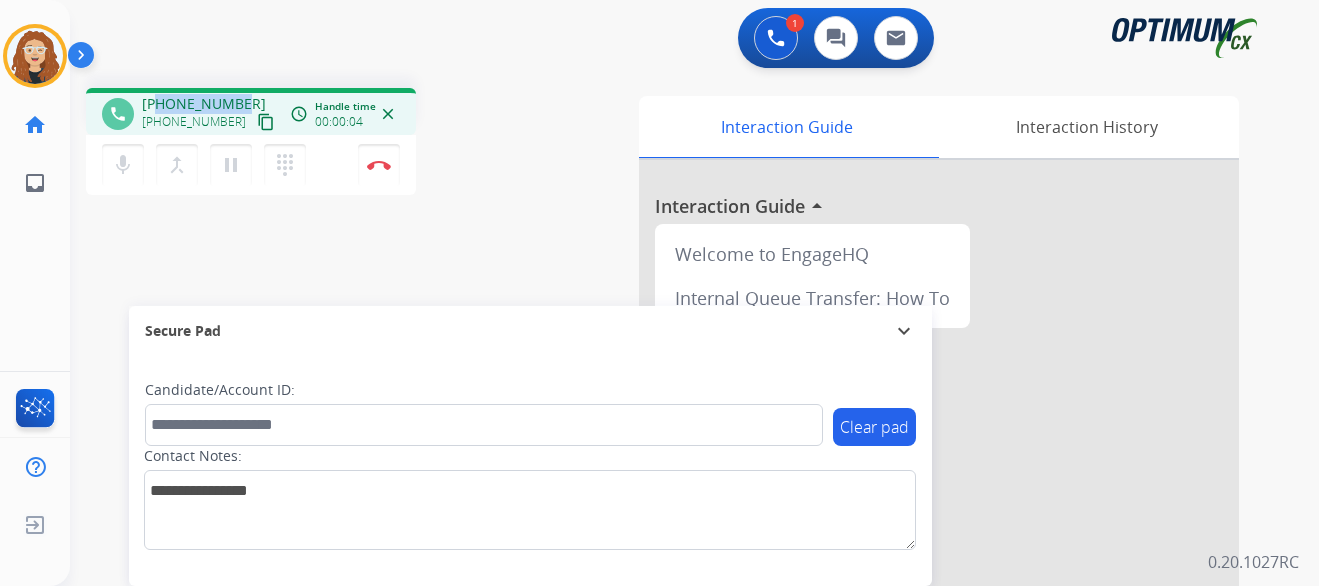 click on "[PHONE_NUMBER] [PHONE_NUMBER] content_copy" at bounding box center [210, 114] 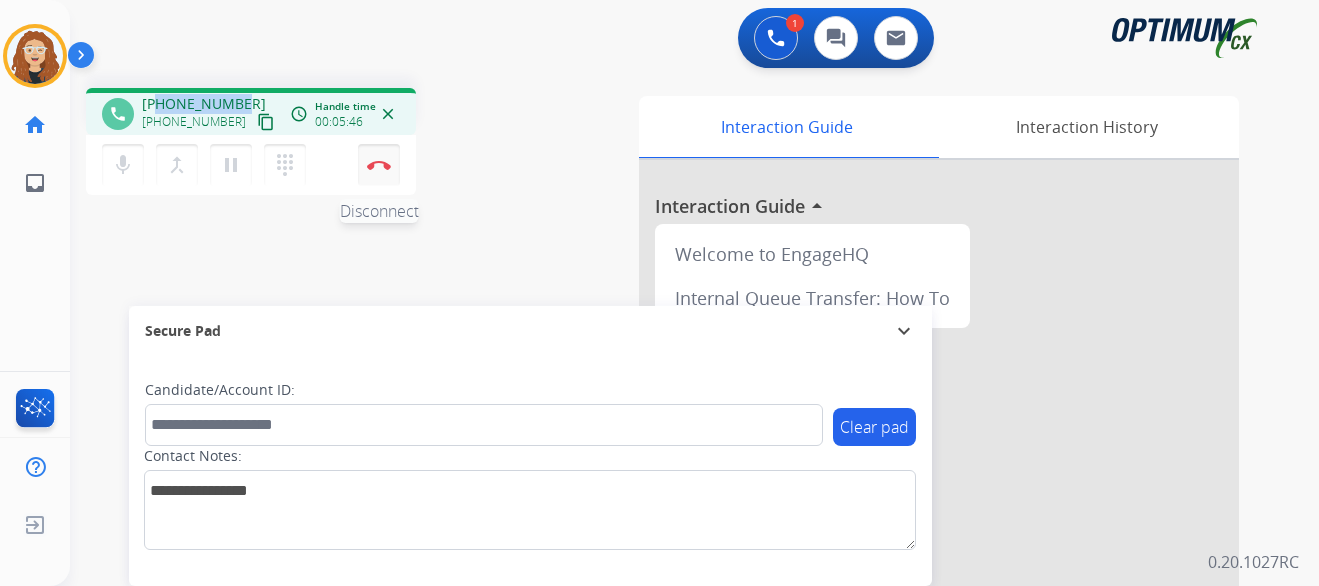 click on "Disconnect" at bounding box center [379, 165] 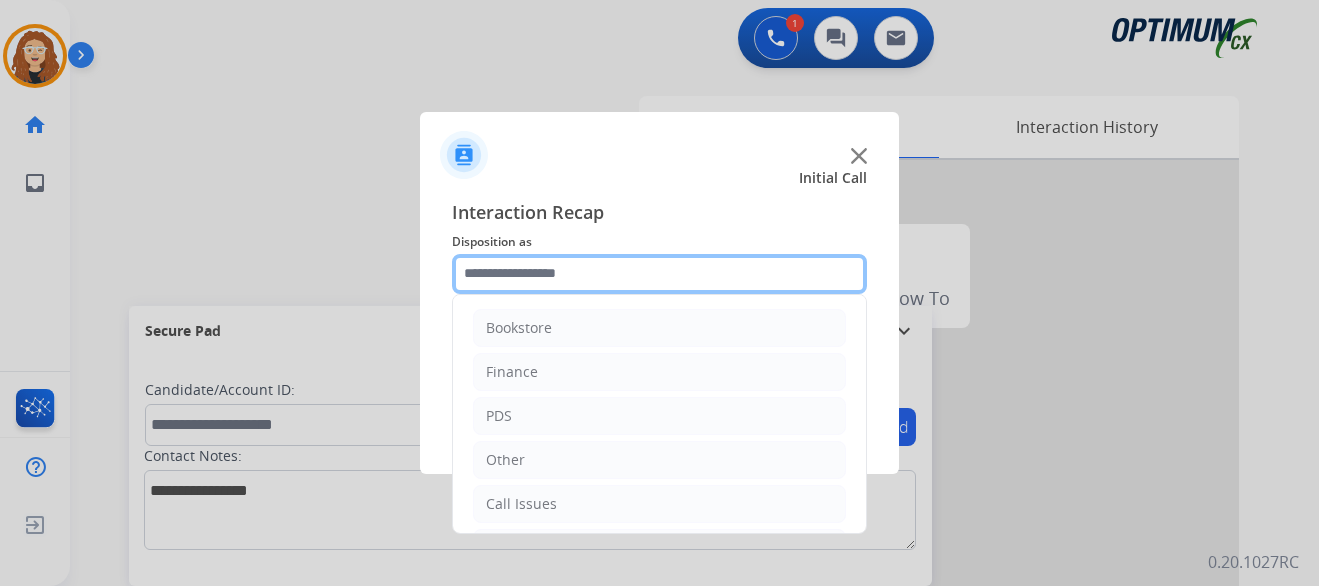 click 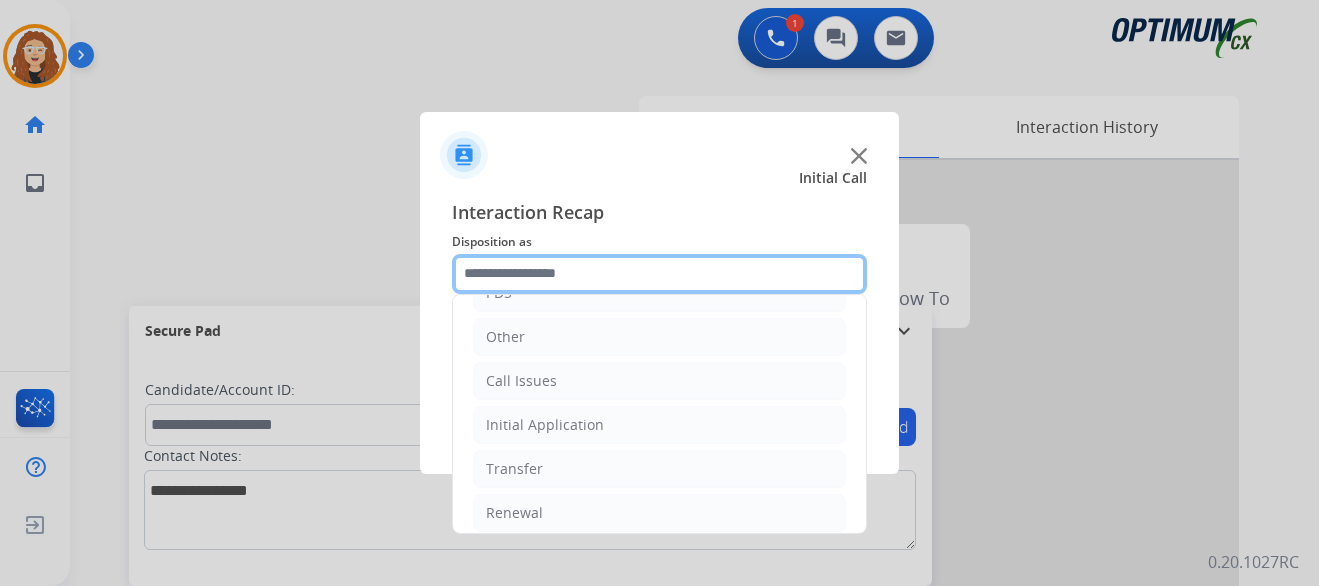 scroll, scrollTop: 136, scrollLeft: 0, axis: vertical 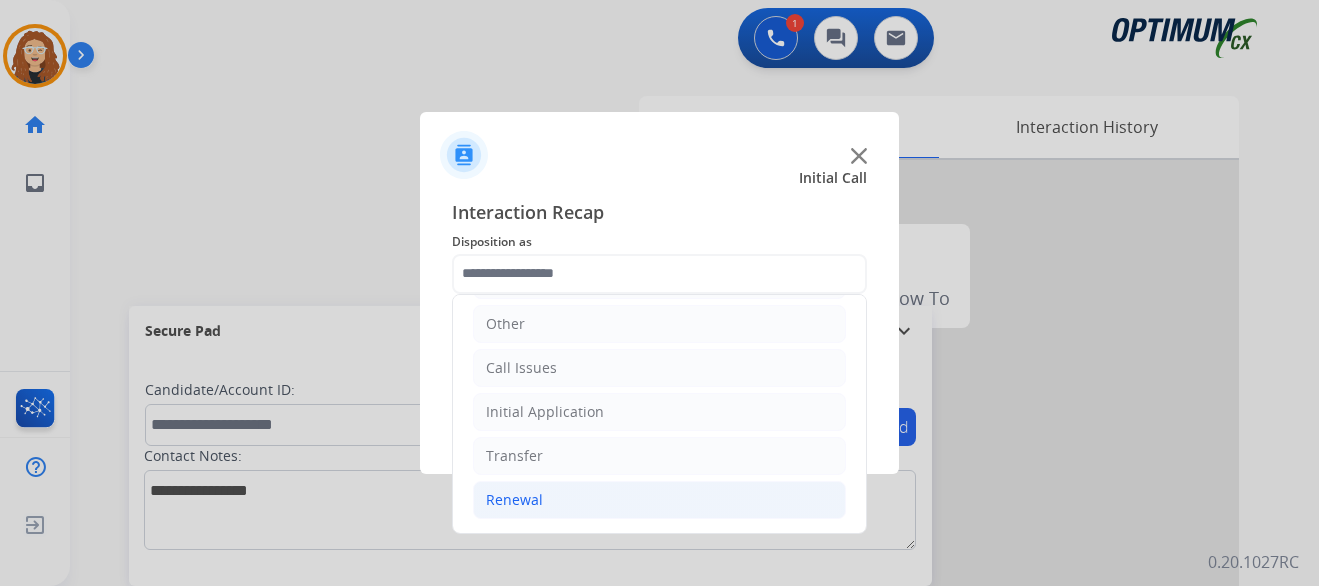 click on "Renewal" 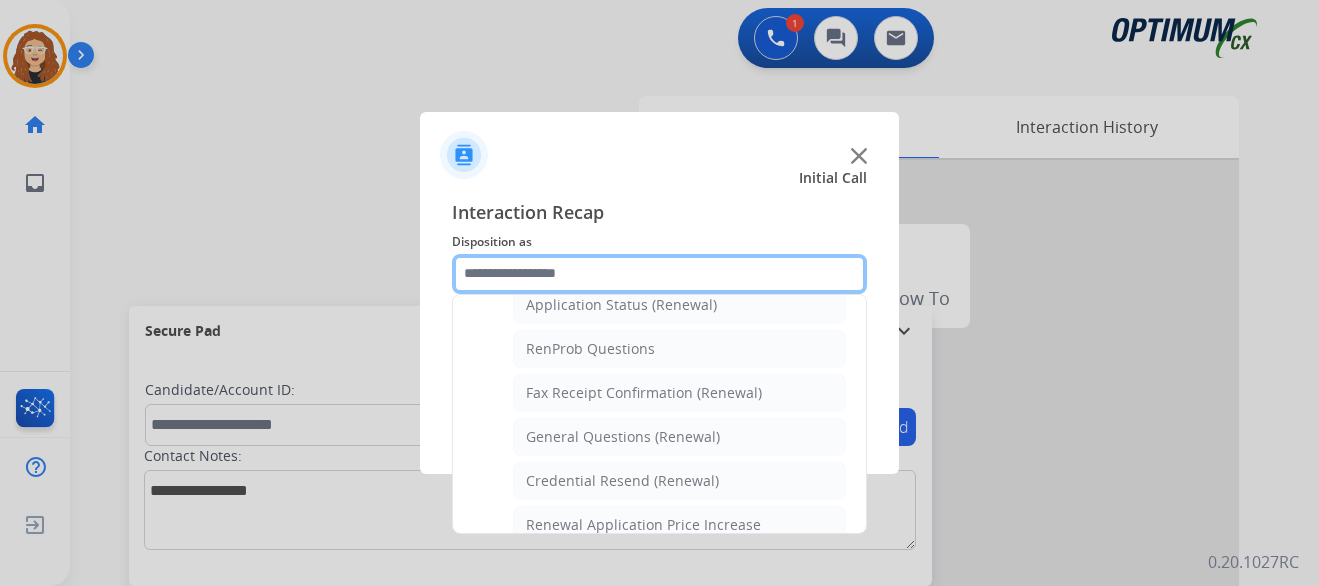 scroll, scrollTop: 530, scrollLeft: 0, axis: vertical 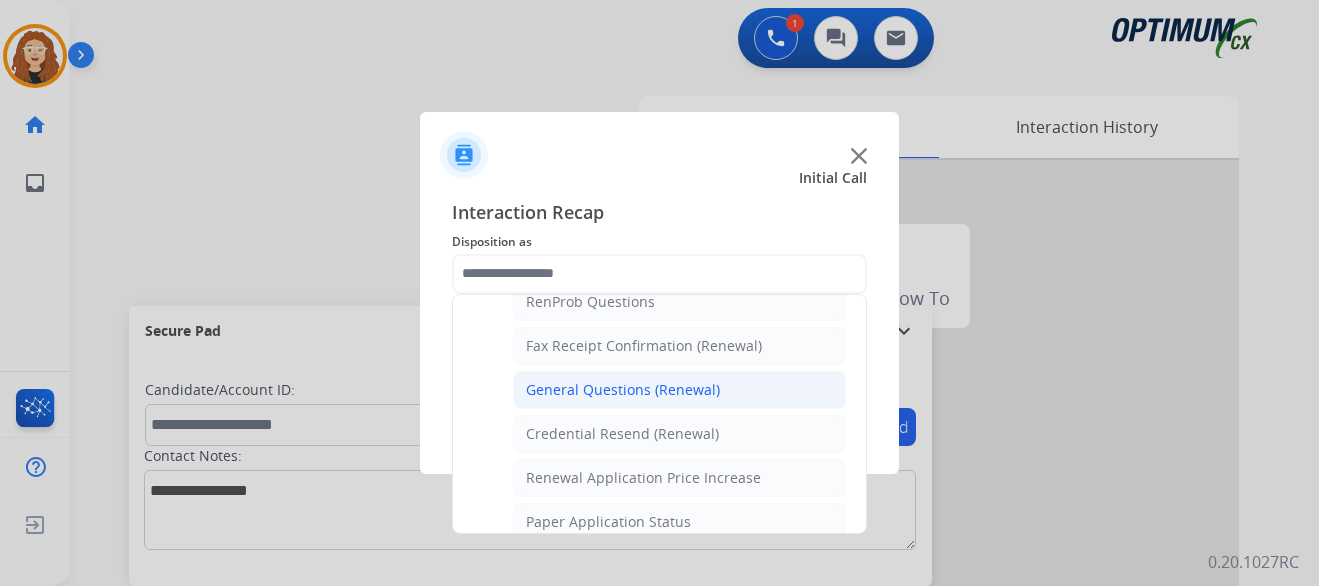 click on "General Questions (Renewal)" 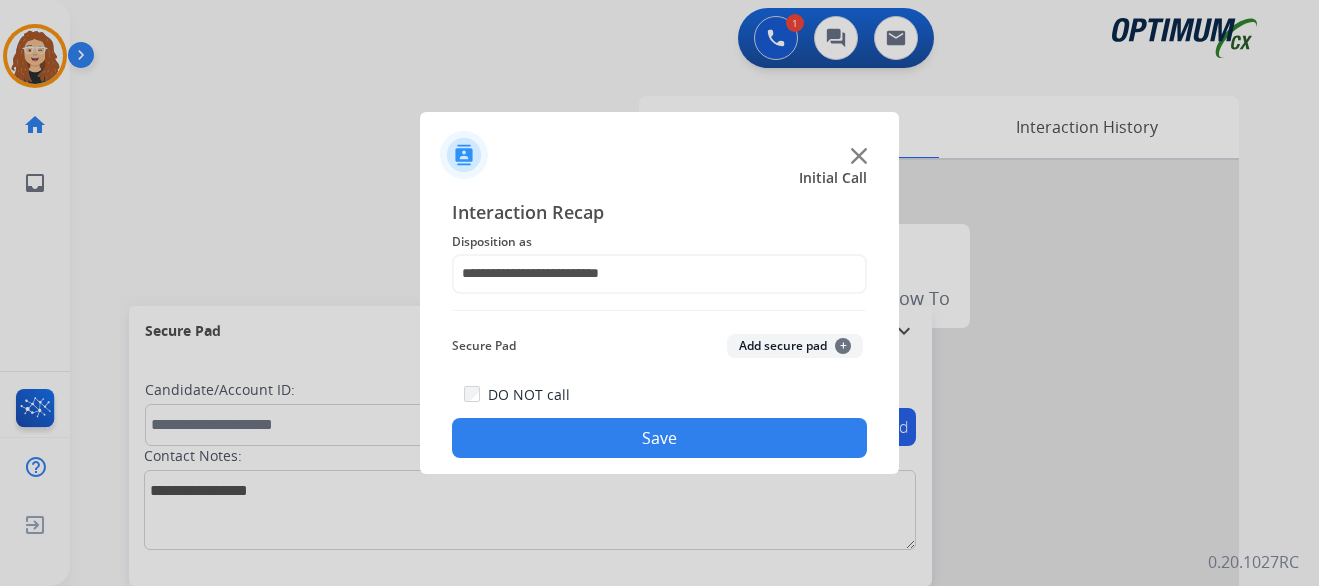 click on "Save" 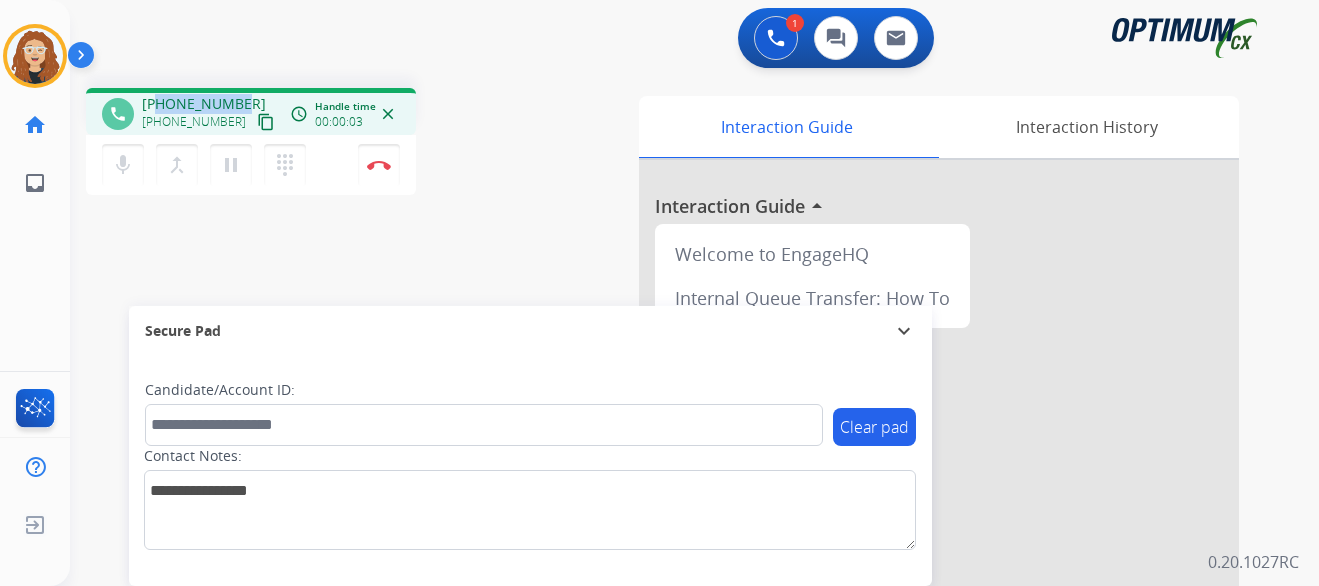 drag, startPoint x: 160, startPoint y: 102, endPoint x: 245, endPoint y: 94, distance: 85.37564 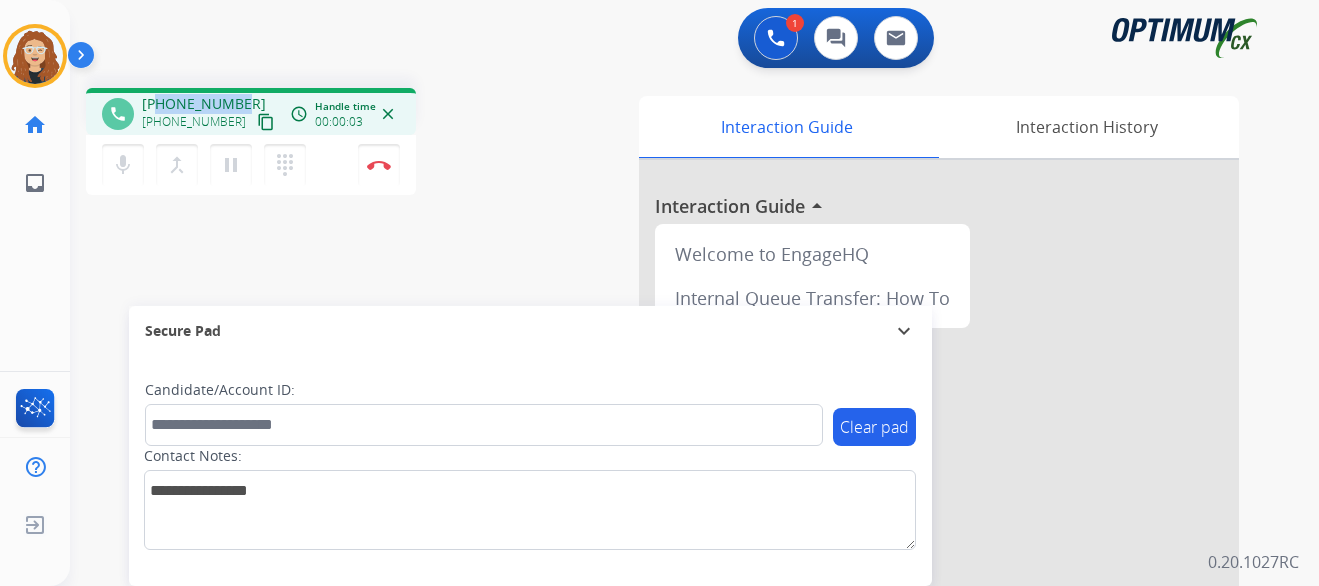 click on "[PHONE_NUMBER] [PHONE_NUMBER] content_copy" at bounding box center [210, 114] 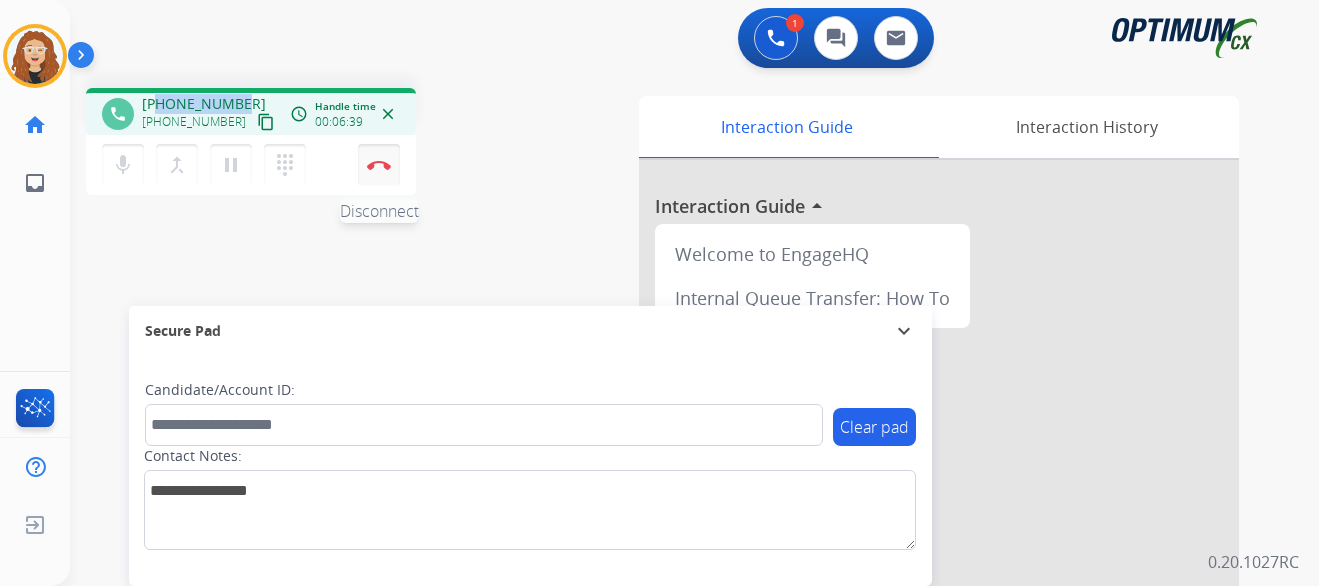 click at bounding box center [379, 165] 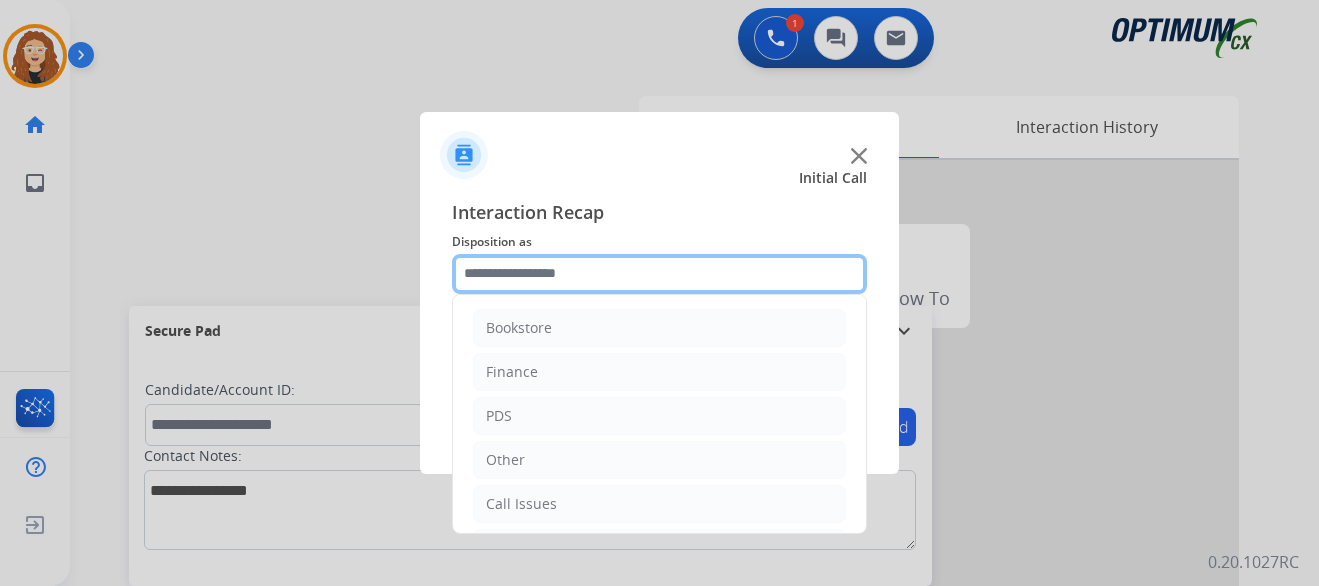 click 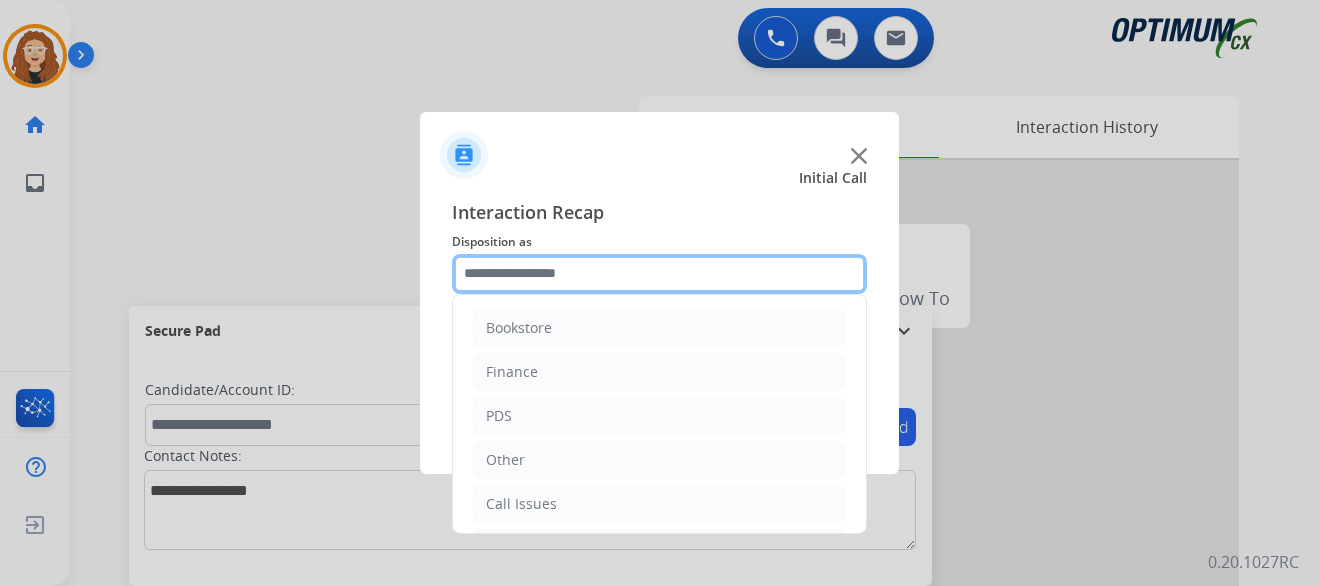 scroll, scrollTop: 117, scrollLeft: 0, axis: vertical 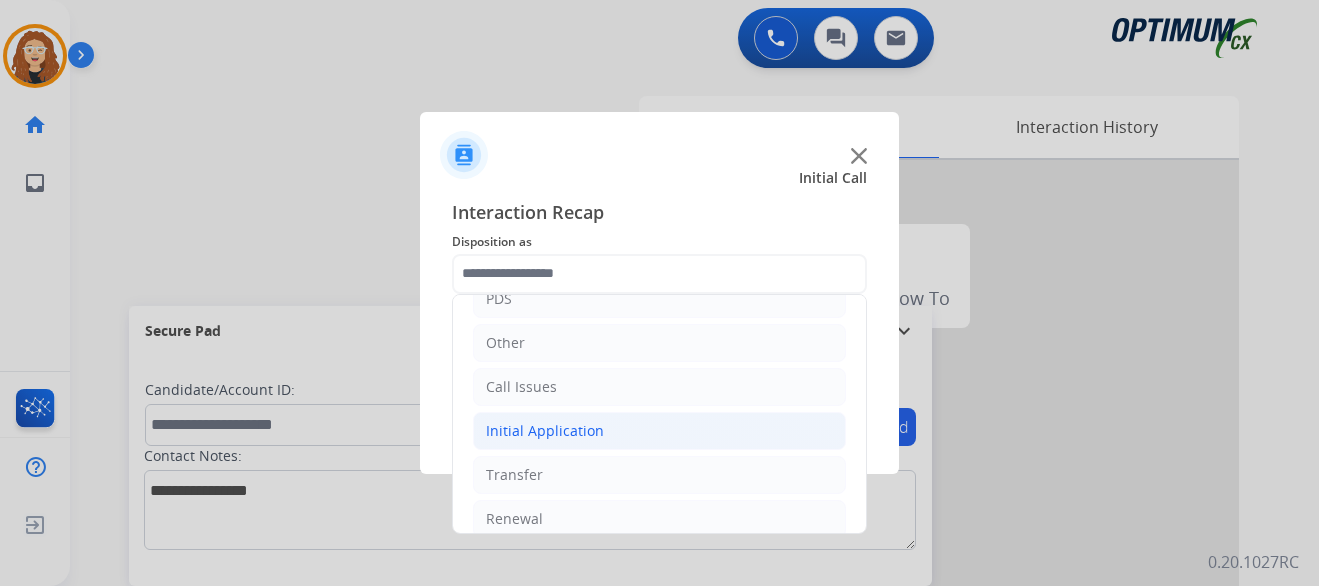 click on "Initial Application" 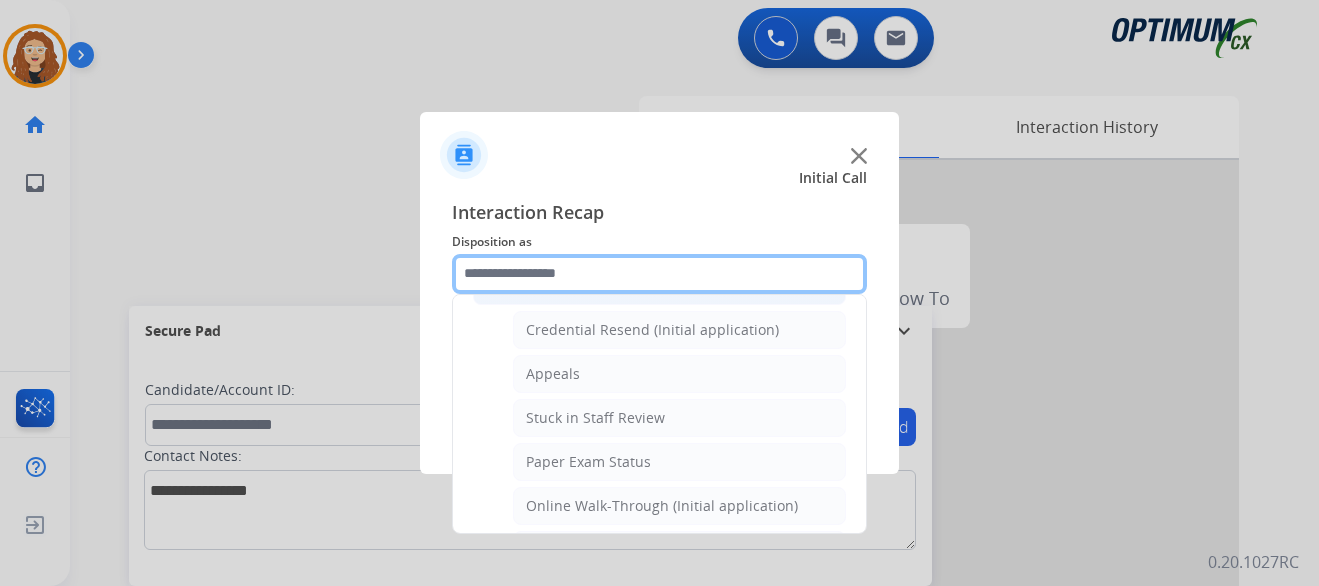 scroll, scrollTop: 335, scrollLeft: 0, axis: vertical 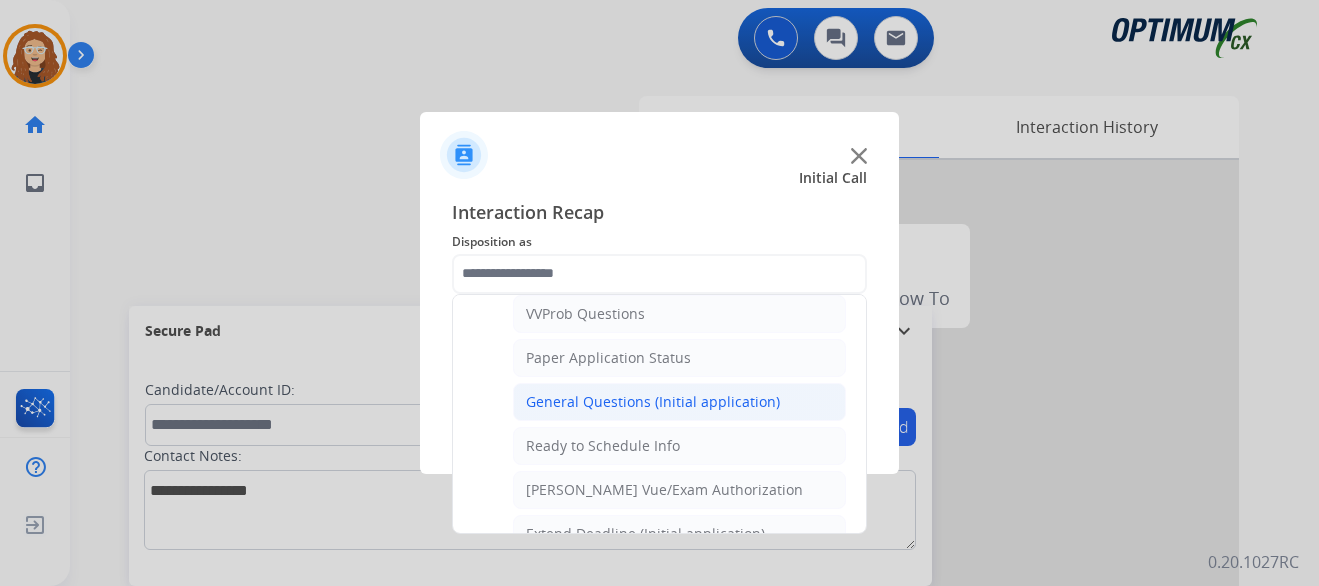 click on "General Questions (Initial application)" 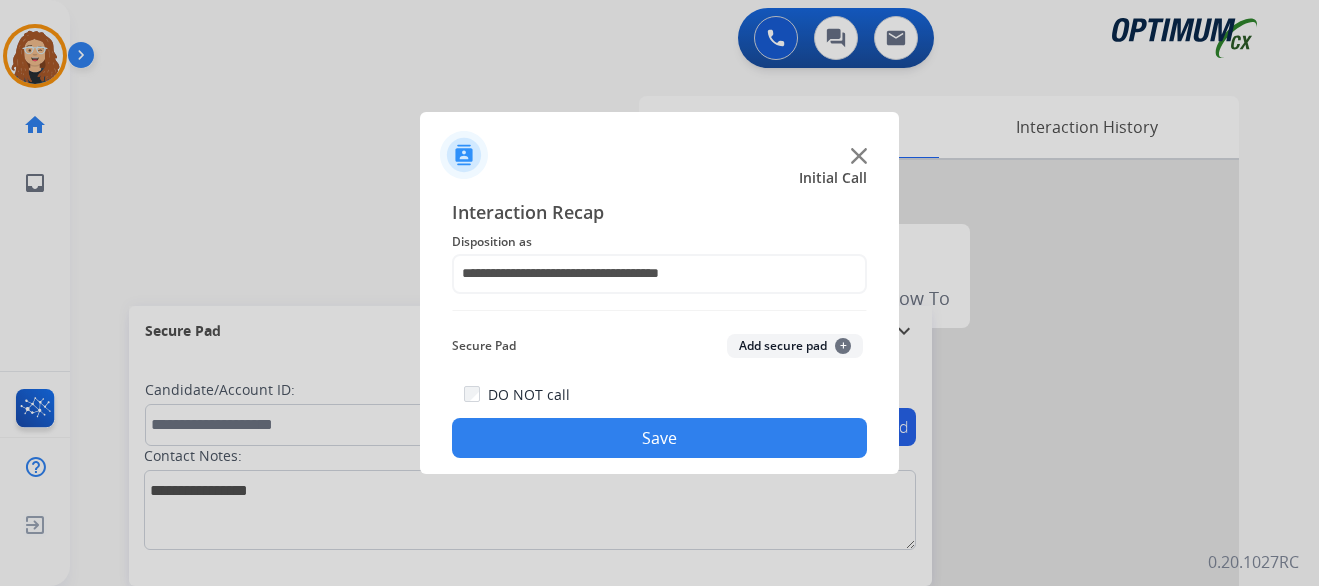 click on "Save" 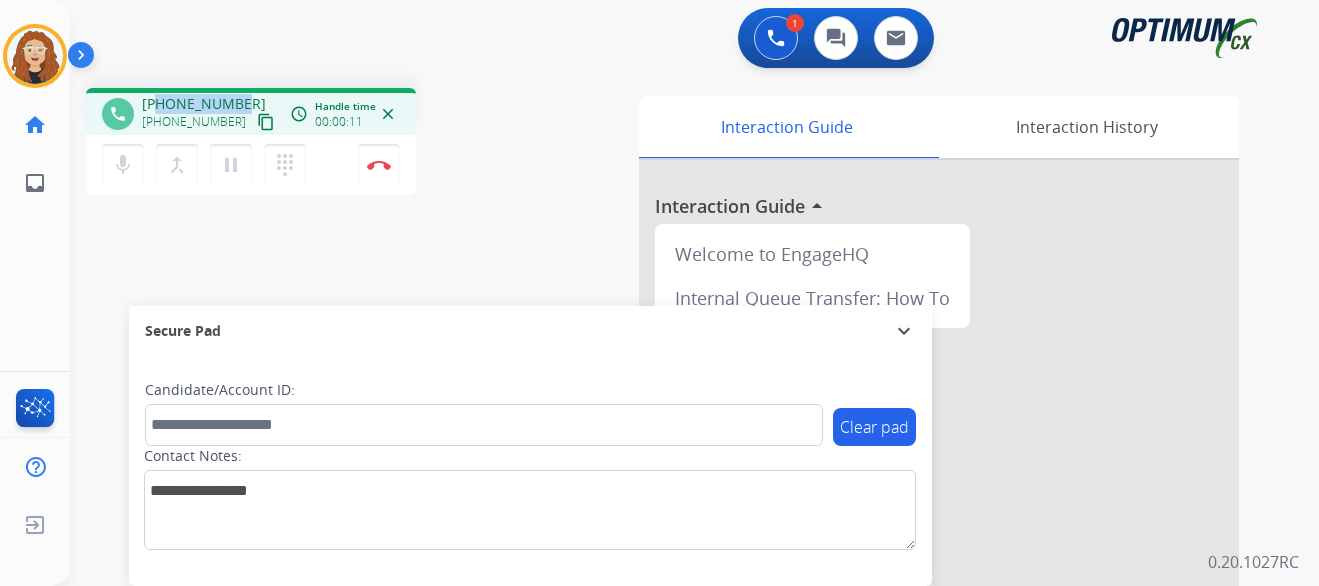 drag, startPoint x: 160, startPoint y: 106, endPoint x: 240, endPoint y: 93, distance: 81.04937 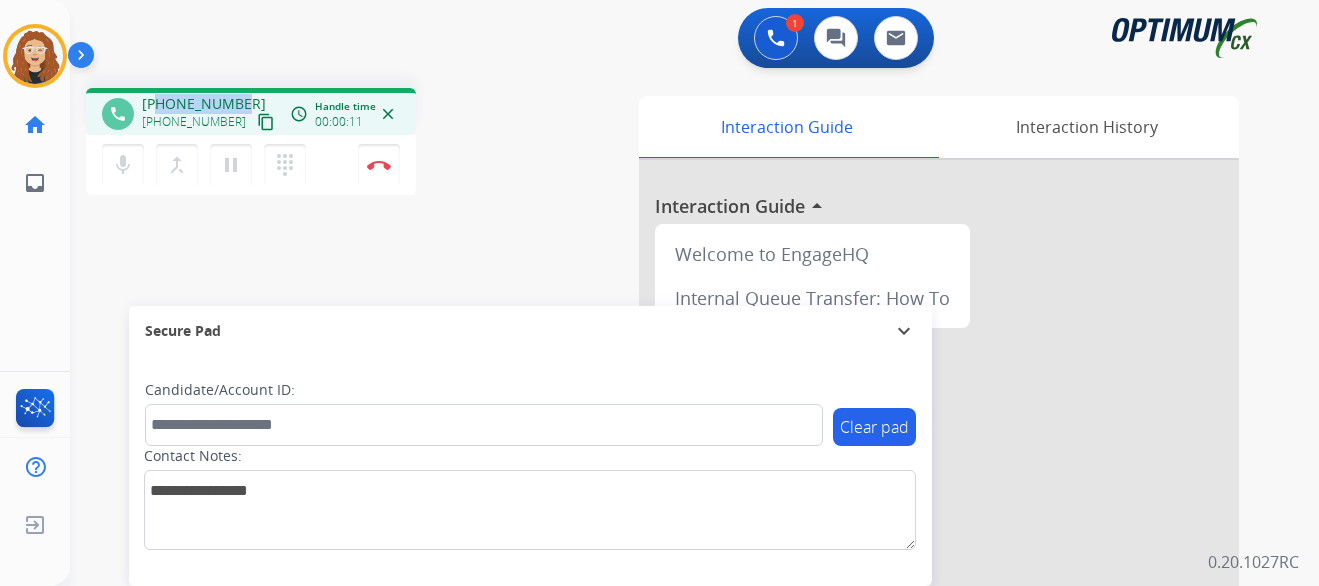 click on "[PHONE_NUMBER] [PHONE_NUMBER] content_copy" at bounding box center (210, 114) 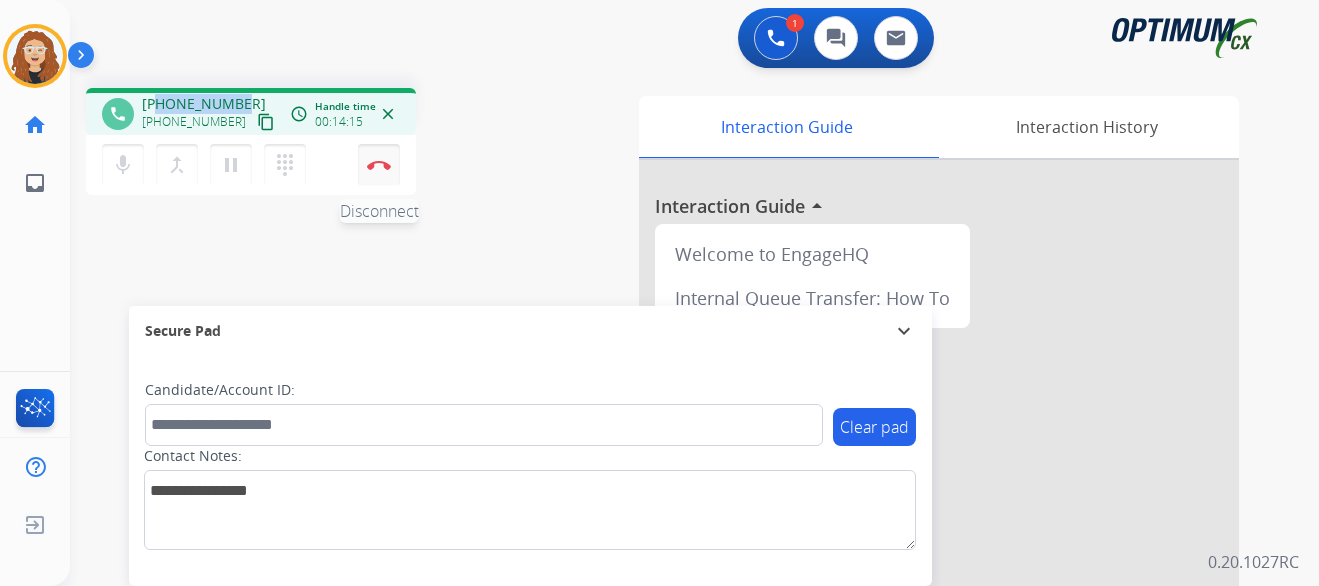 click on "Disconnect" at bounding box center (379, 165) 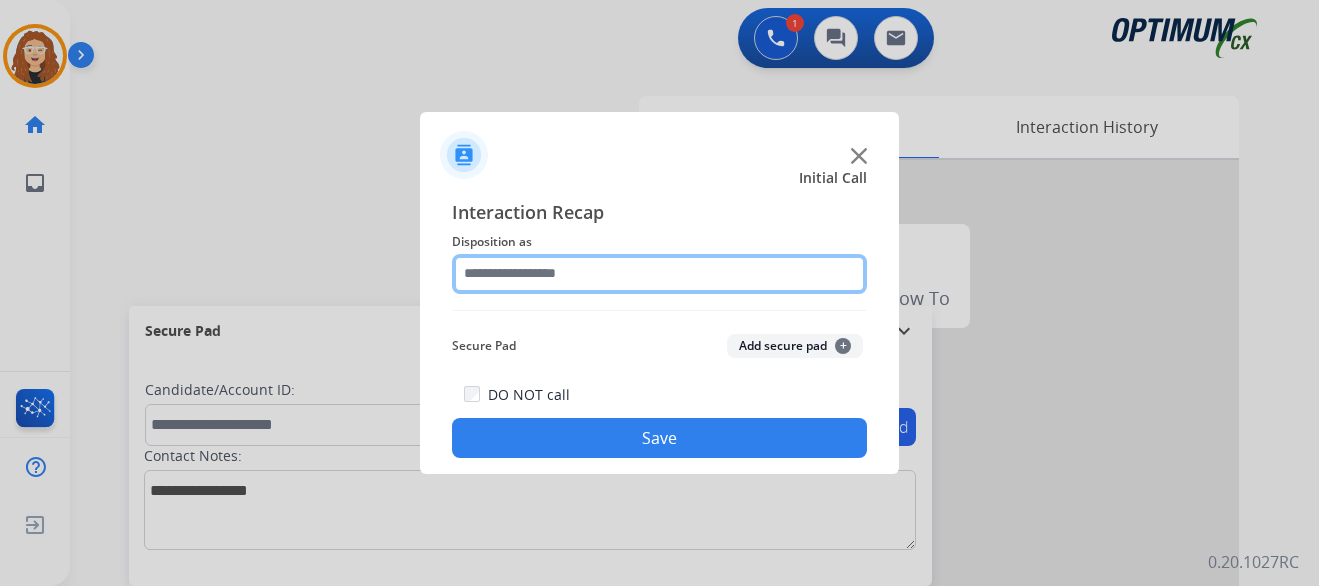 click 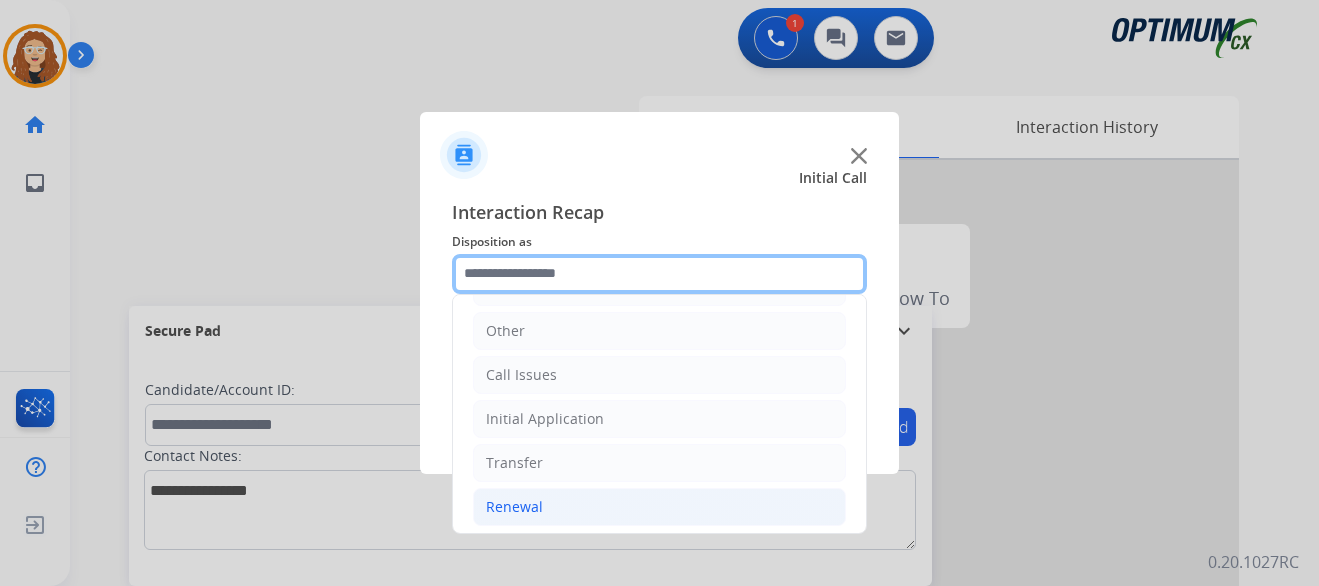 scroll, scrollTop: 133, scrollLeft: 0, axis: vertical 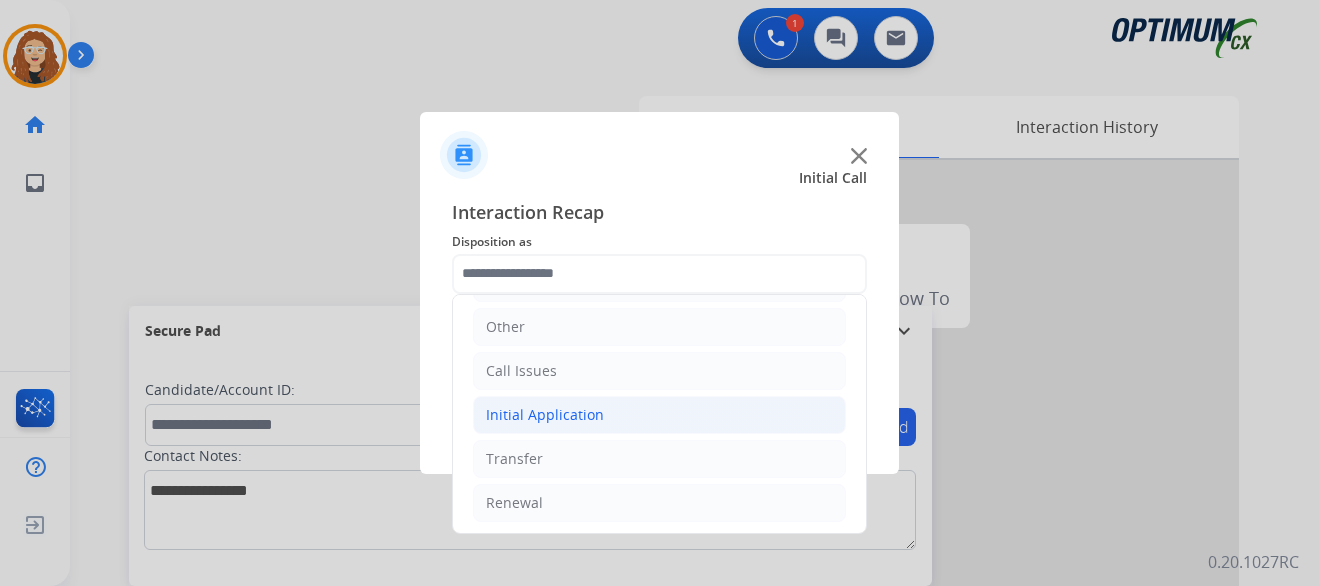 click on "Initial Application" 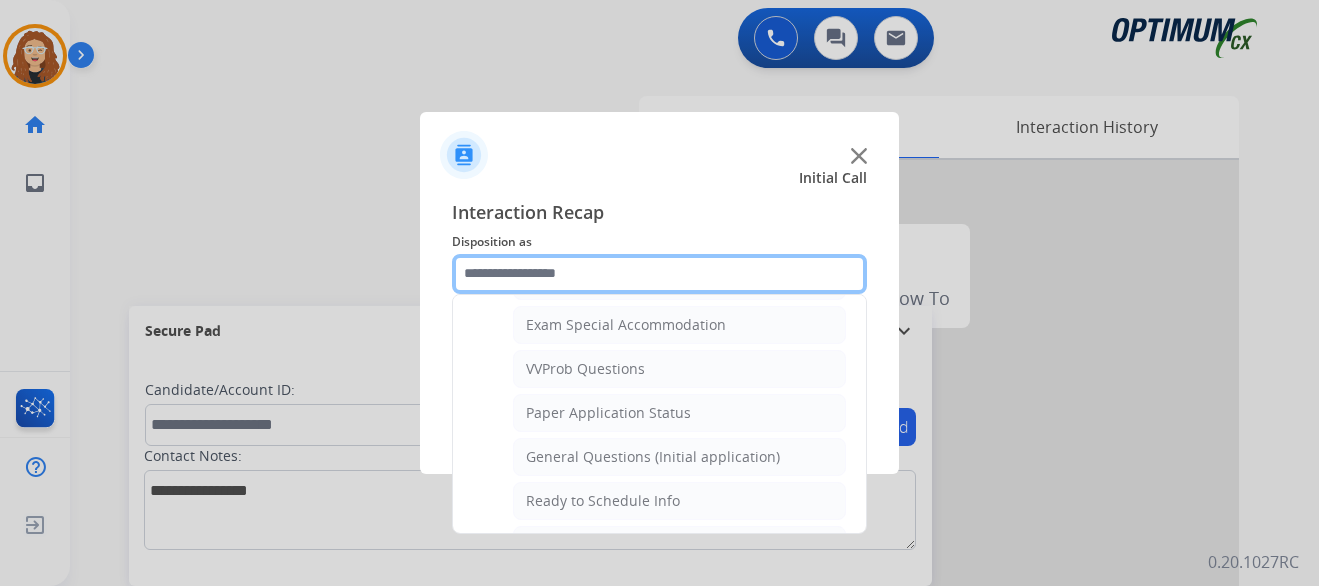 scroll, scrollTop: 1066, scrollLeft: 0, axis: vertical 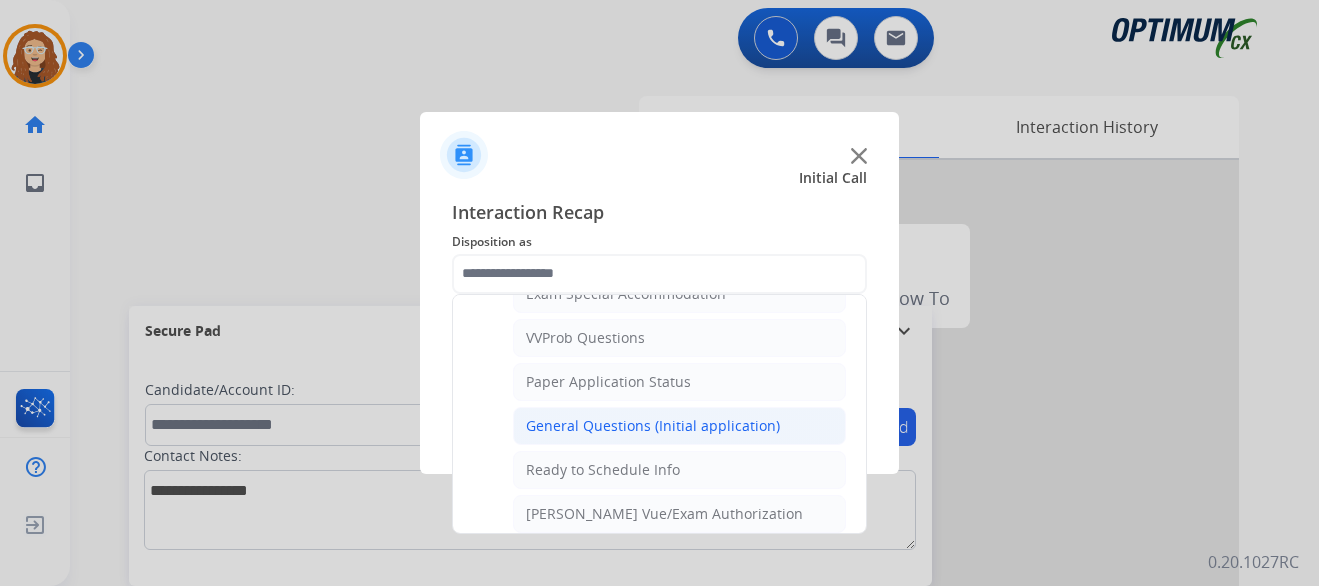 click on "General Questions (Initial application)" 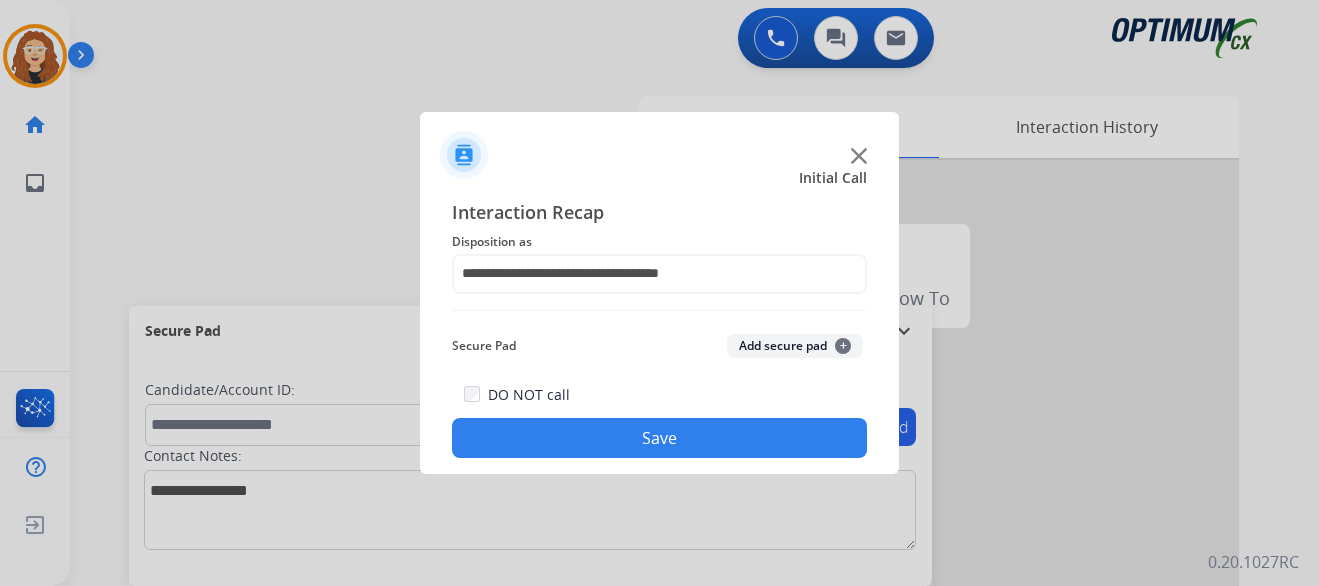 click on "Save" 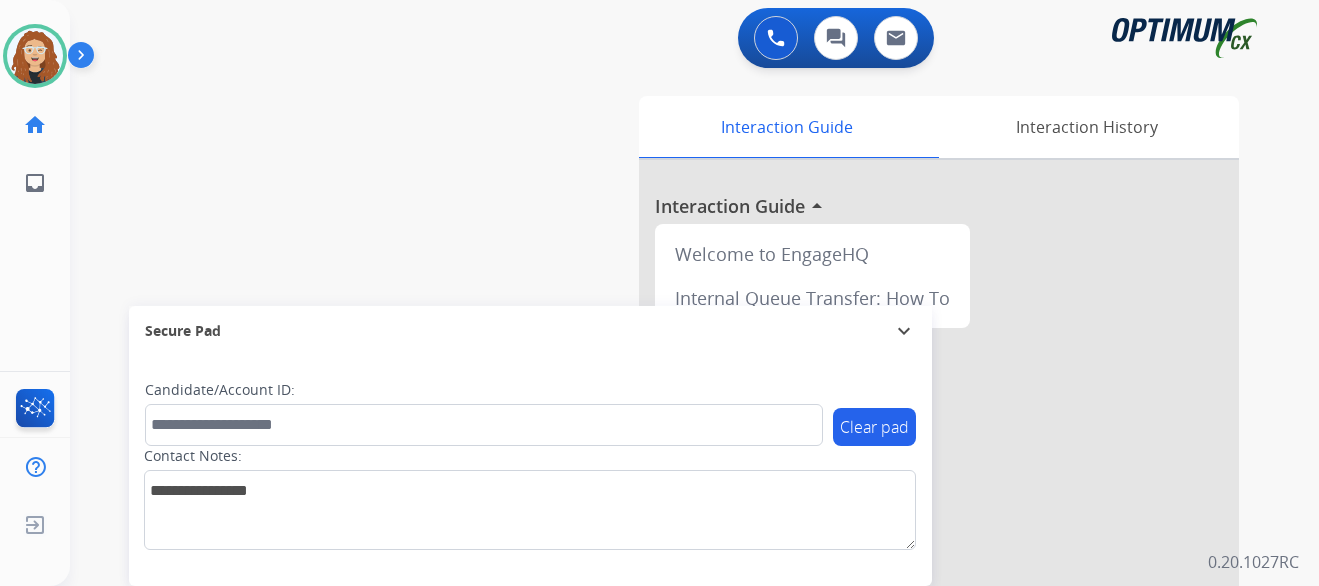 click on "swap_horiz Break voice bridge close_fullscreen Connect 3-Way Call merge_type Separate 3-Way Call  Interaction Guide   Interaction History  Interaction Guide arrow_drop_up  Welcome to EngageHQ   Internal Queue Transfer: How To  Secure Pad expand_more Clear pad Candidate/Account ID: Contact Notes:" at bounding box center [670, 489] 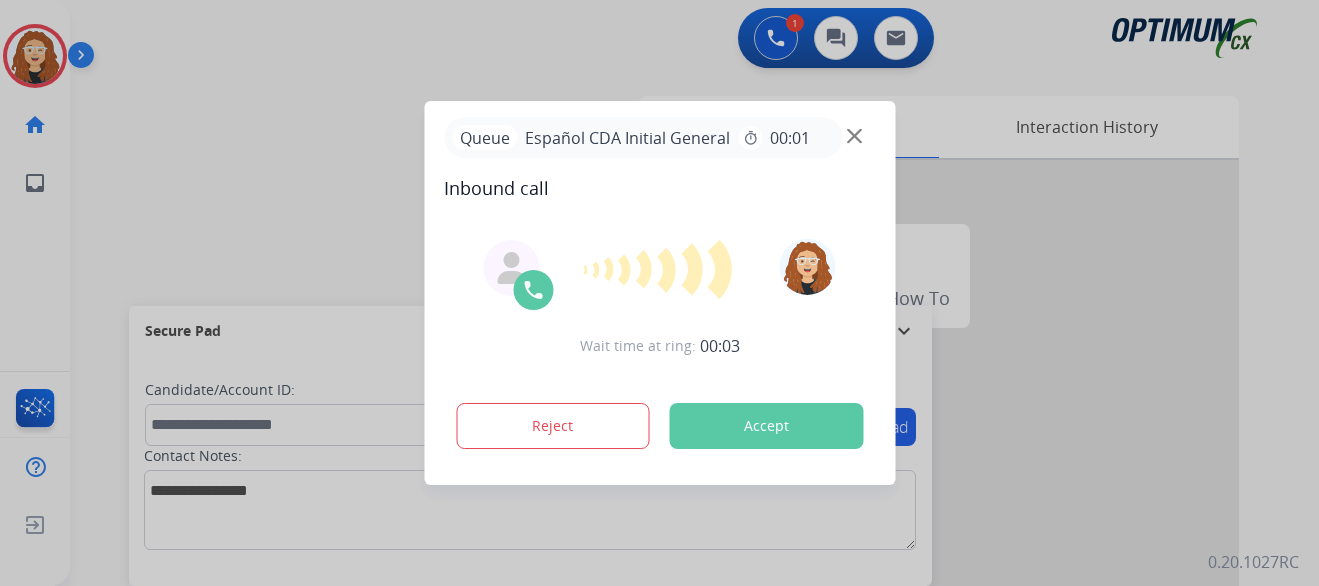 click at bounding box center (659, 293) 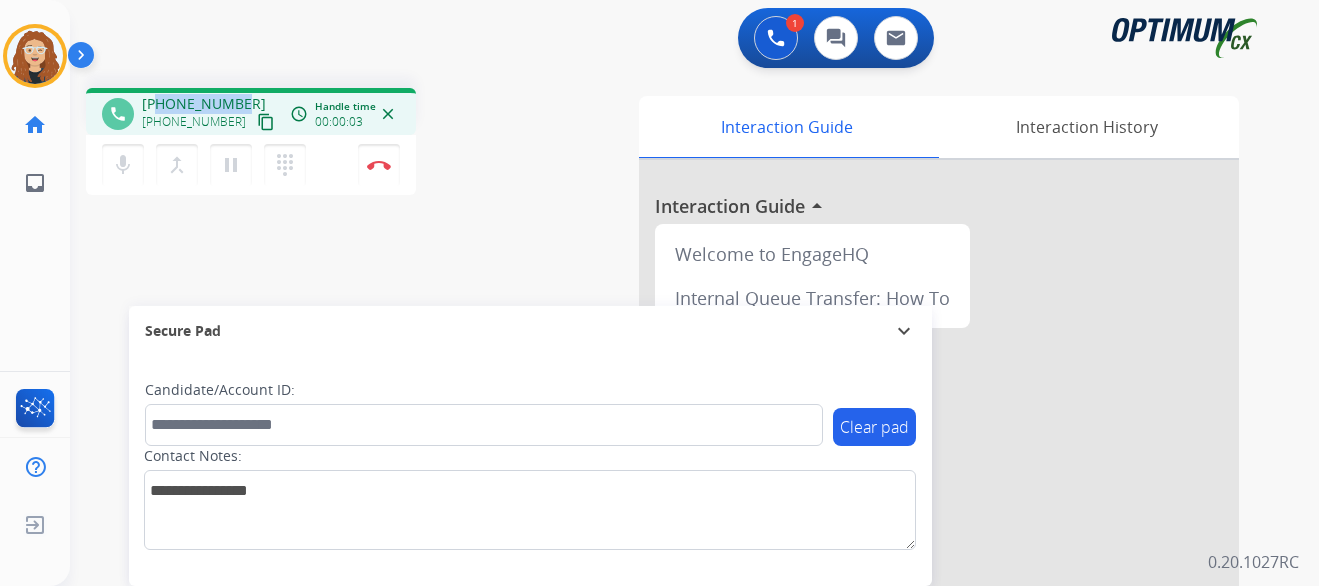 drag, startPoint x: 157, startPoint y: 105, endPoint x: 239, endPoint y: 98, distance: 82.29824 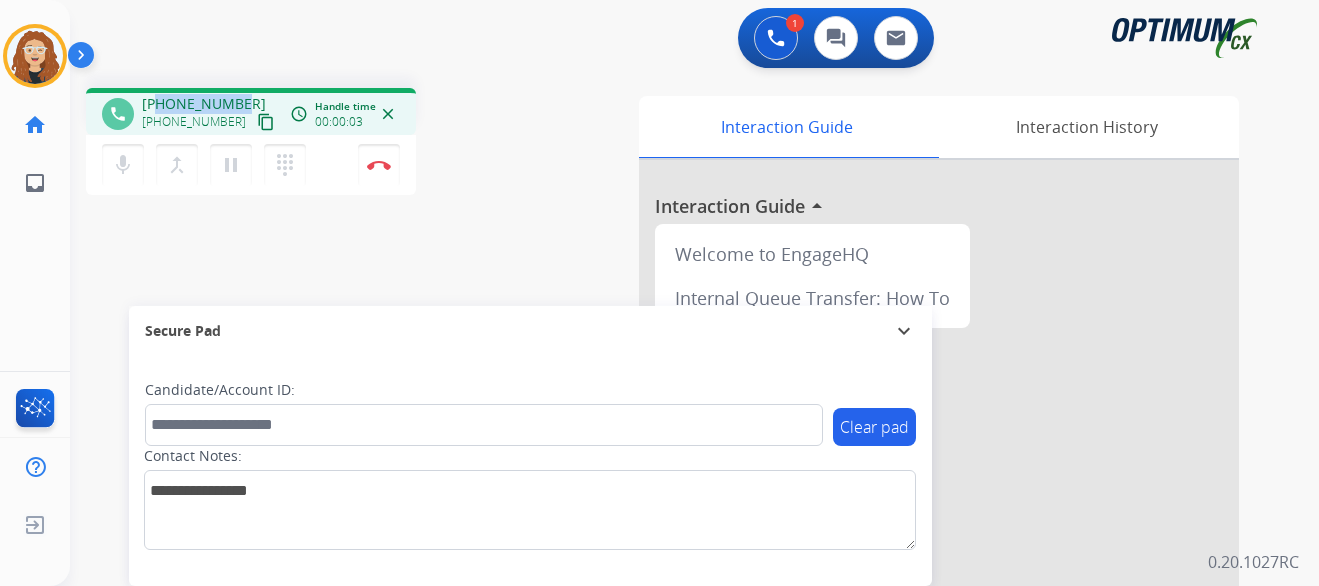 click on "[PHONE_NUMBER] [PHONE_NUMBER] content_copy" at bounding box center (210, 114) 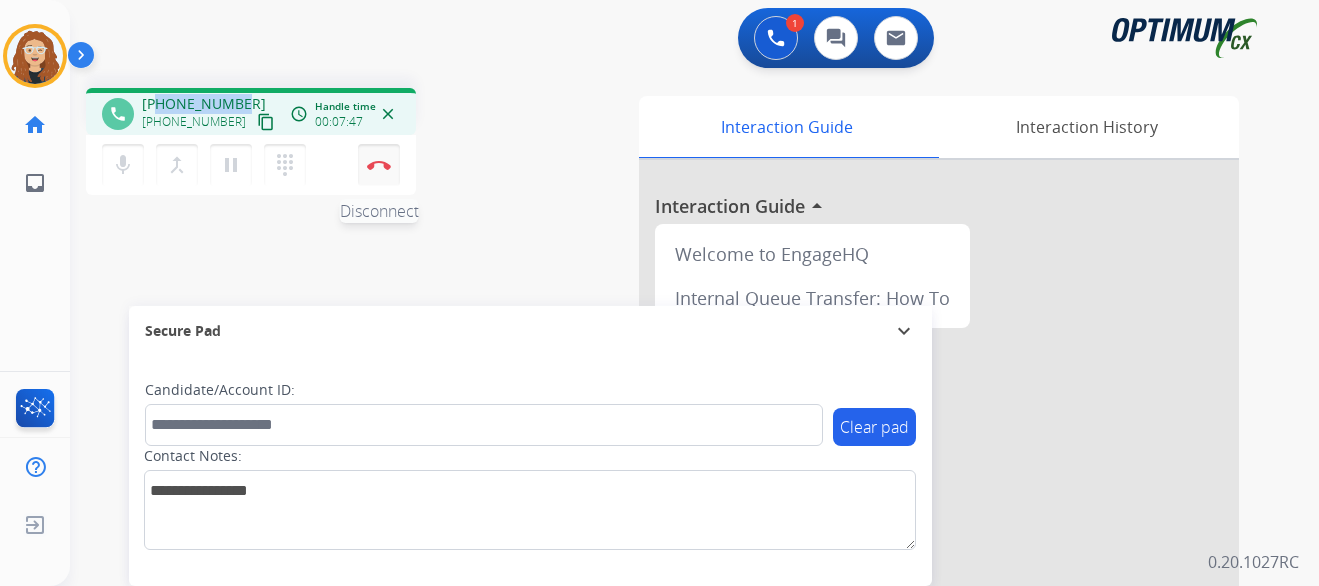 click at bounding box center [379, 165] 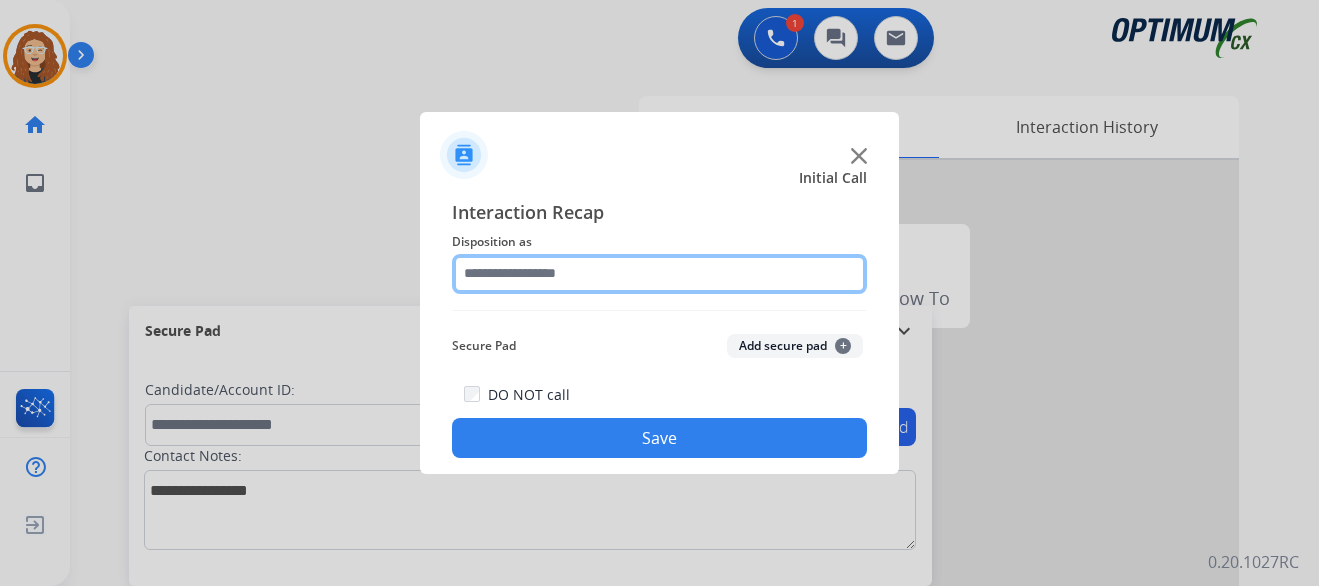 click 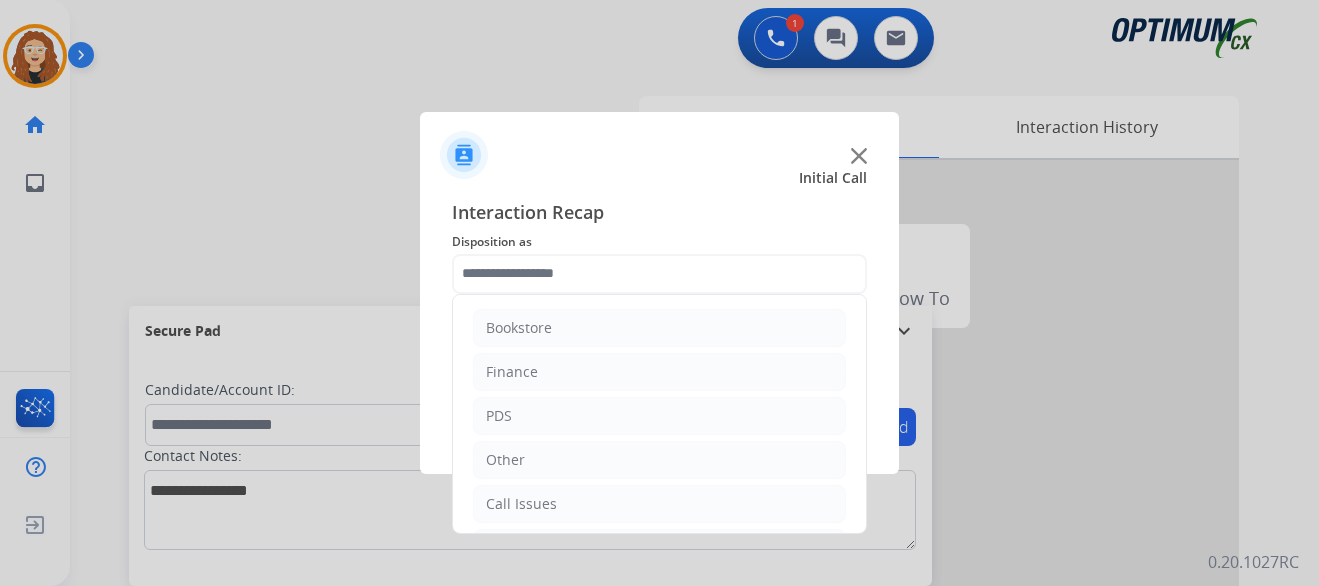drag, startPoint x: 866, startPoint y: 432, endPoint x: 753, endPoint y: 253, distance: 211.68373 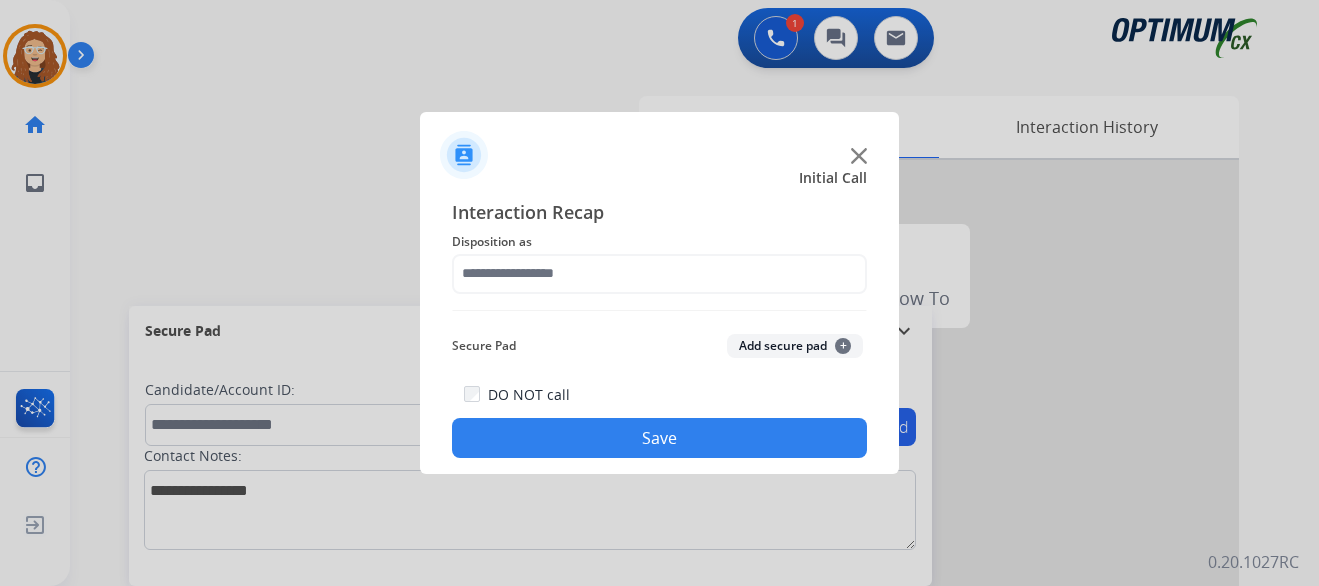 click at bounding box center [659, 293] 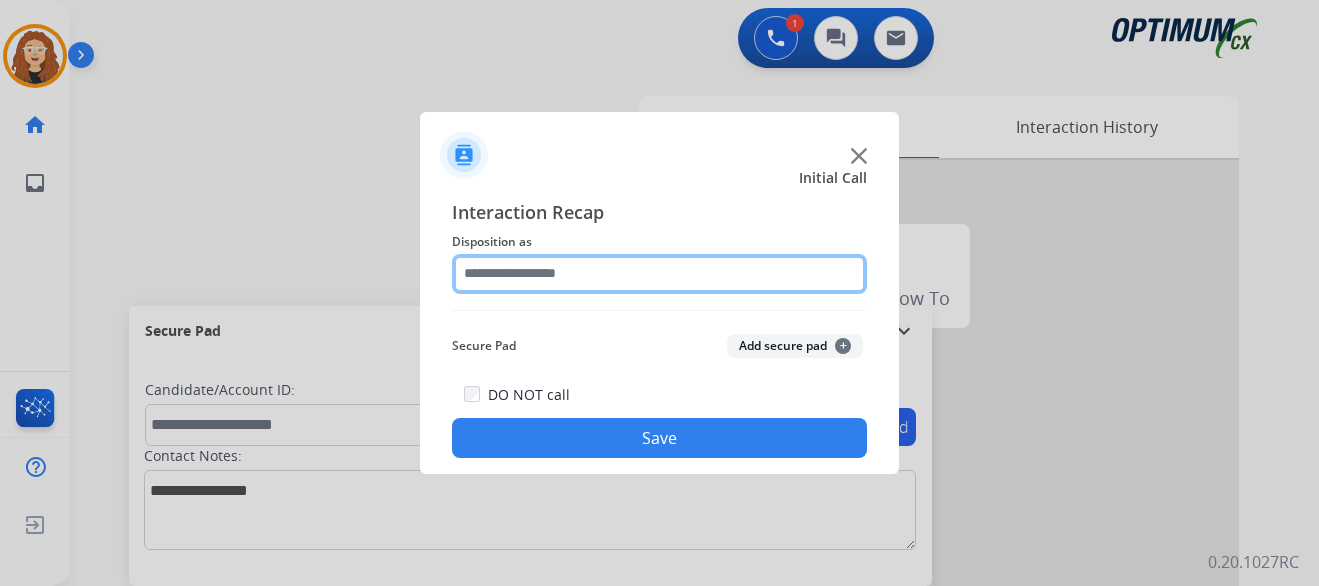 click 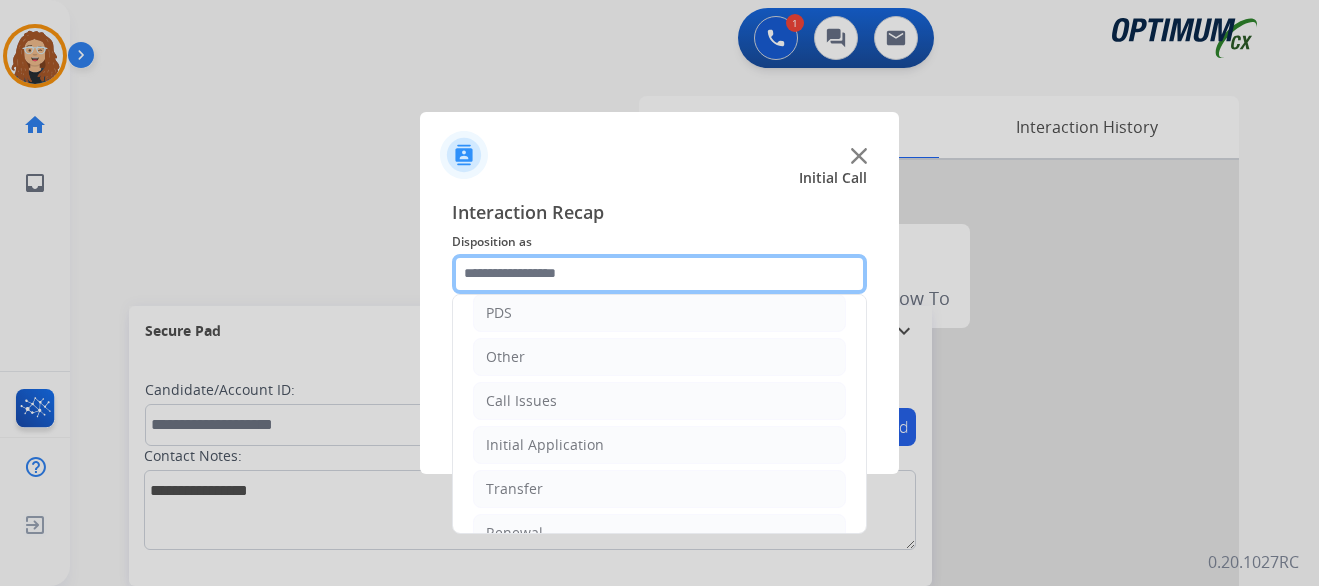 scroll, scrollTop: 136, scrollLeft: 0, axis: vertical 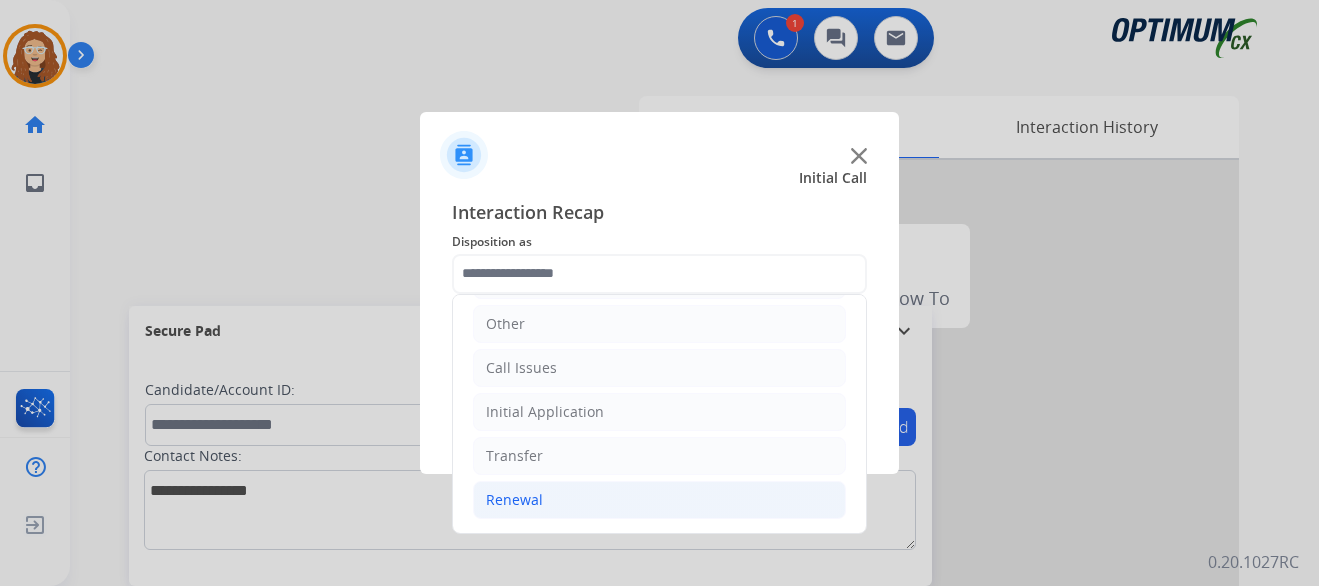click on "Renewal" 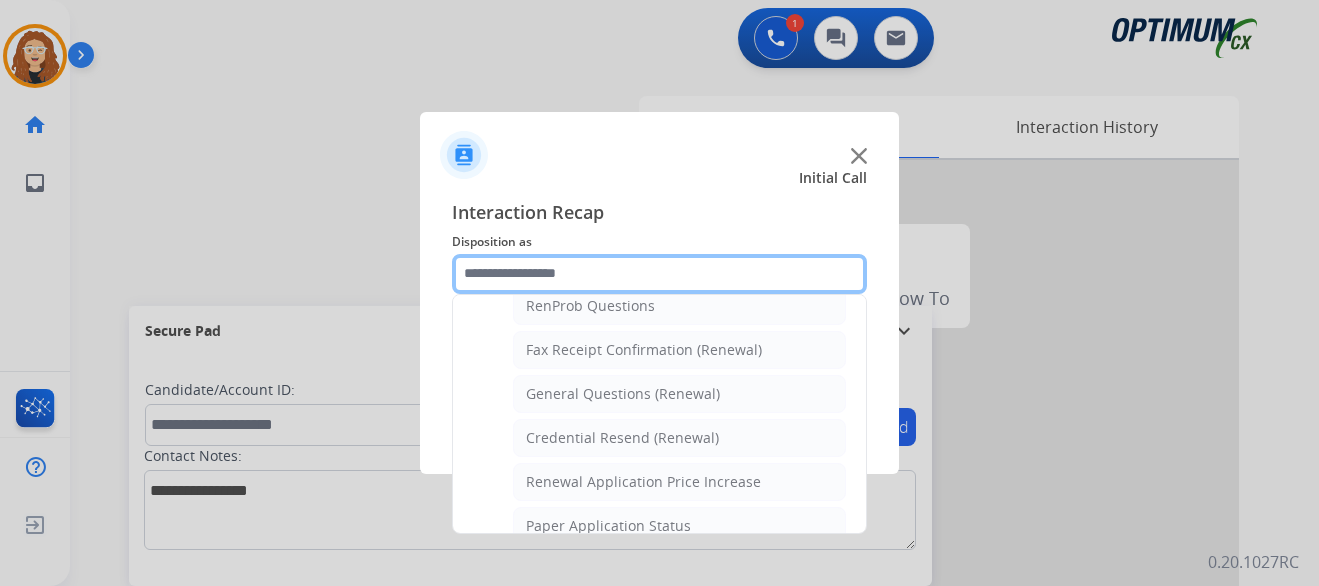 scroll, scrollTop: 530, scrollLeft: 0, axis: vertical 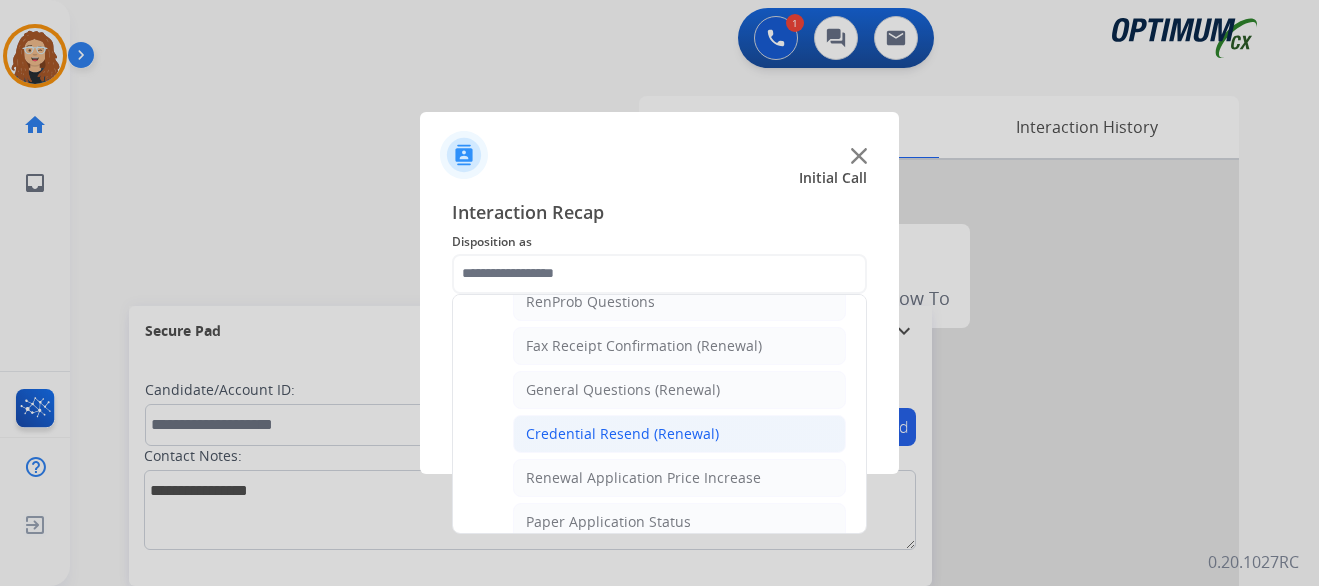 click on "Credential Resend (Renewal)" 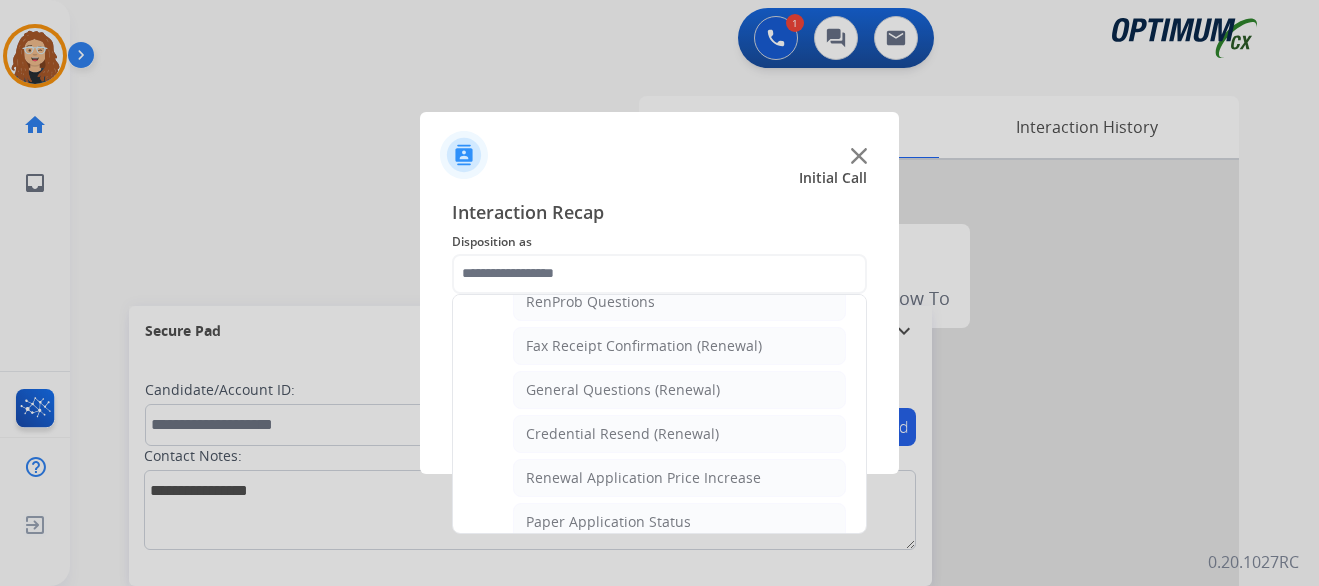 type on "**********" 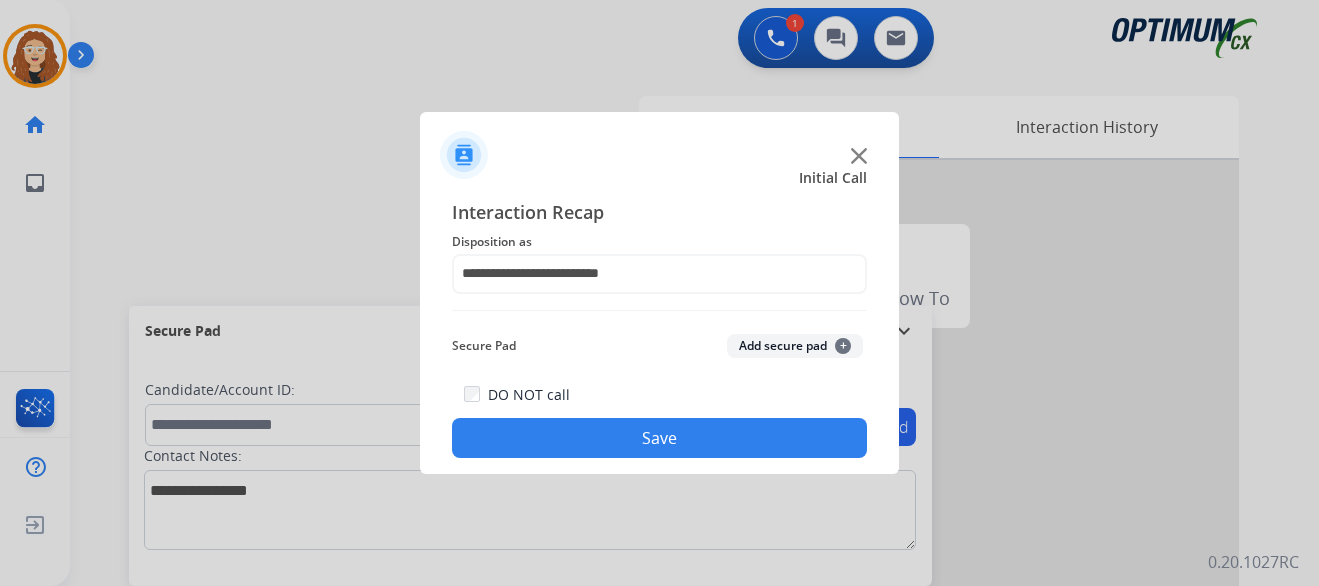 click on "Save" 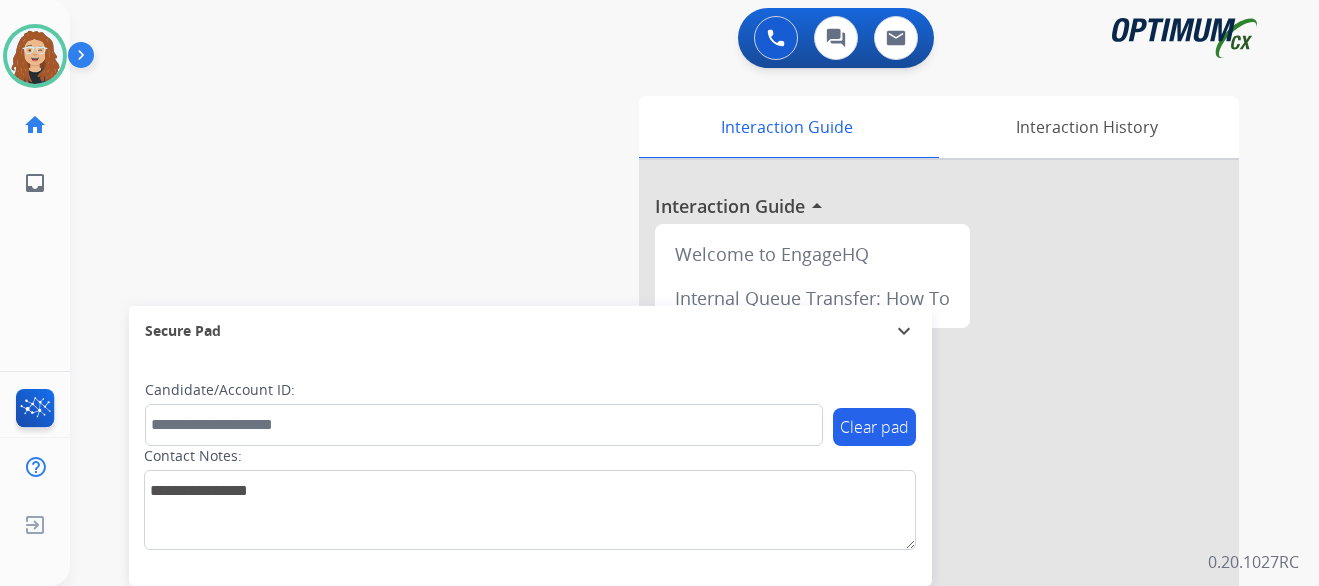 click on "swap_horiz Break voice bridge close_fullscreen Connect 3-Way Call merge_type Separate 3-Way Call  Interaction Guide   Interaction History  Interaction Guide arrow_drop_up  Welcome to EngageHQ   Internal Queue Transfer: How To  Secure Pad expand_more Clear pad Candidate/Account ID: Contact Notes:" at bounding box center [670, 489] 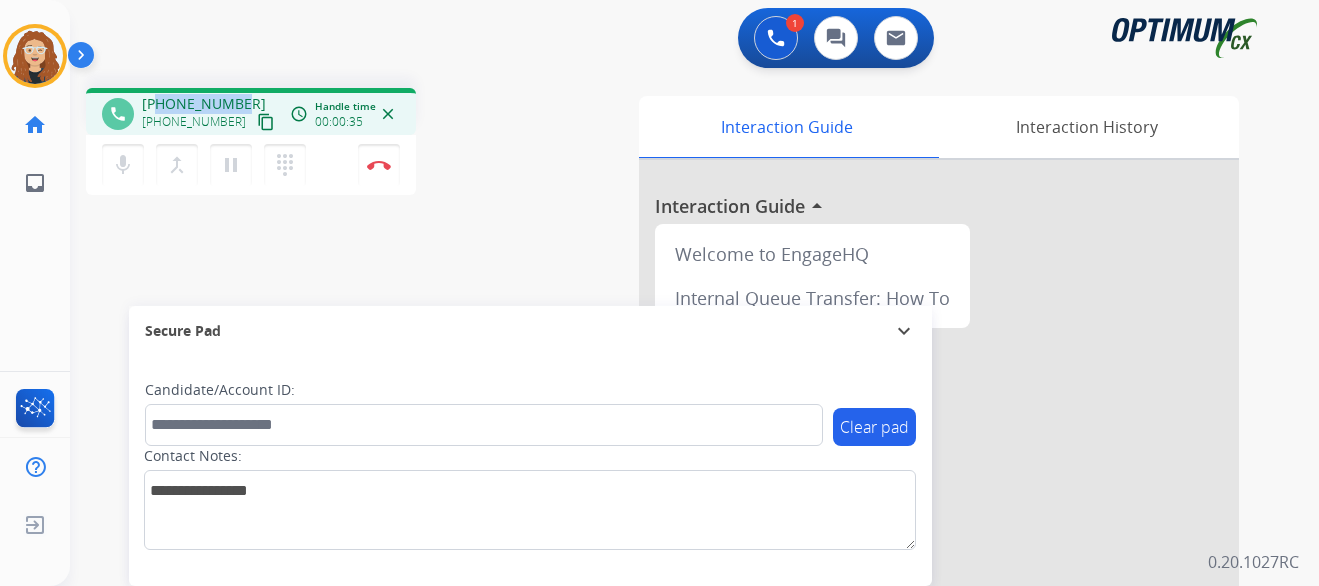 drag, startPoint x: 156, startPoint y: 105, endPoint x: 238, endPoint y: 98, distance: 82.29824 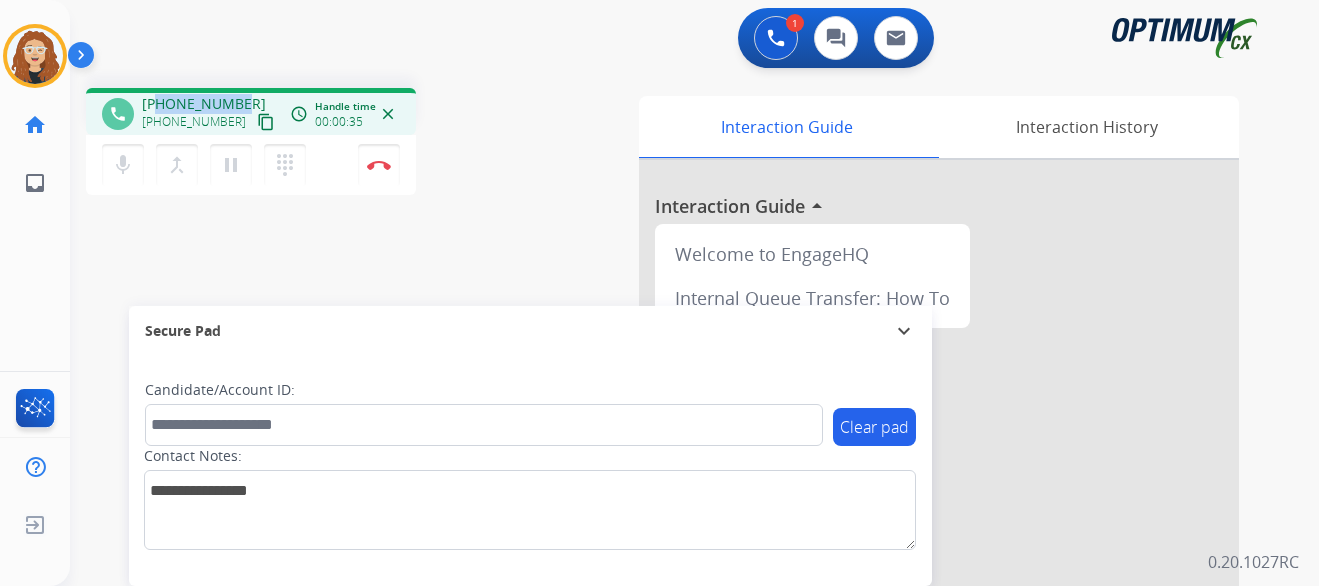 click on "[PHONE_NUMBER] [PHONE_NUMBER] content_copy" at bounding box center (210, 114) 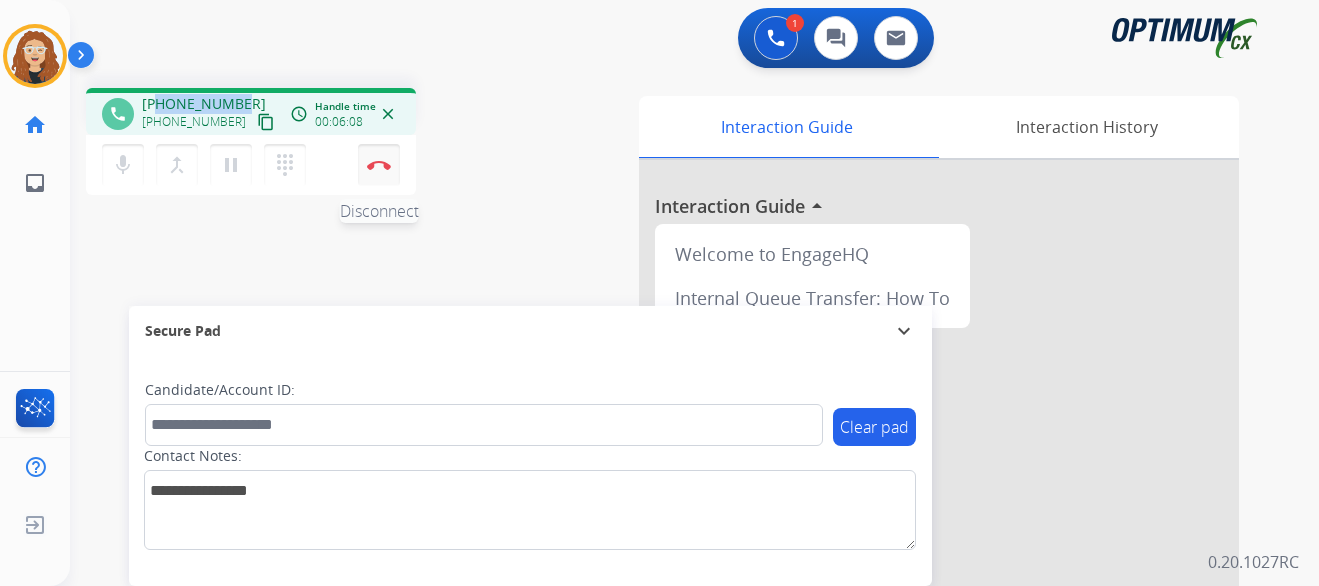 click at bounding box center (379, 165) 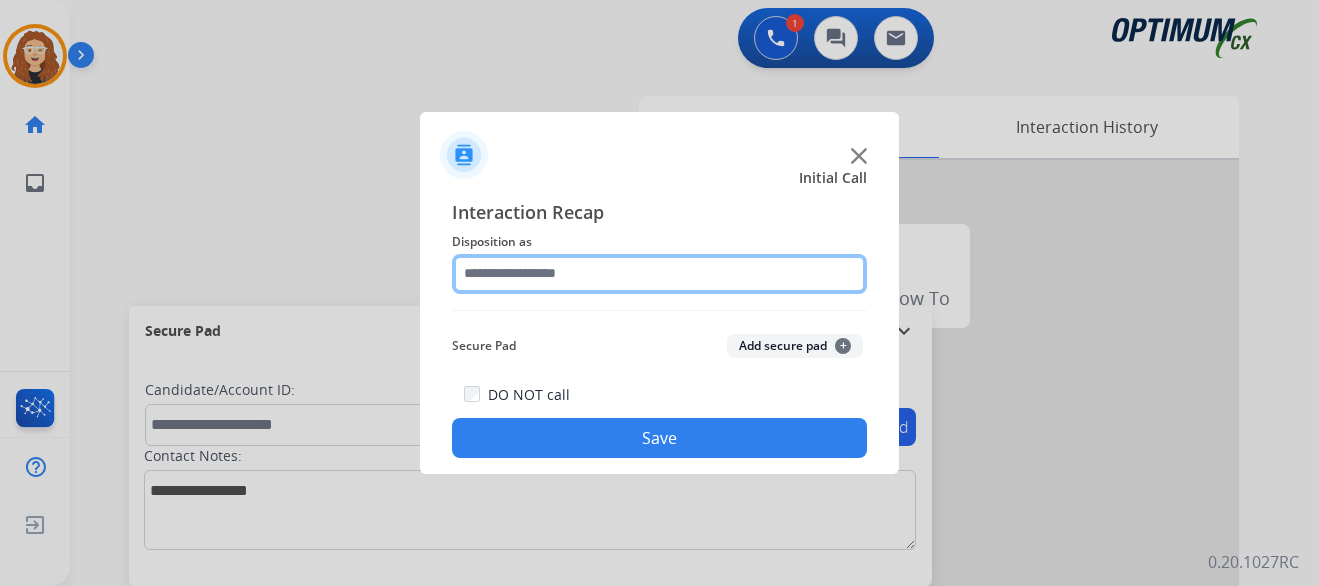click 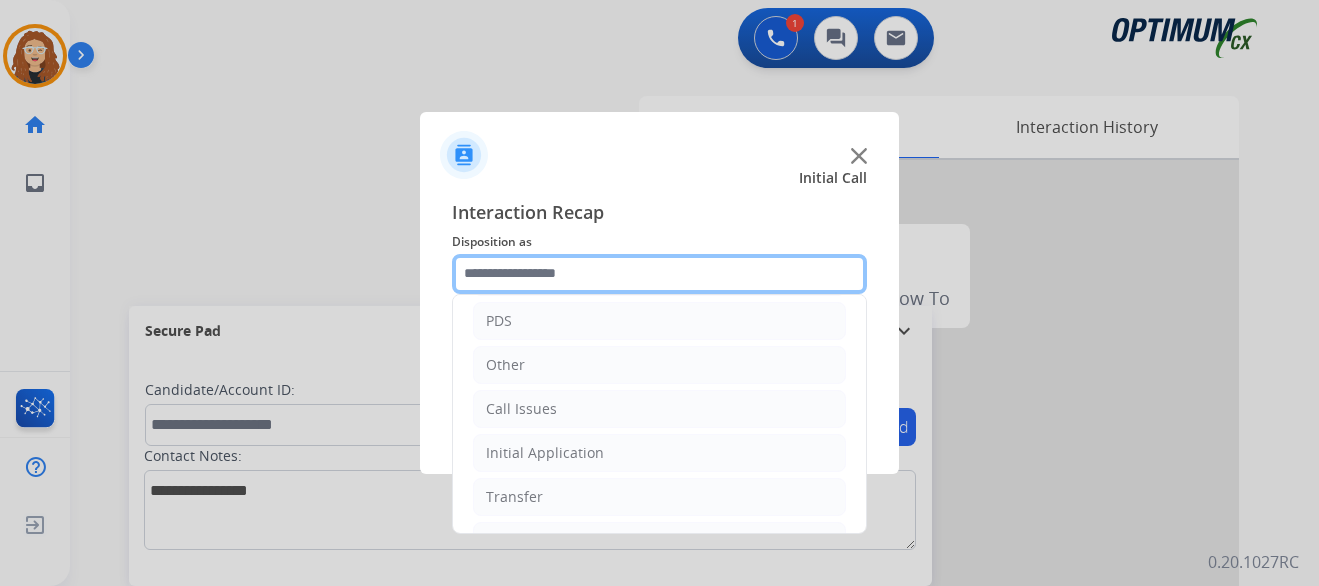 scroll, scrollTop: 136, scrollLeft: 0, axis: vertical 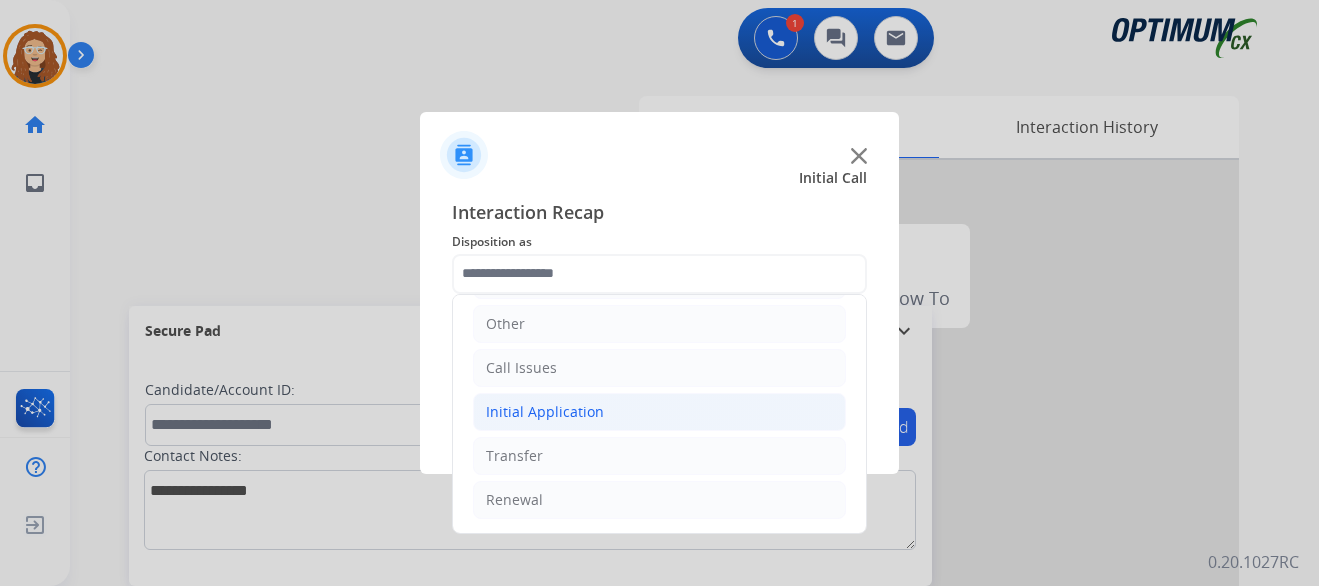 click on "Initial Application" 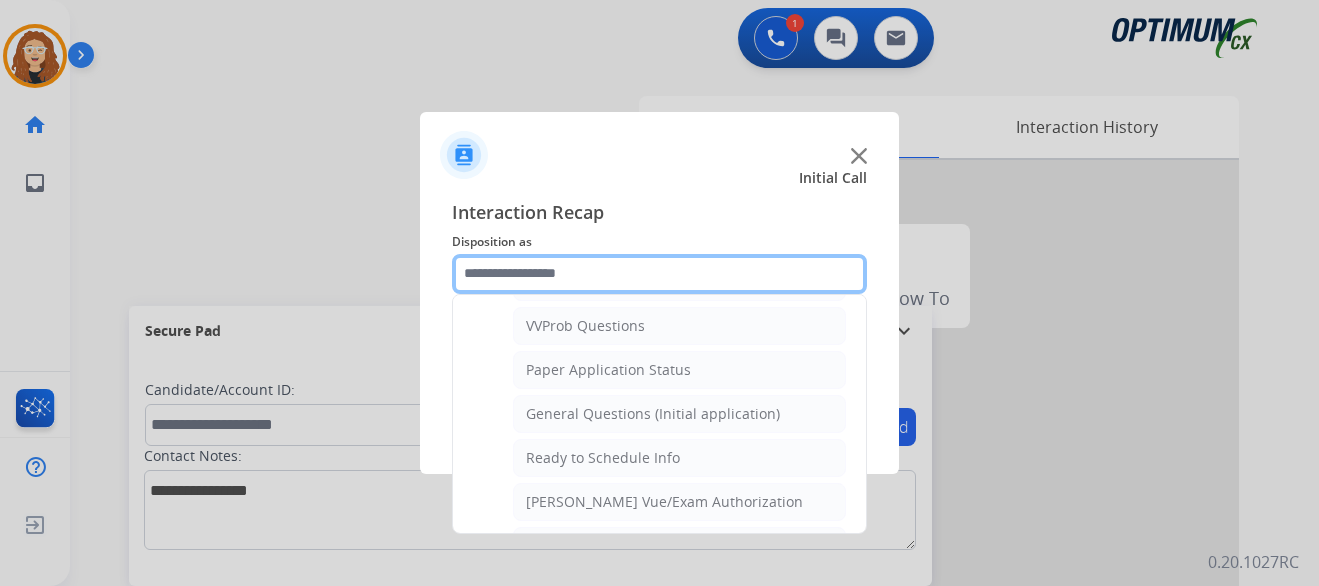 scroll, scrollTop: 1084, scrollLeft: 0, axis: vertical 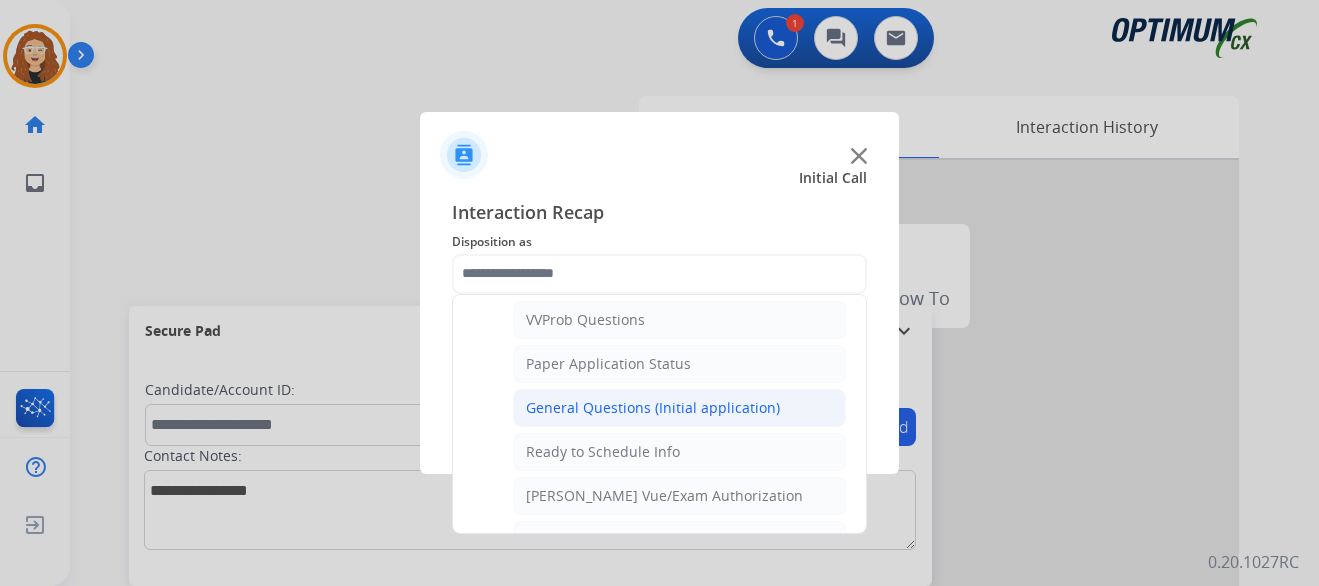click on "General Questions (Initial application)" 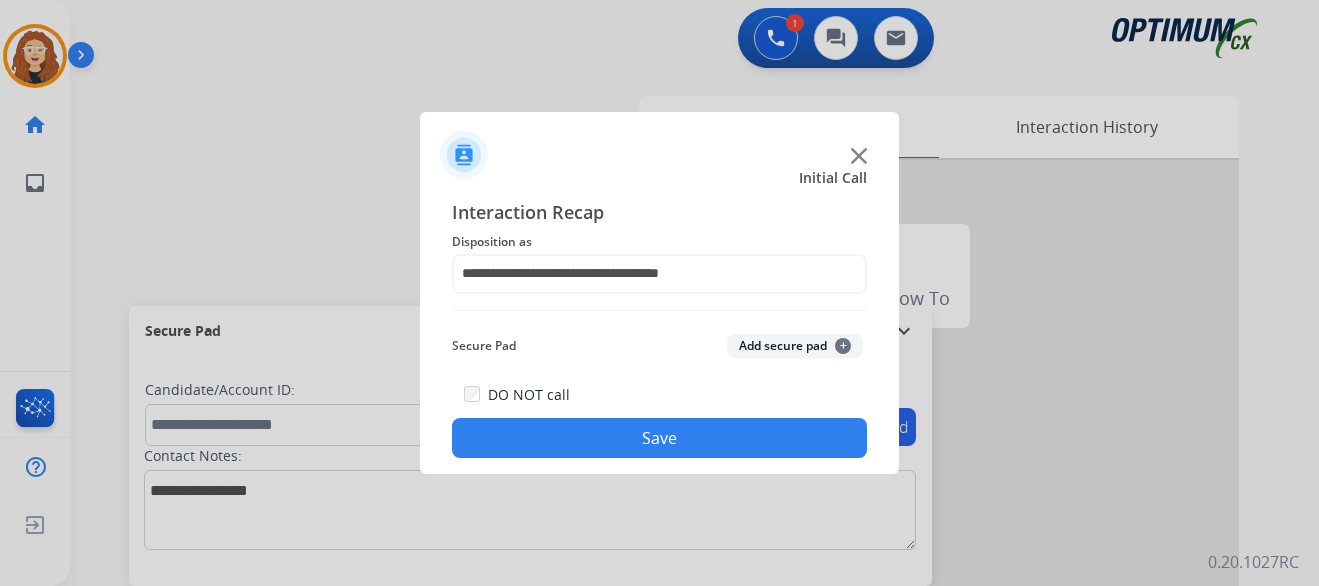 click on "Save" 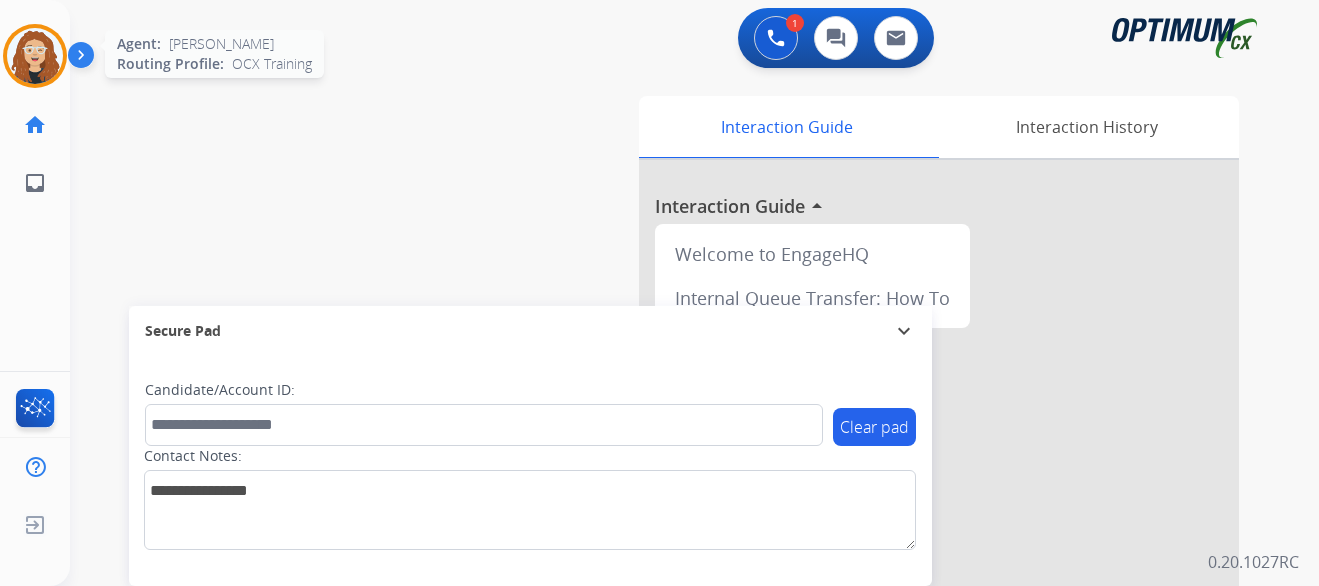 click at bounding box center (35, 56) 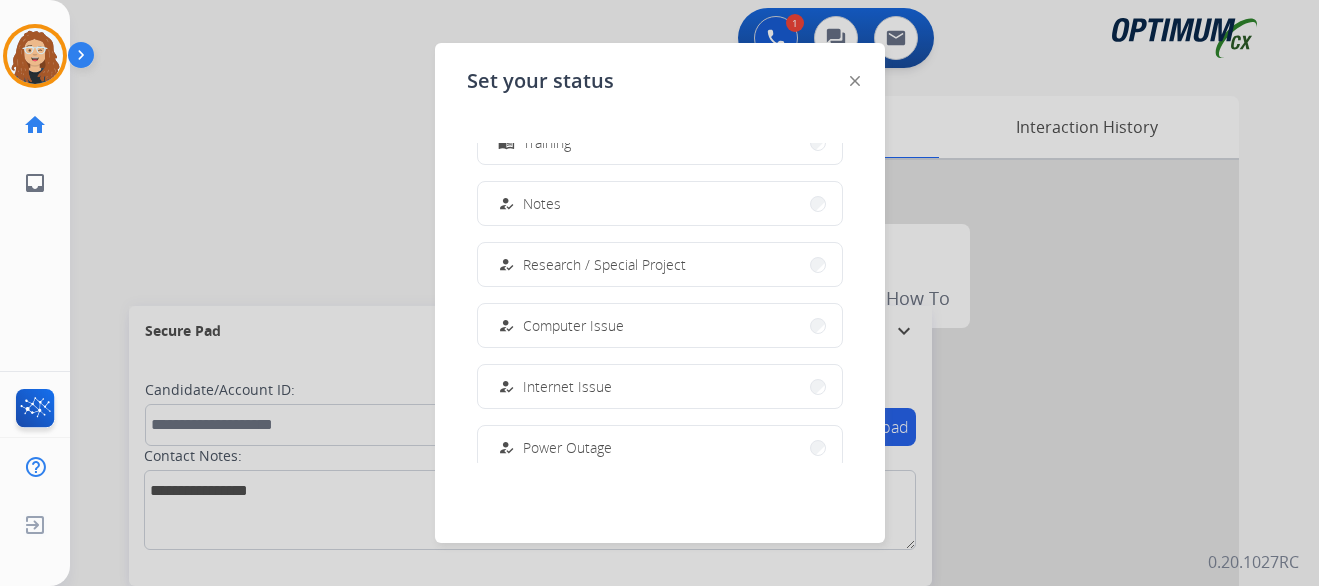 scroll, scrollTop: 401, scrollLeft: 0, axis: vertical 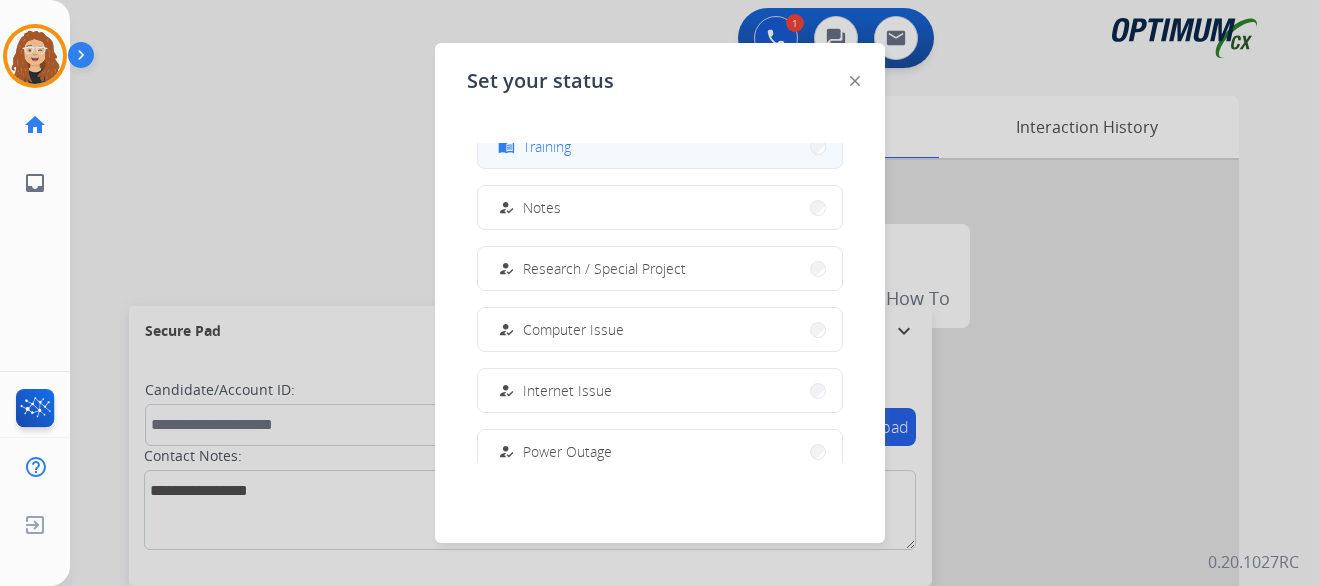 click on "menu_book Training" at bounding box center [660, 146] 